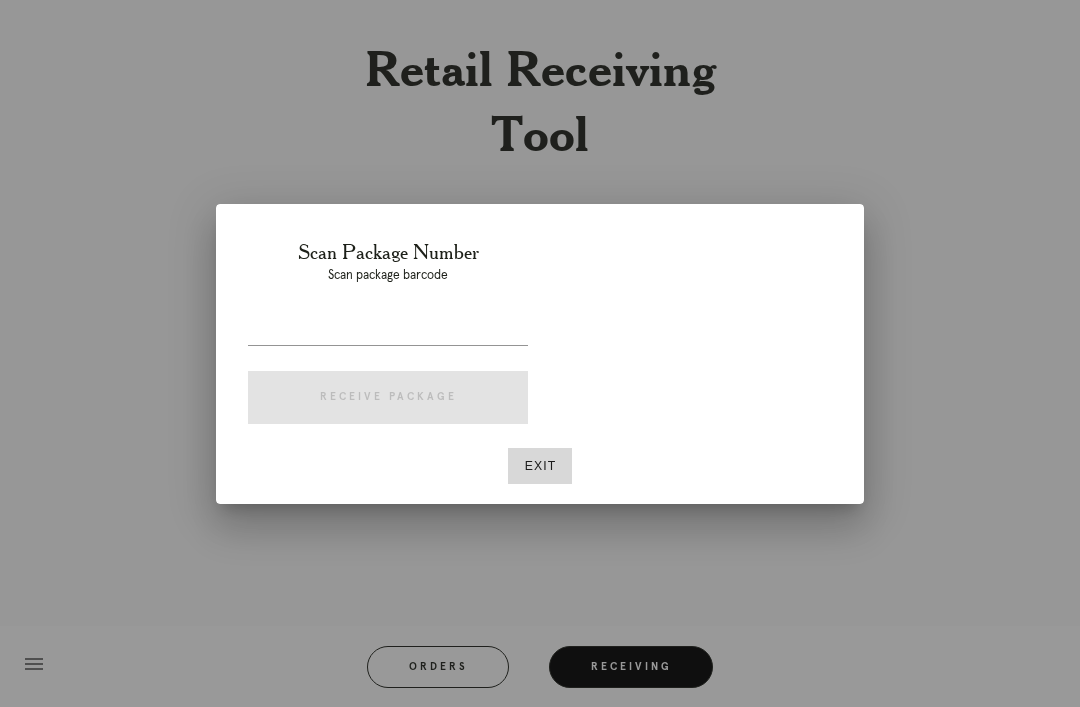 scroll, scrollTop: 0, scrollLeft: 0, axis: both 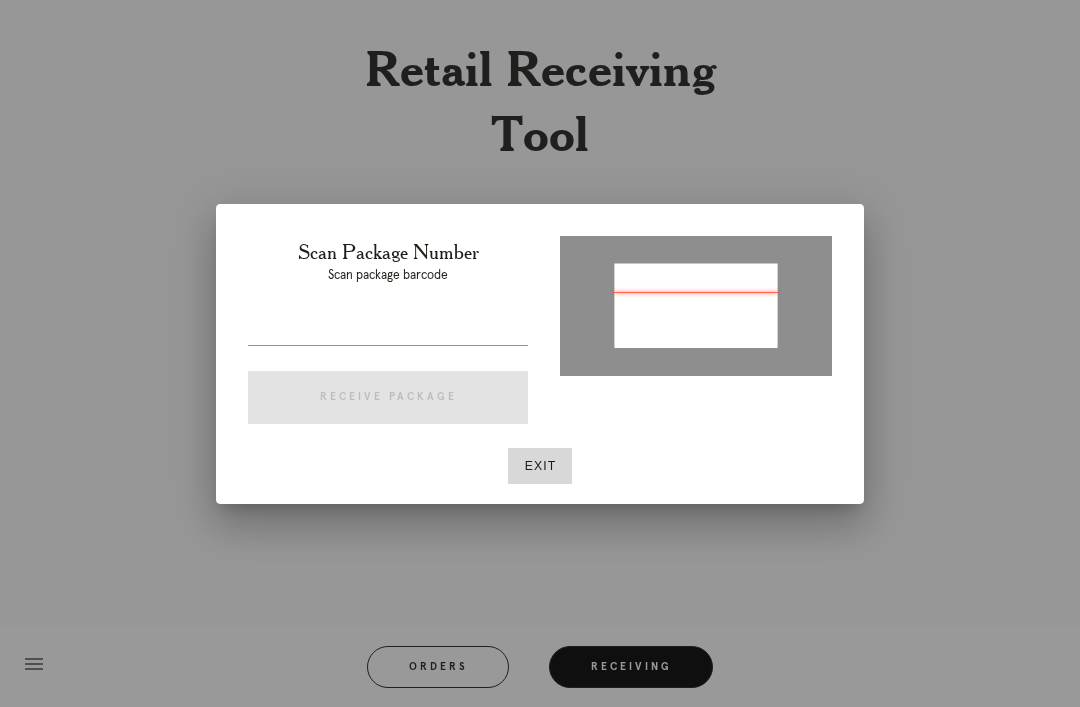 type on "P358165782387284" 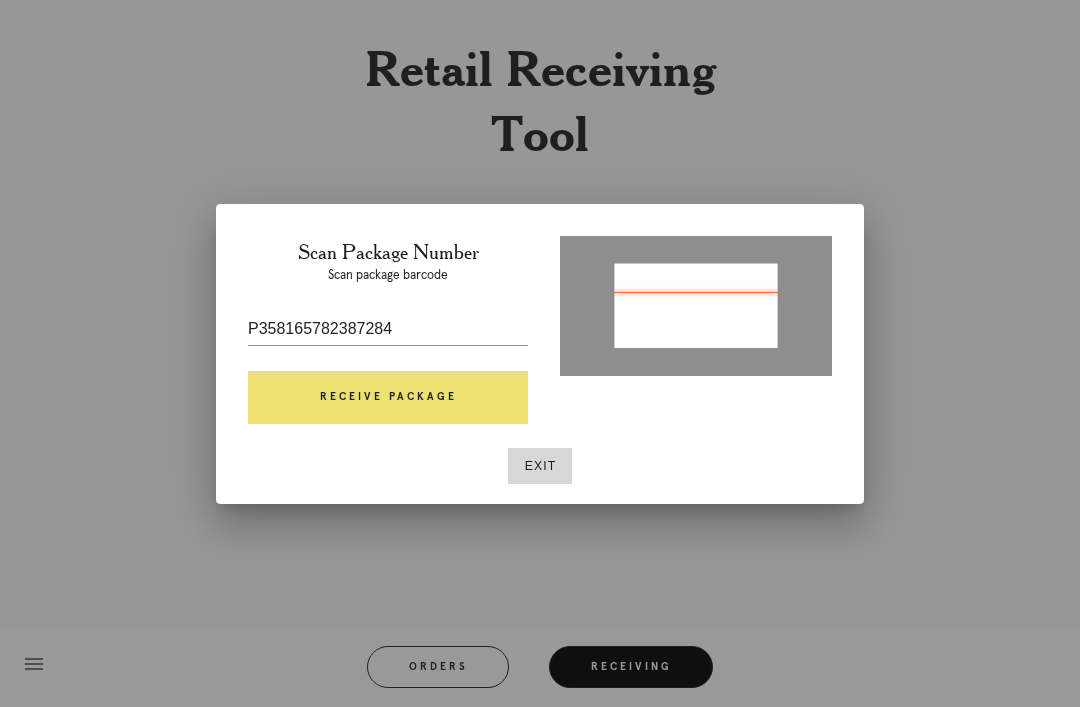 click on "Receive Package" at bounding box center (388, 398) 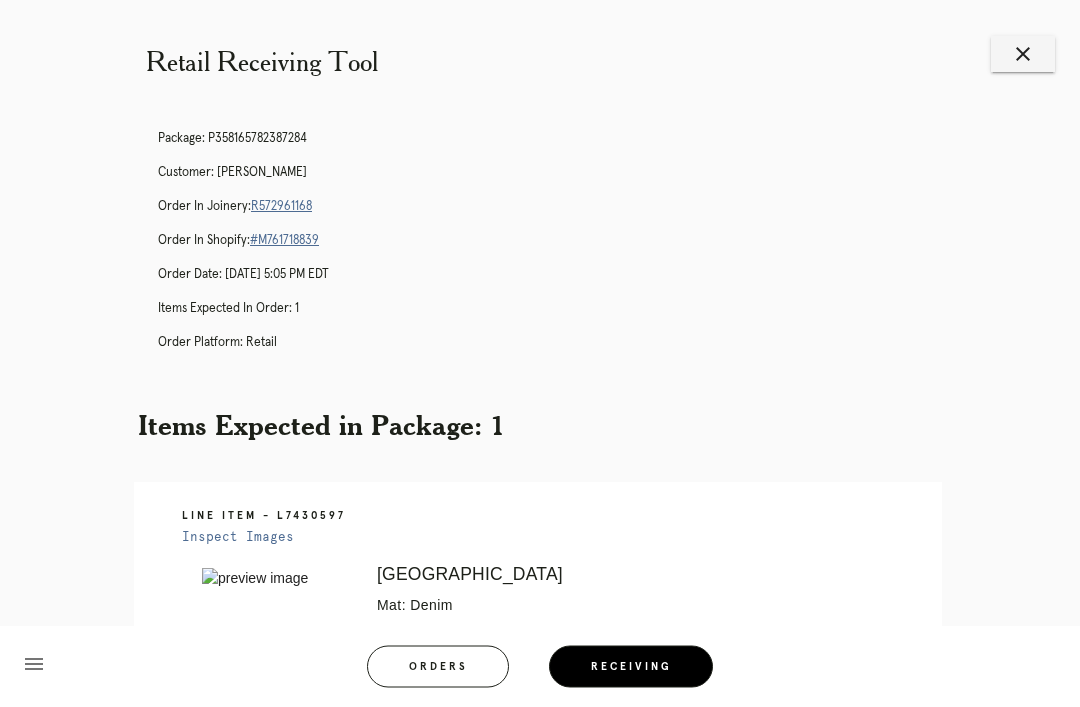 scroll, scrollTop: 3, scrollLeft: 0, axis: vertical 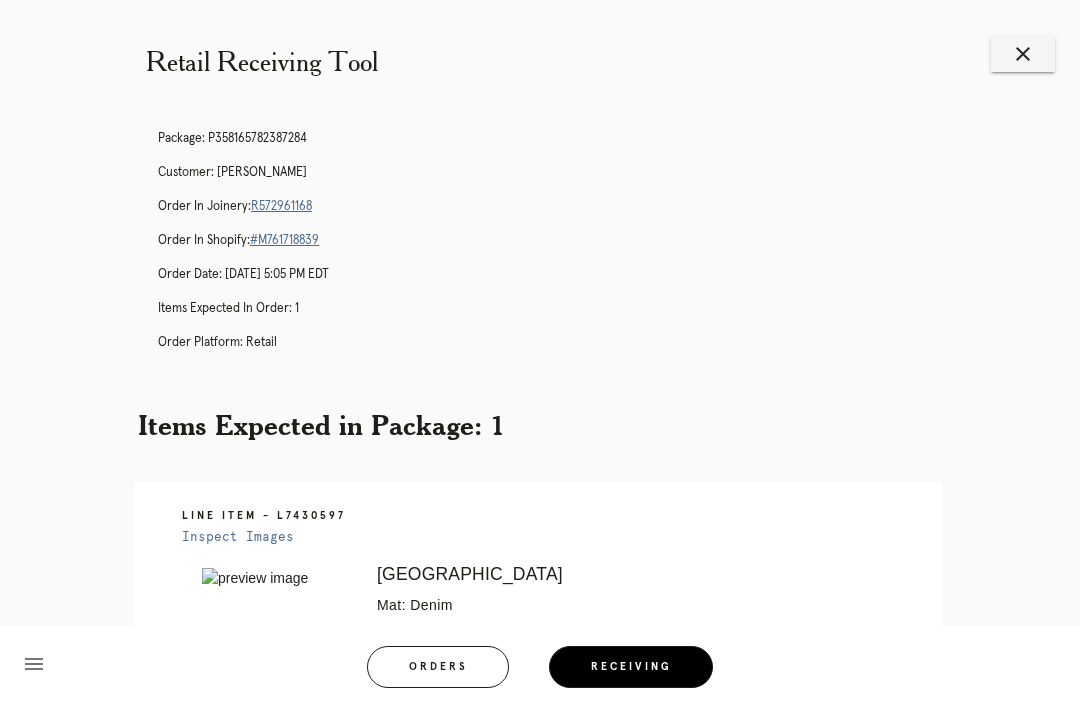 click on "R572961168" at bounding box center (281, 206) 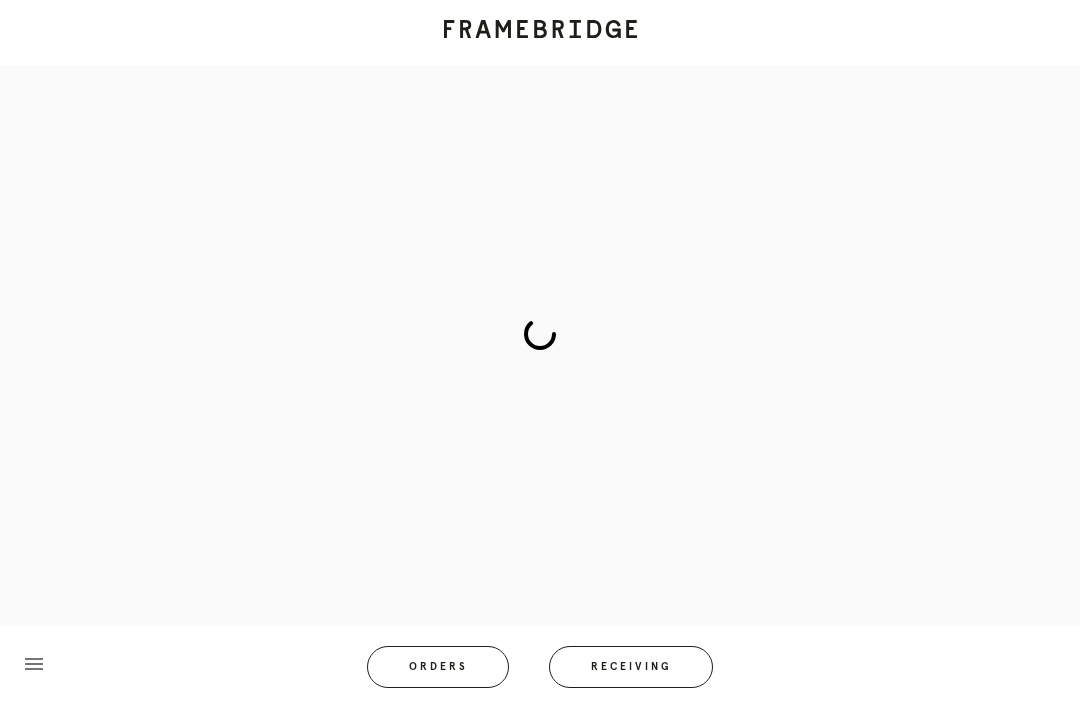 scroll, scrollTop: 0, scrollLeft: 0, axis: both 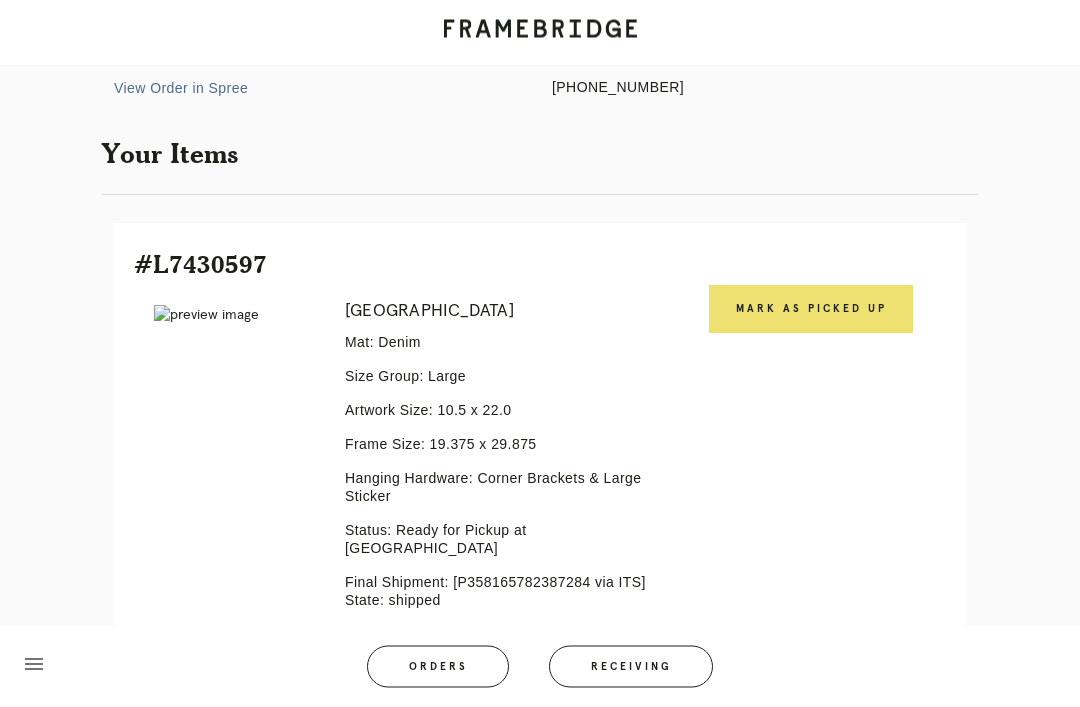 click on "Mark as Picked Up" at bounding box center (811, 310) 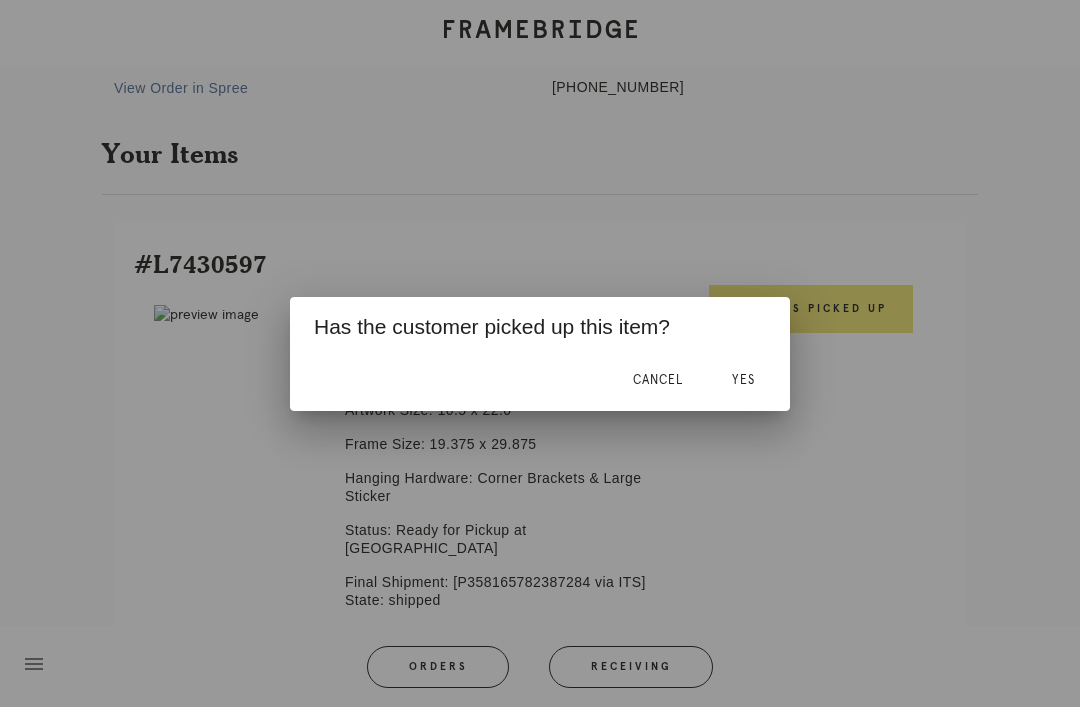 click on "Yes" at bounding box center [743, 380] 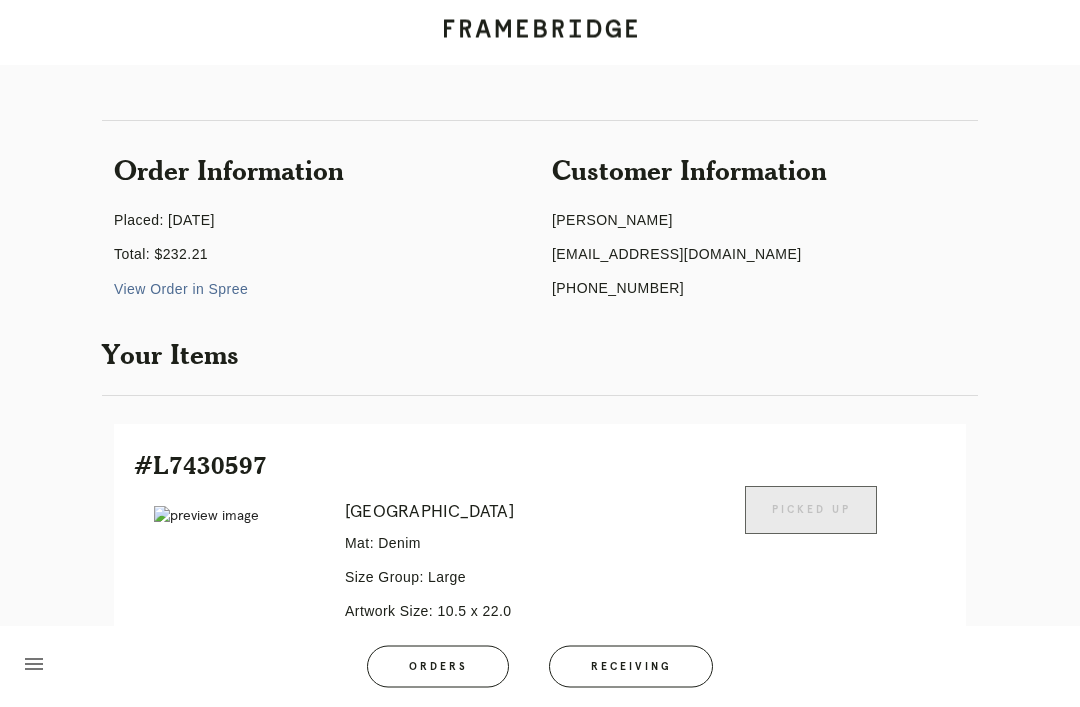 scroll, scrollTop: 0, scrollLeft: 0, axis: both 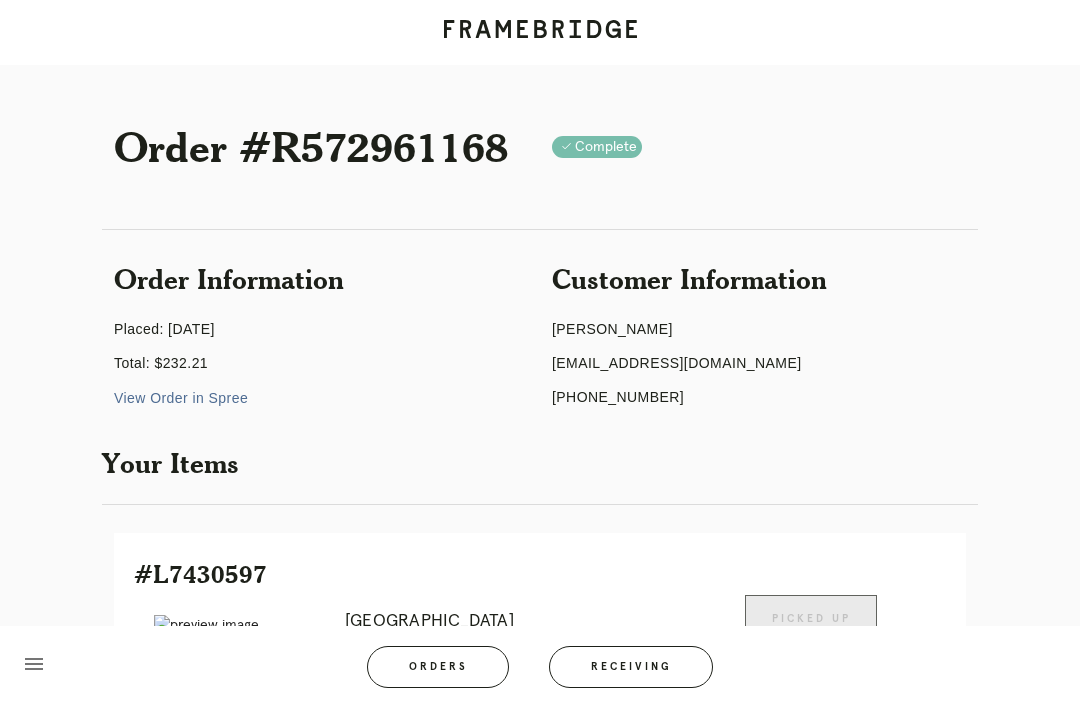 click on "Receiving" at bounding box center [631, 667] 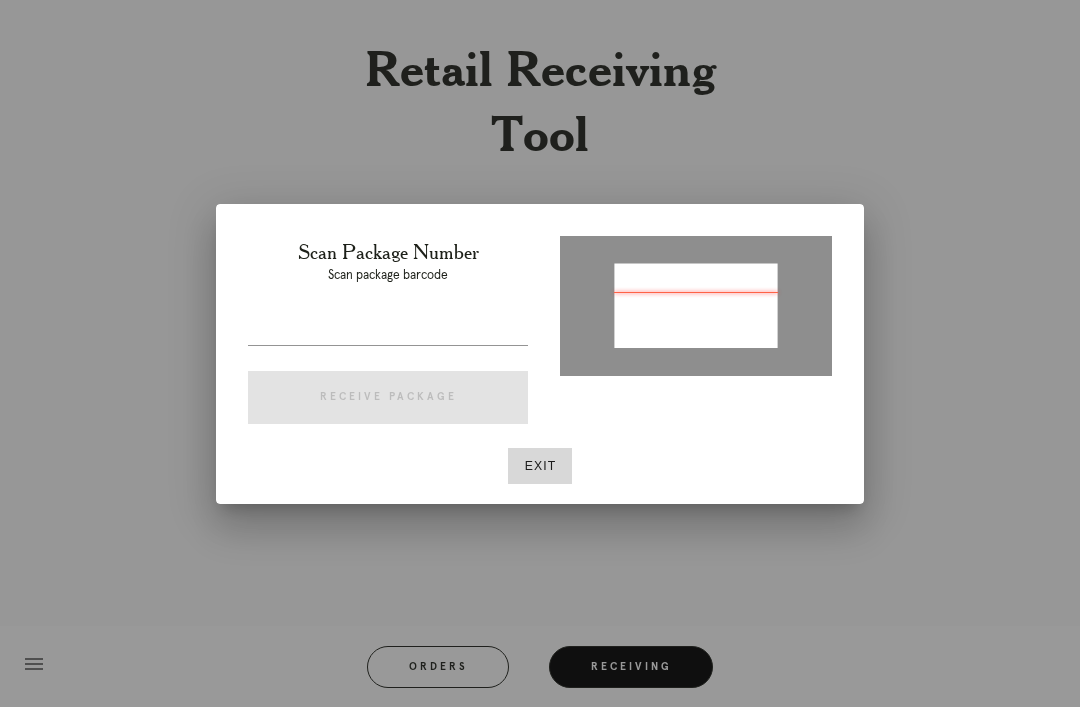 type on "P420163550799574" 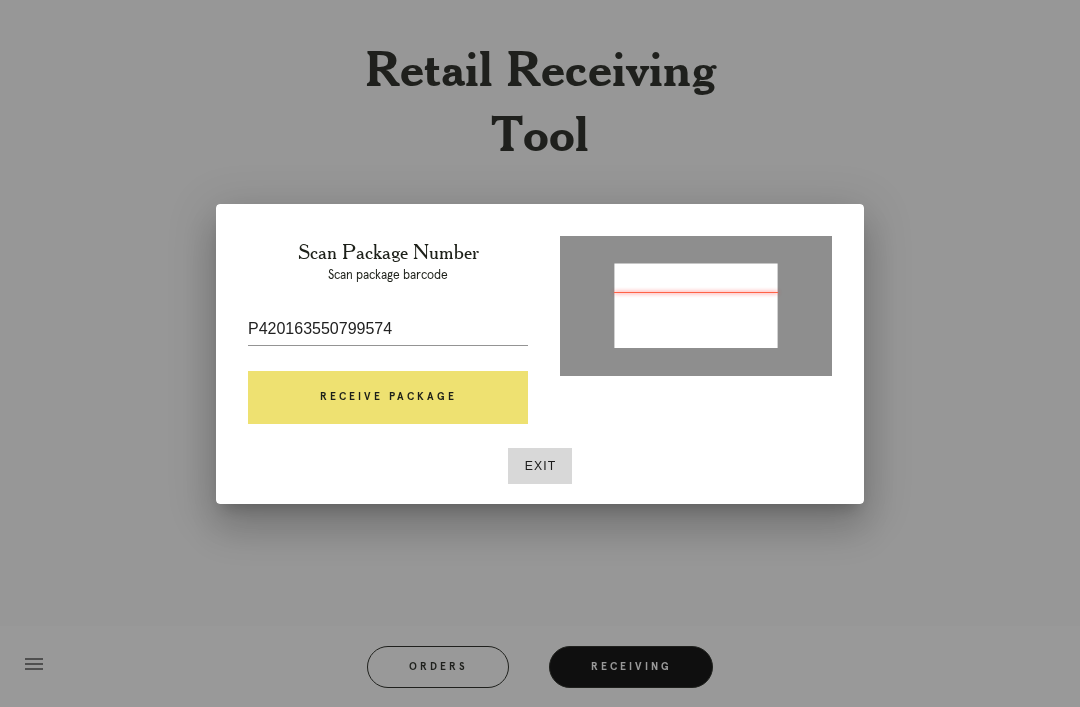 click on "Receive Package" at bounding box center (388, 398) 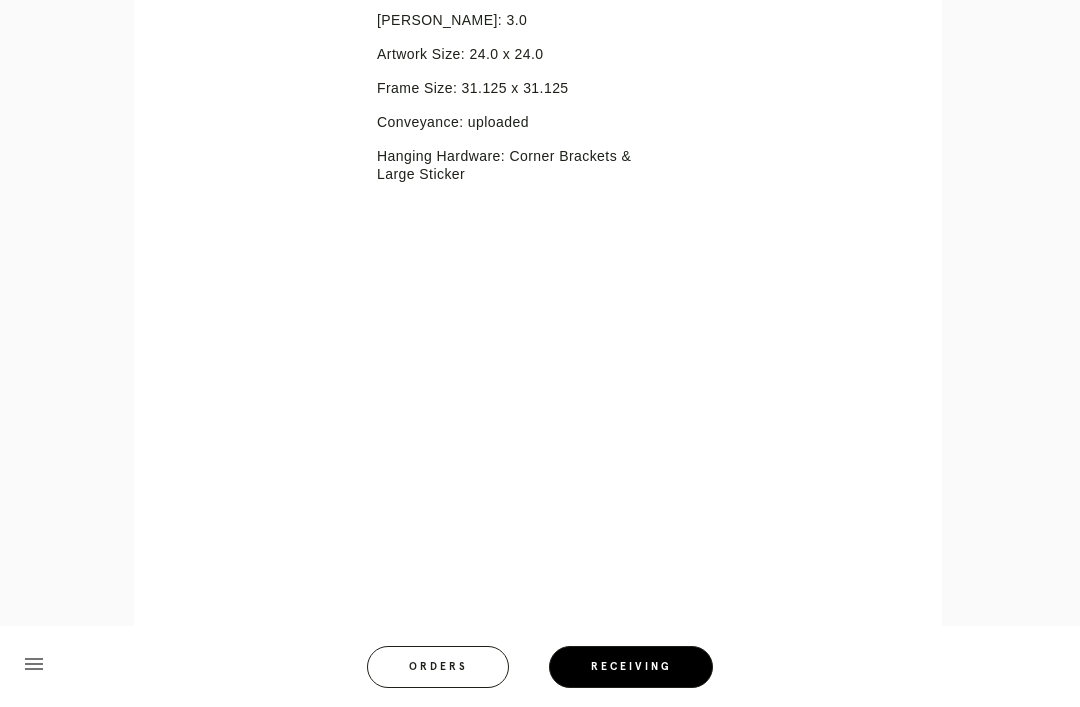 scroll, scrollTop: 757, scrollLeft: 0, axis: vertical 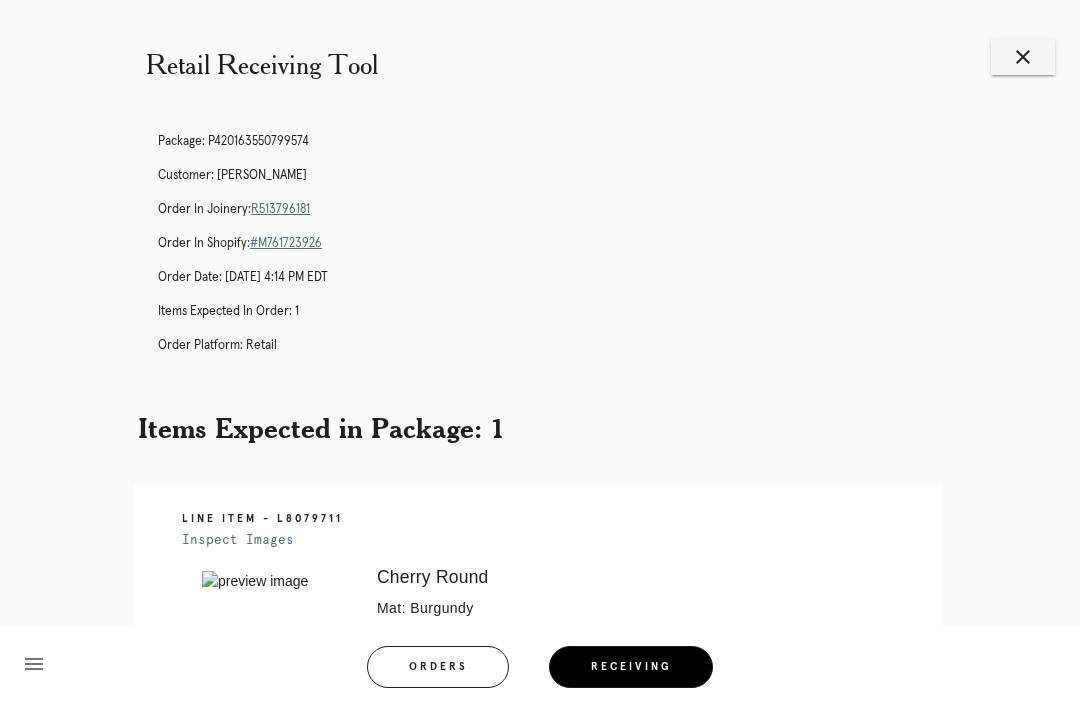 click on "R513796181" at bounding box center (280, 209) 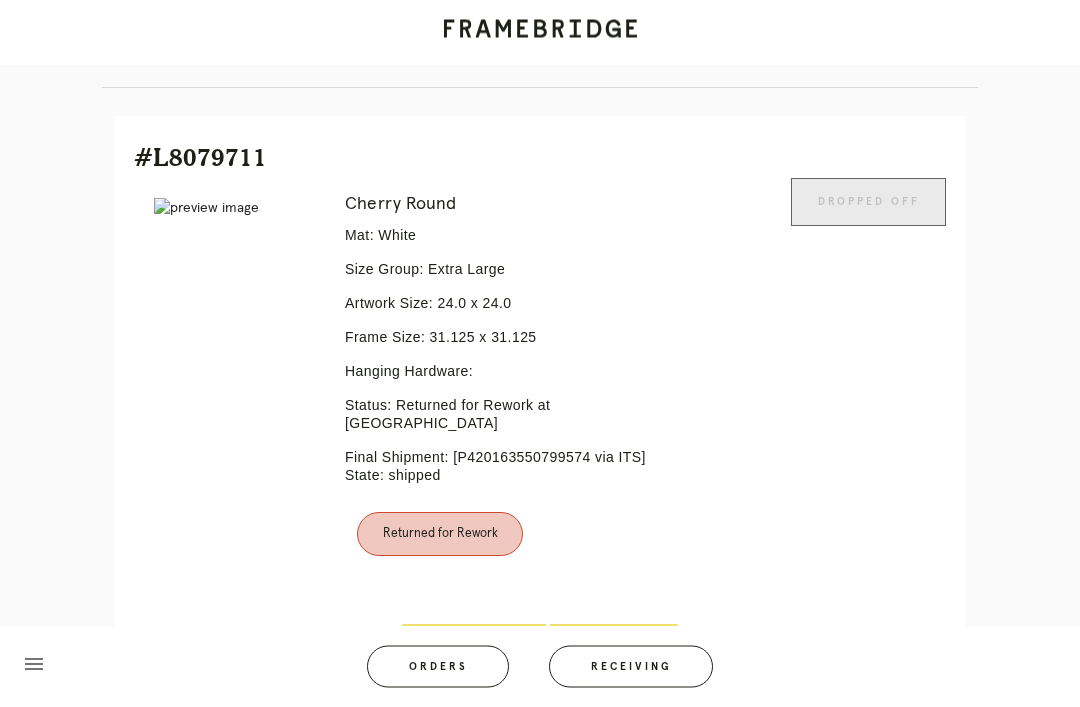 scroll, scrollTop: 446, scrollLeft: 0, axis: vertical 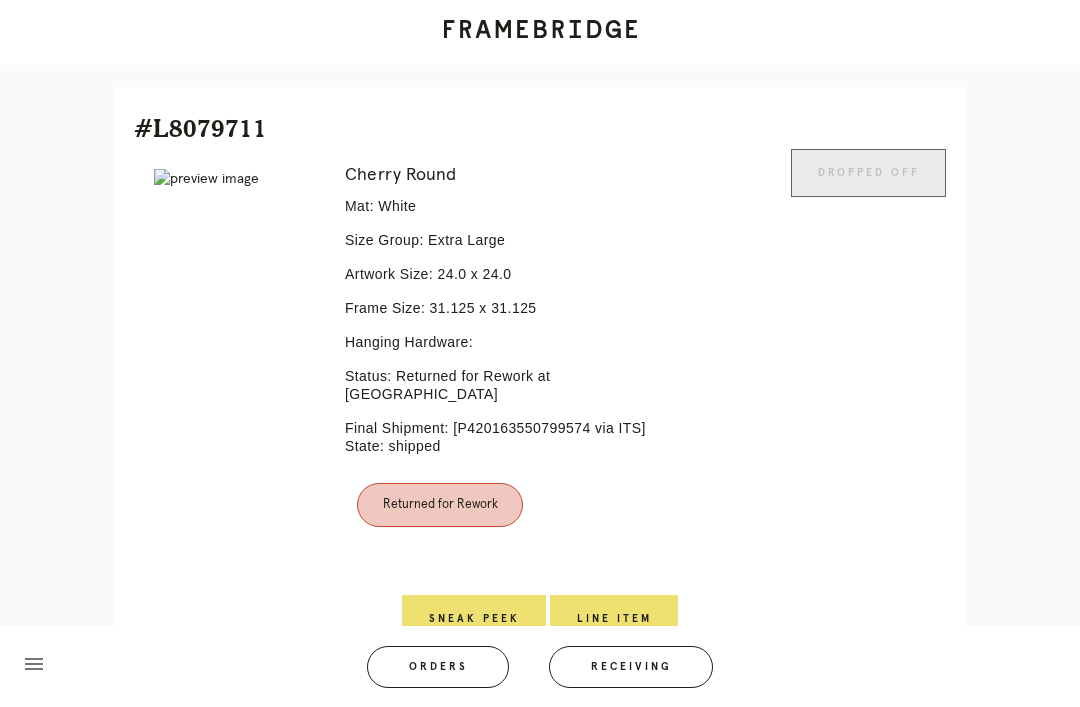click on "Line Item" at bounding box center (614, 619) 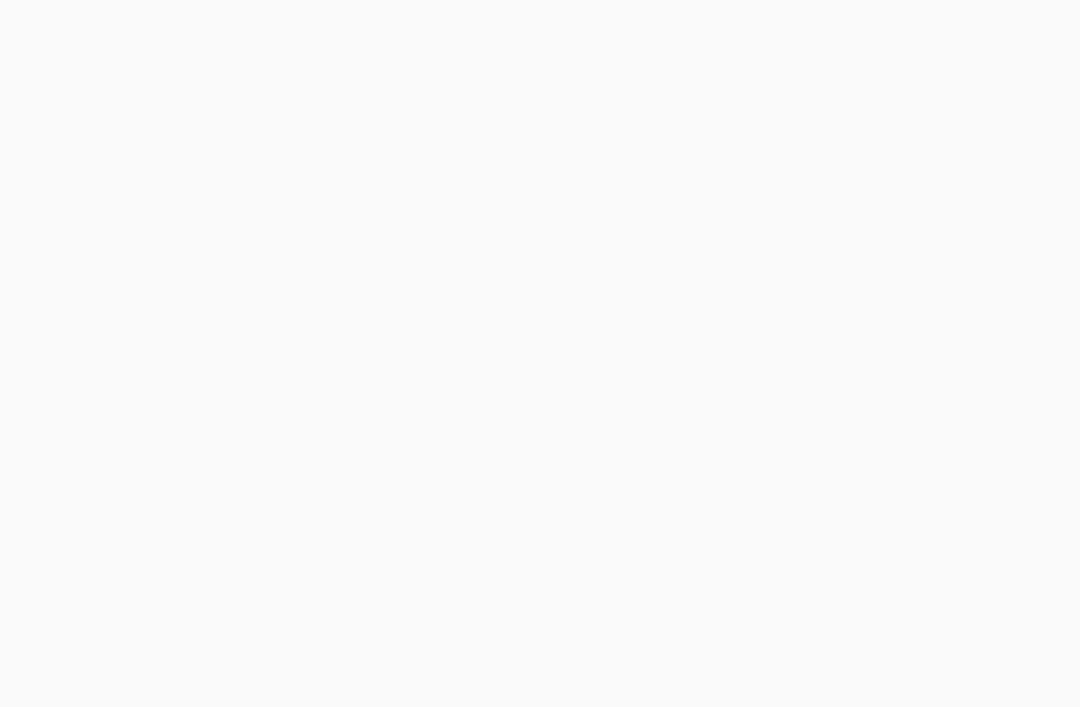 scroll, scrollTop: 0, scrollLeft: 0, axis: both 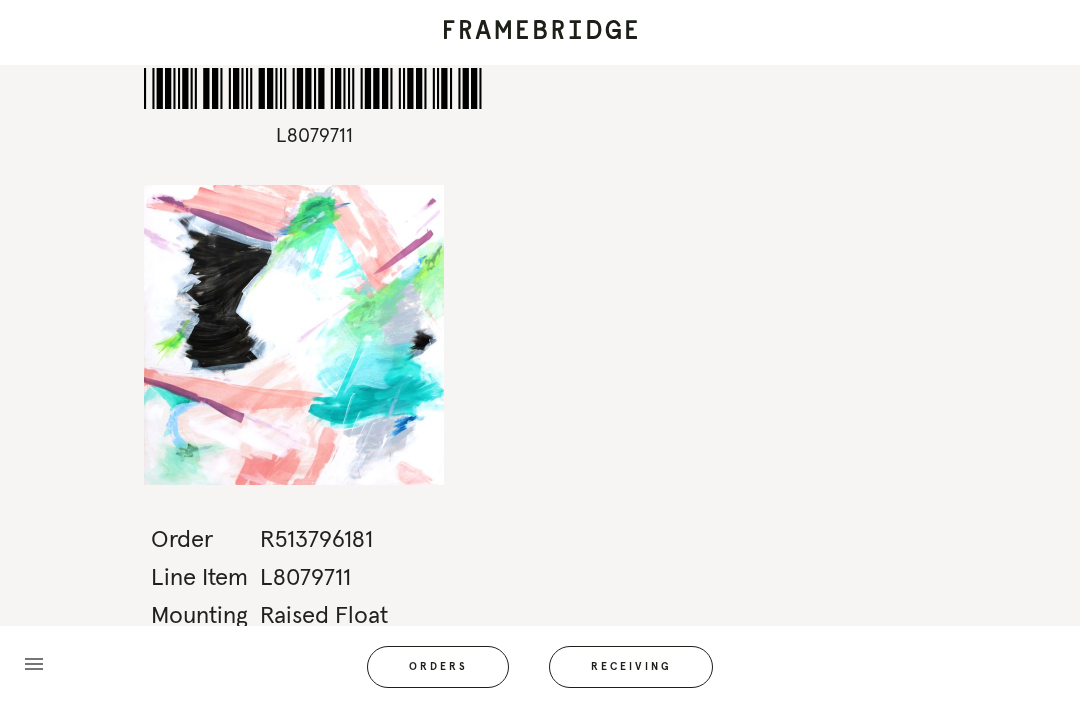 click on "Receiving" at bounding box center (631, 667) 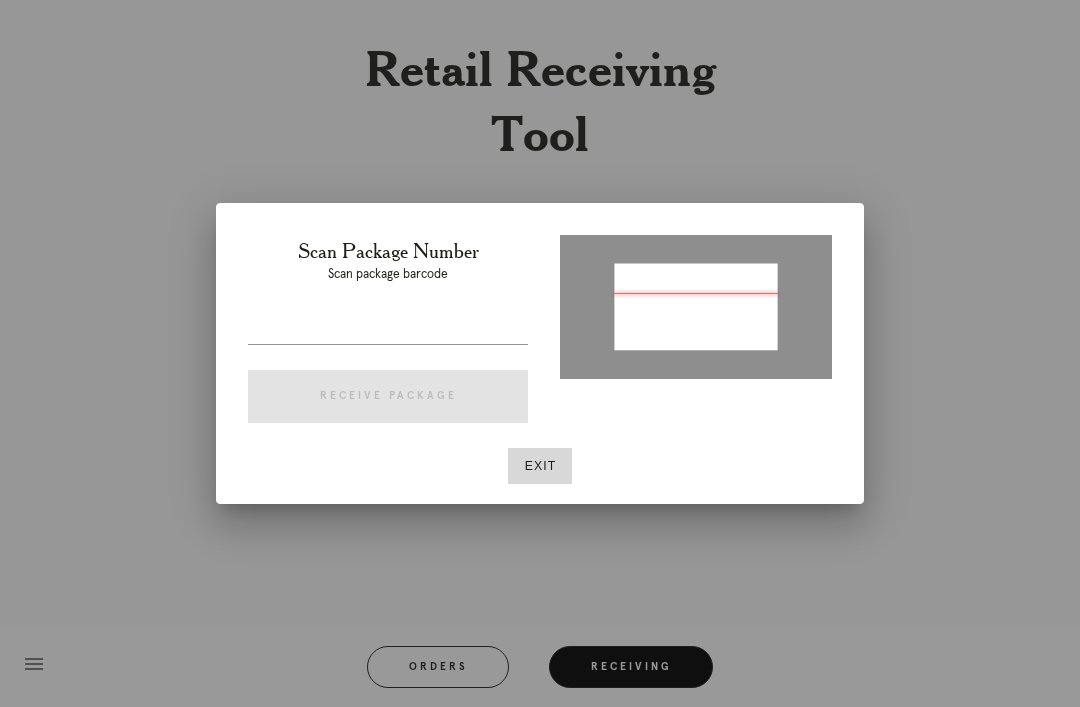 type on "171475628799157" 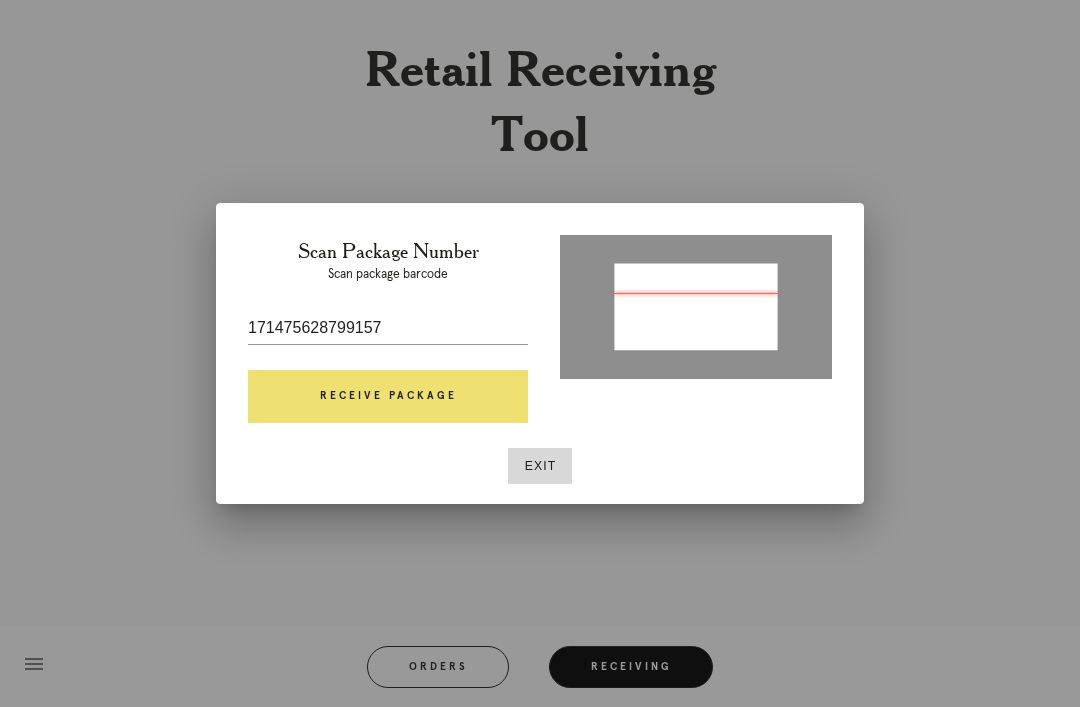 click at bounding box center [696, 308] 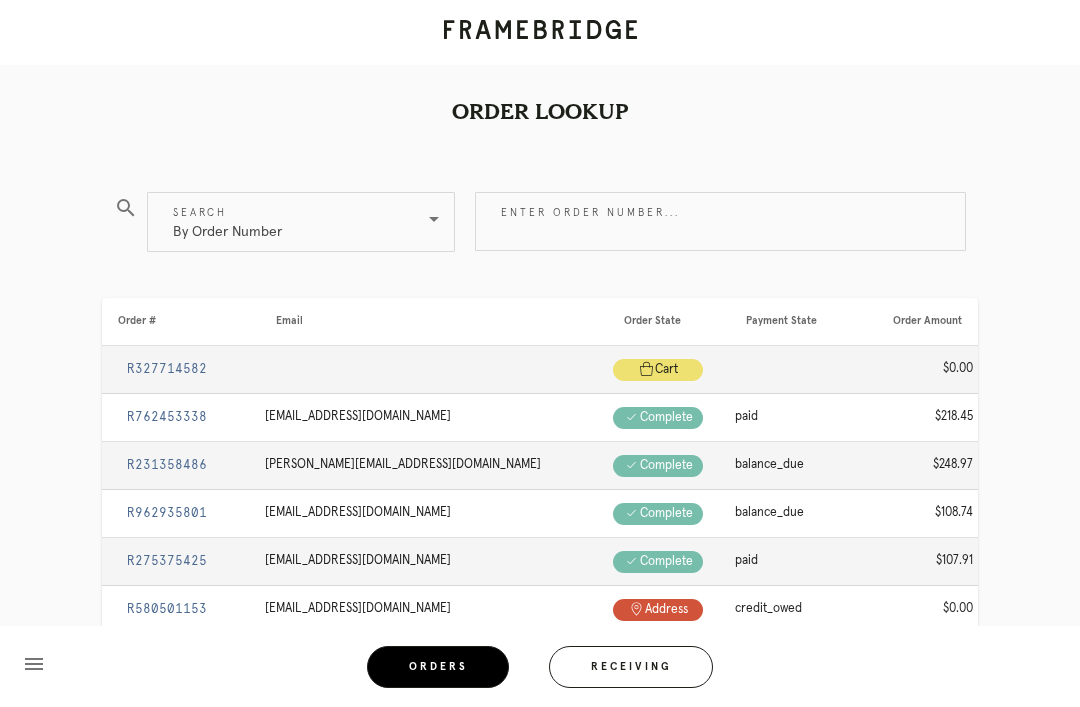click on "Receiving" at bounding box center (631, 667) 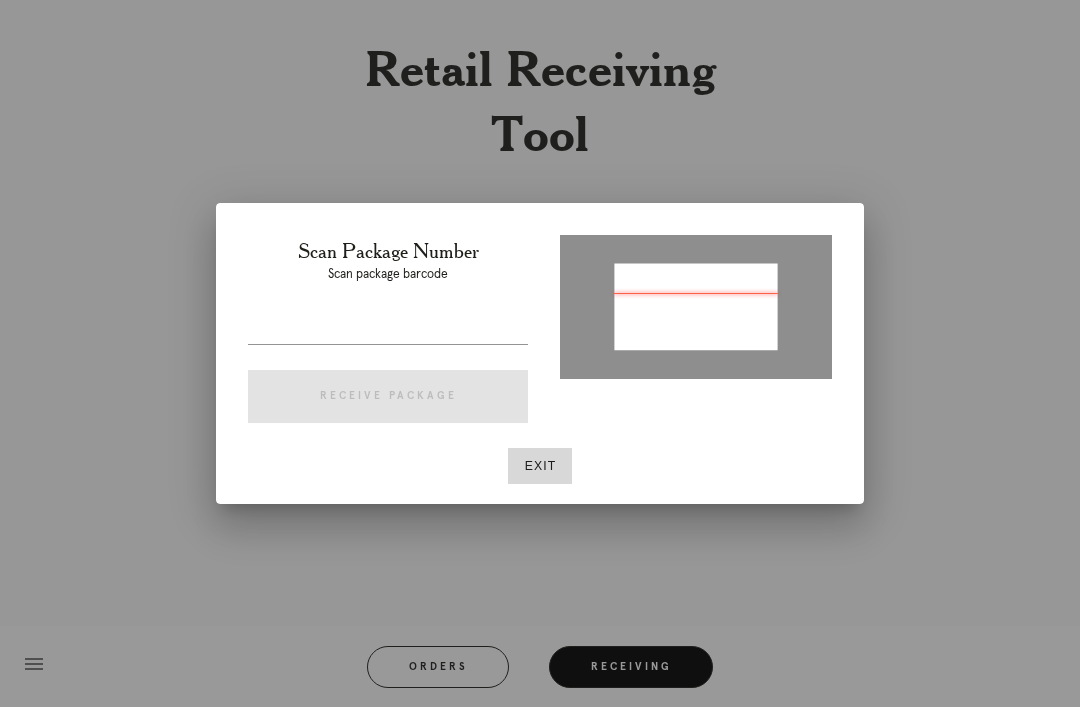 type on "P039713981525074" 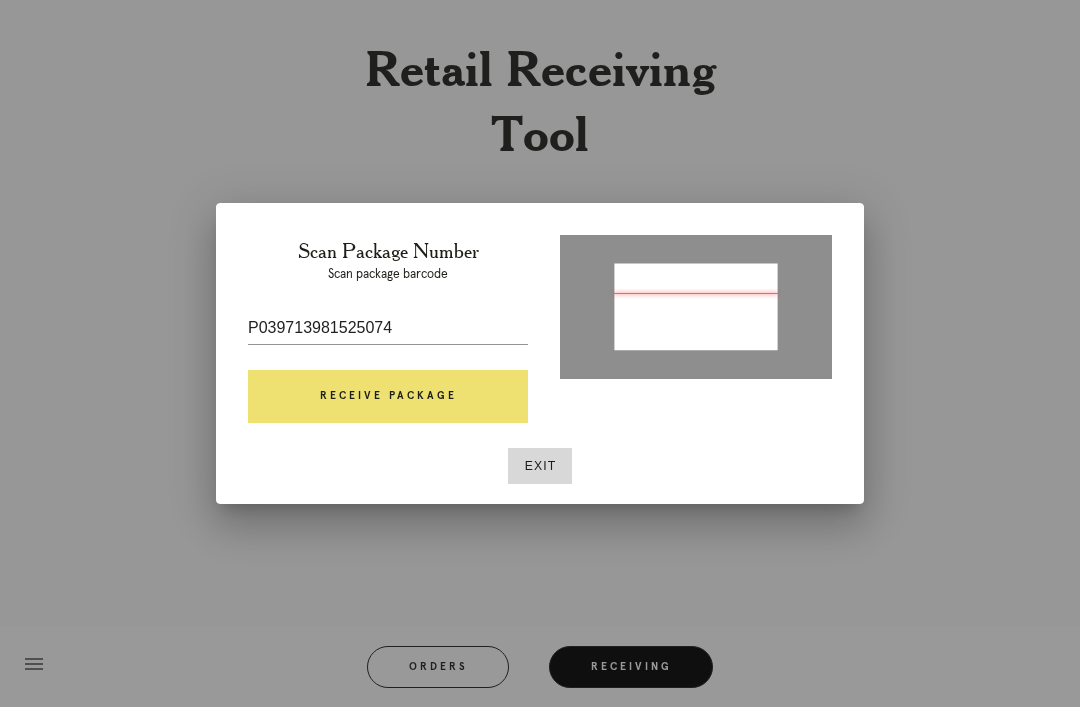 click on "Receive Package" at bounding box center [388, 397] 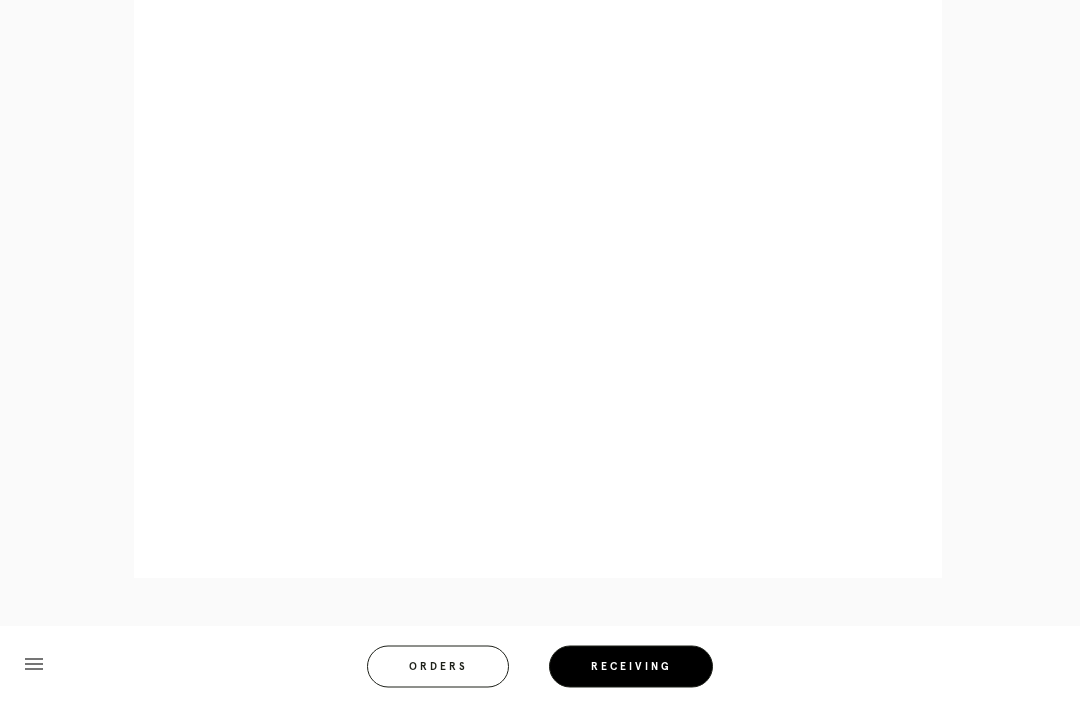 scroll, scrollTop: 1582, scrollLeft: 0, axis: vertical 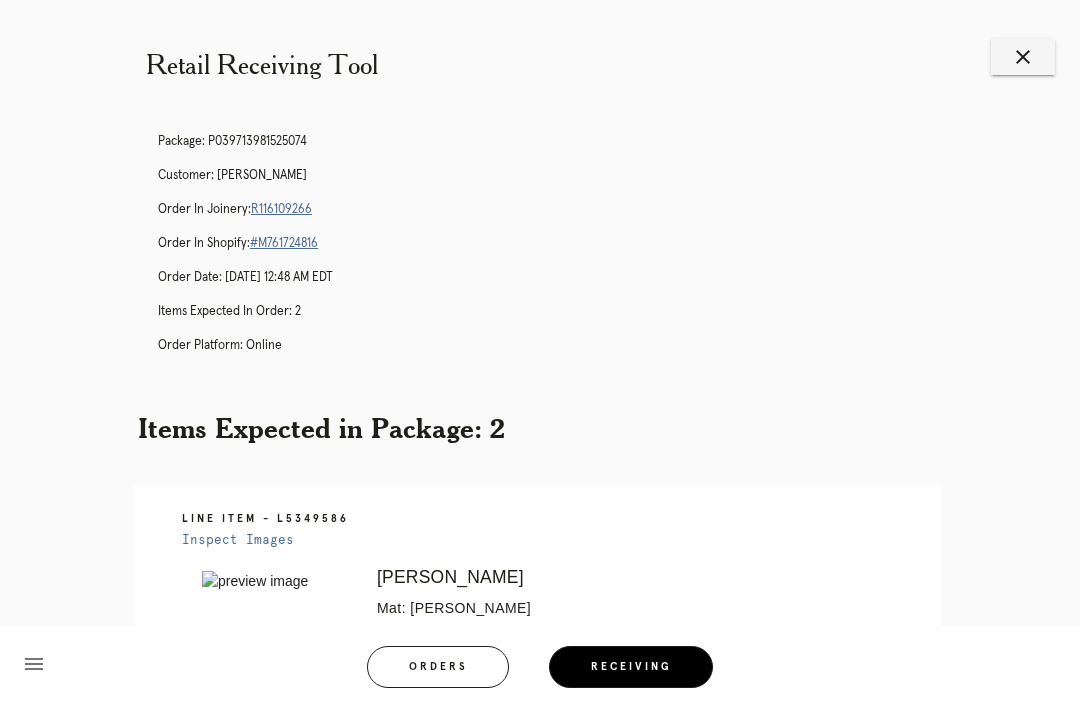 click on "R116109266" at bounding box center (281, 209) 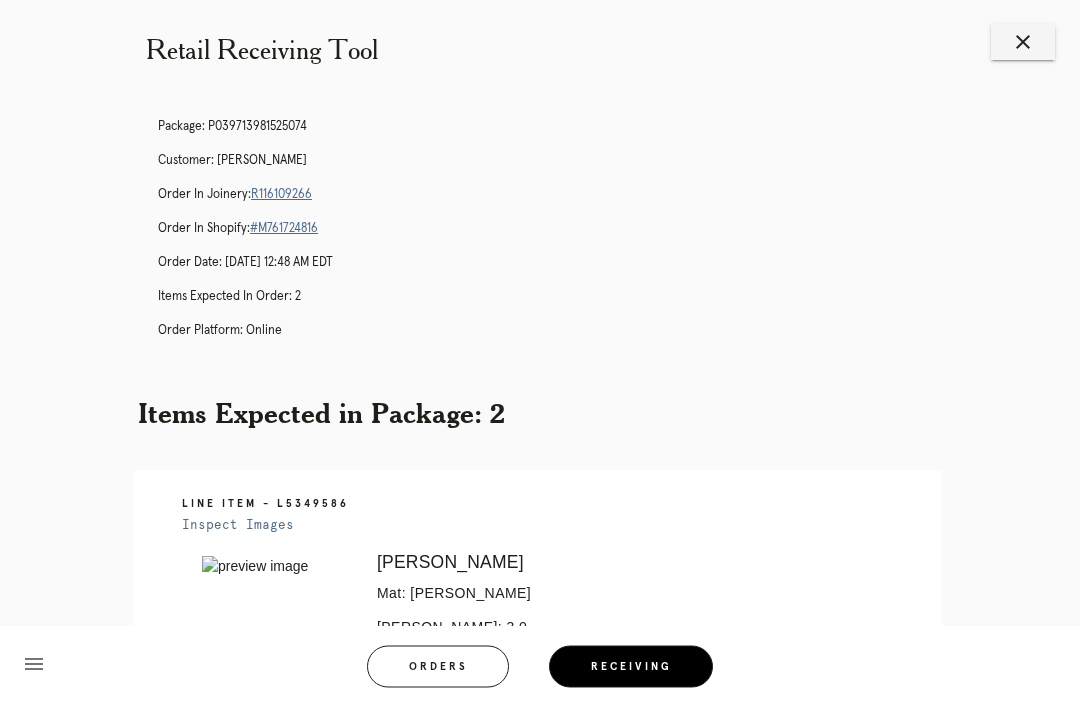 scroll, scrollTop: 0, scrollLeft: 0, axis: both 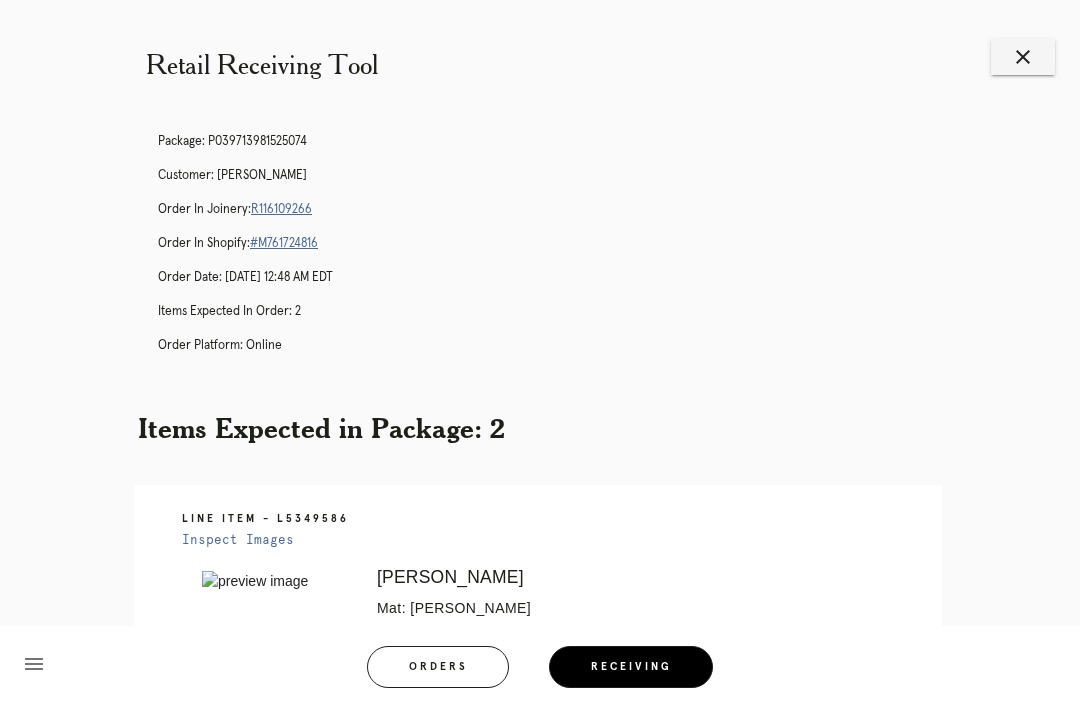 click on "close" at bounding box center [1023, 57] 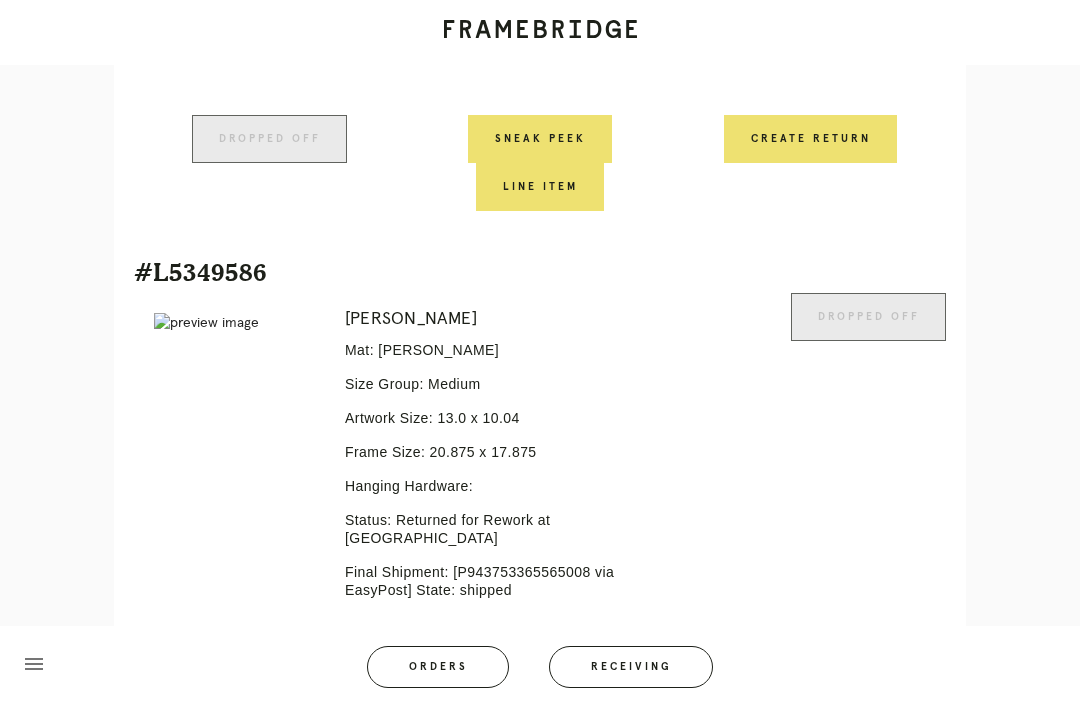scroll, scrollTop: 1056, scrollLeft: 0, axis: vertical 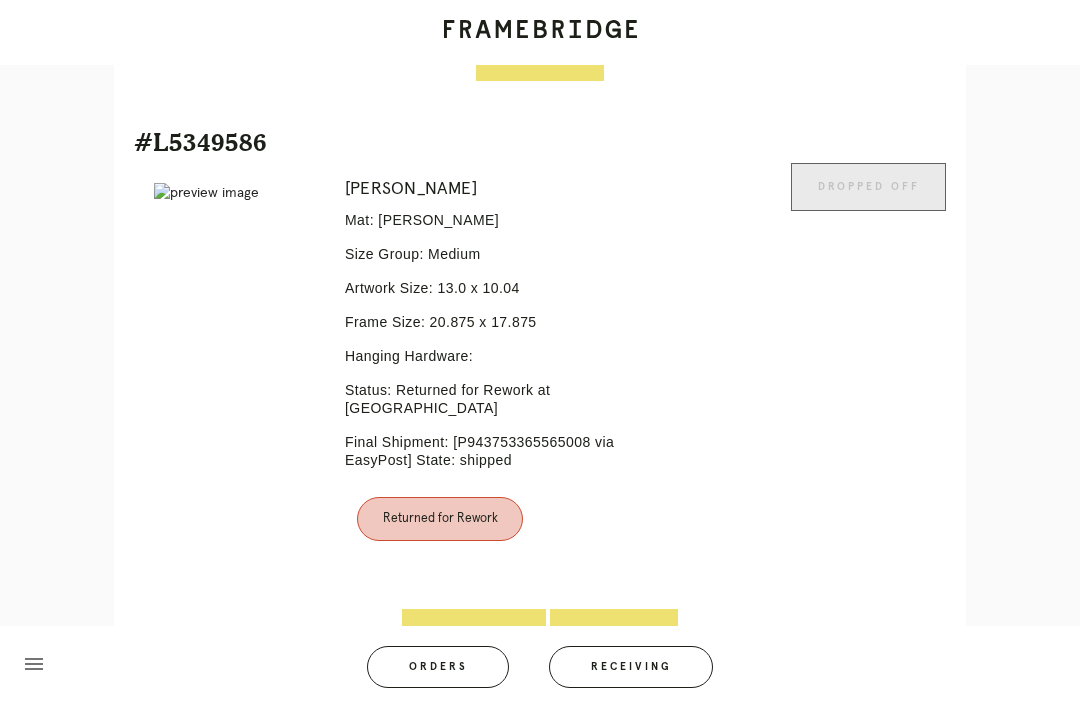 click on "Line Item" at bounding box center [614, 633] 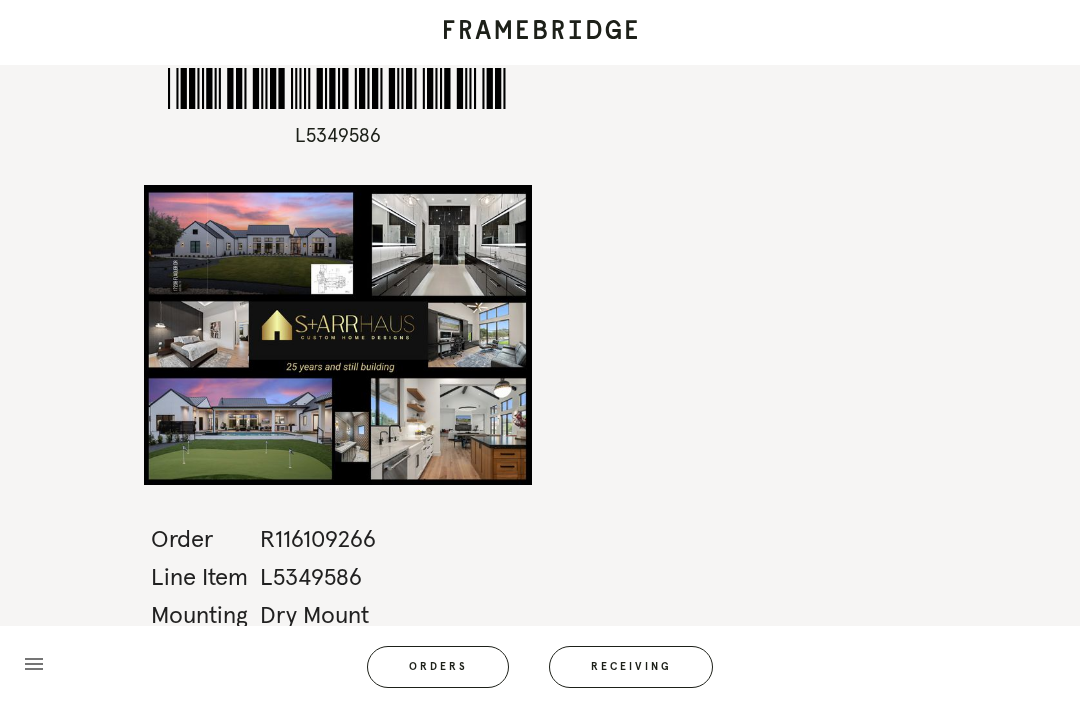 scroll, scrollTop: 64, scrollLeft: 0, axis: vertical 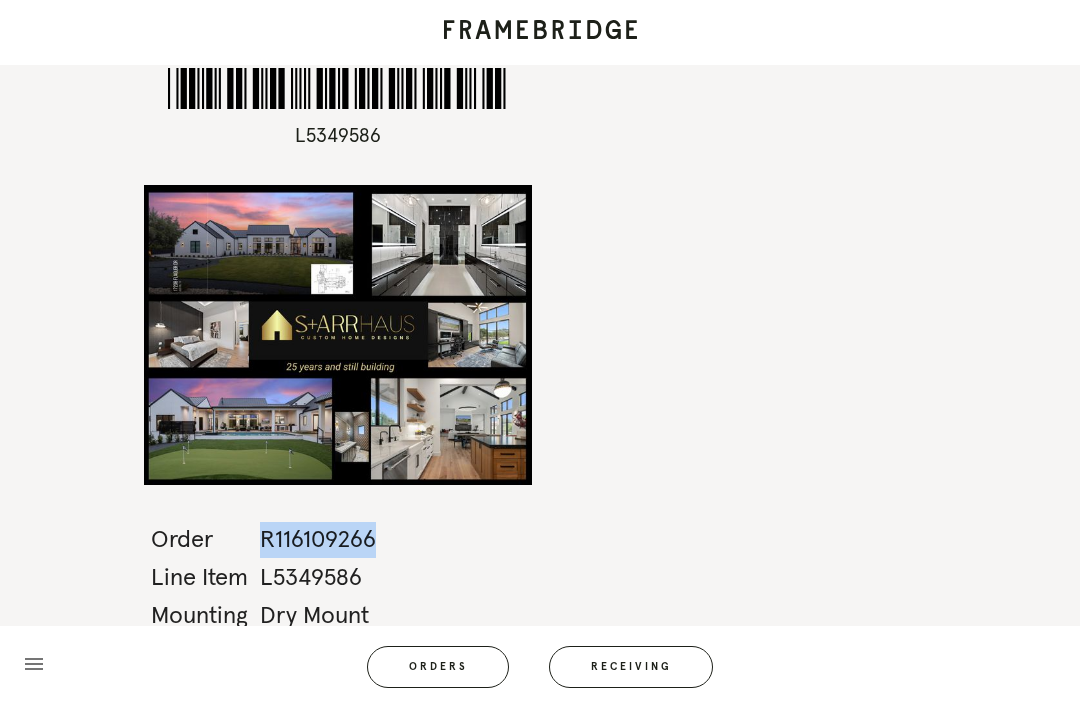 click on "Receiving" at bounding box center [631, 667] 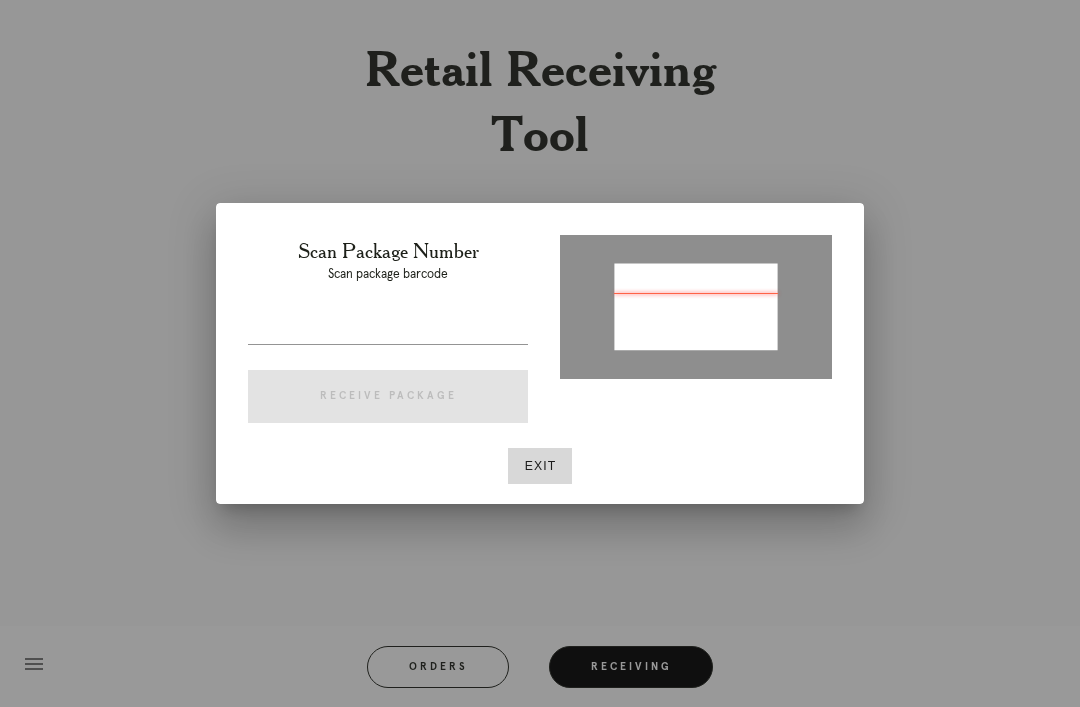 type on "P735627157619836" 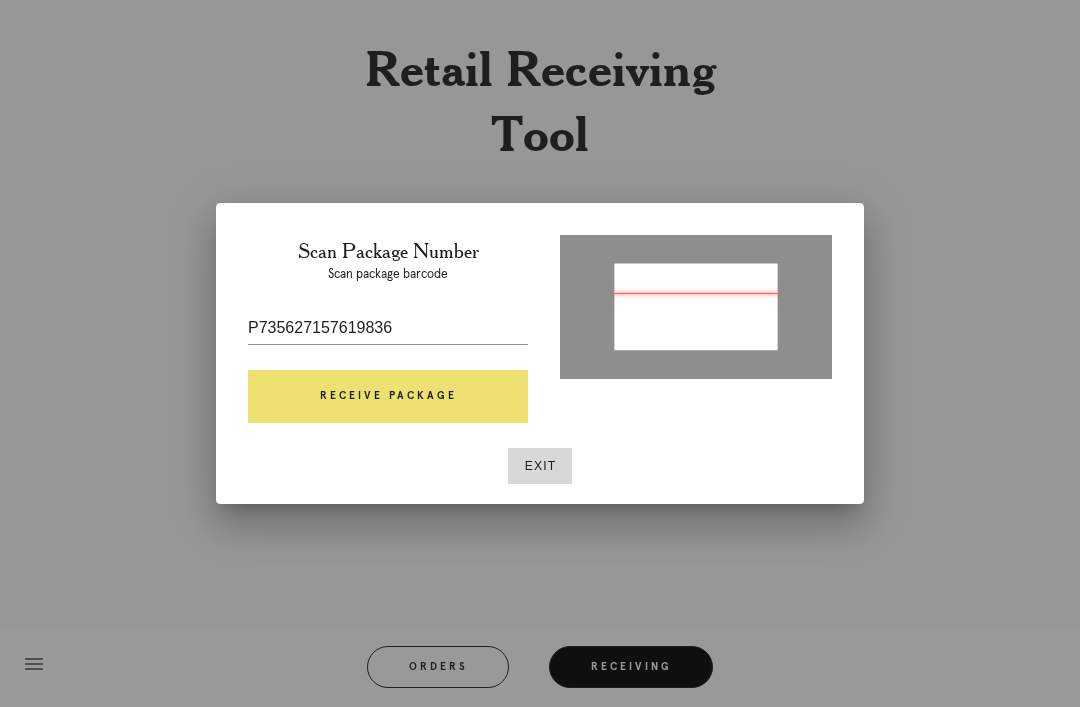 click on "Receive Package" at bounding box center (388, 397) 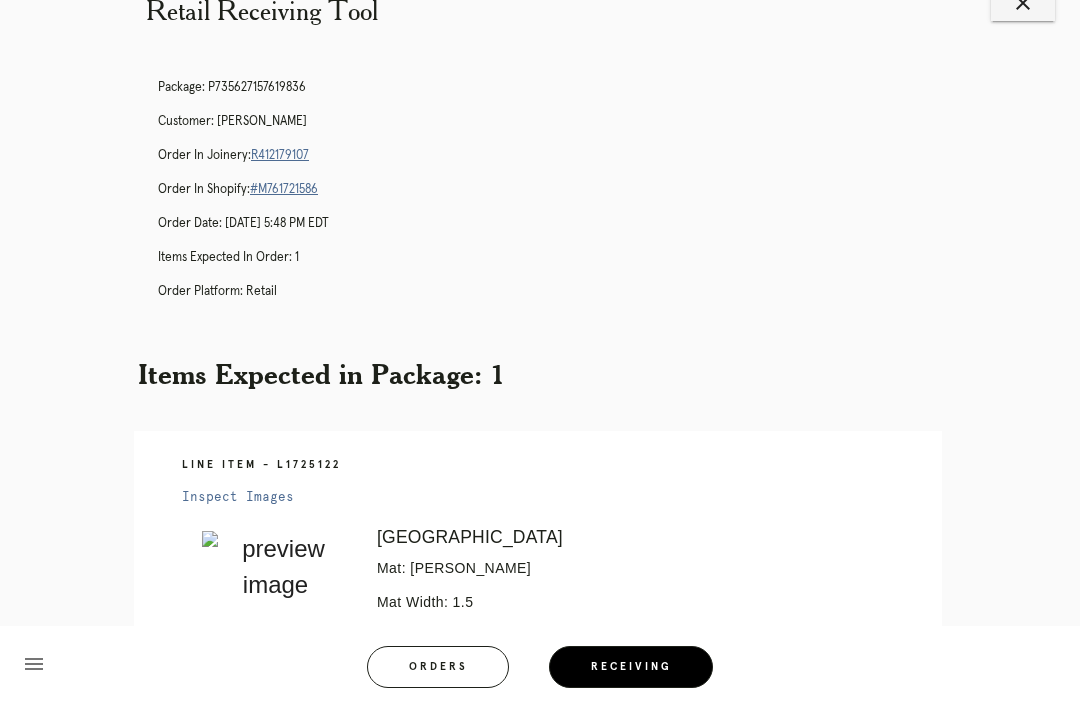 scroll, scrollTop: 0, scrollLeft: 0, axis: both 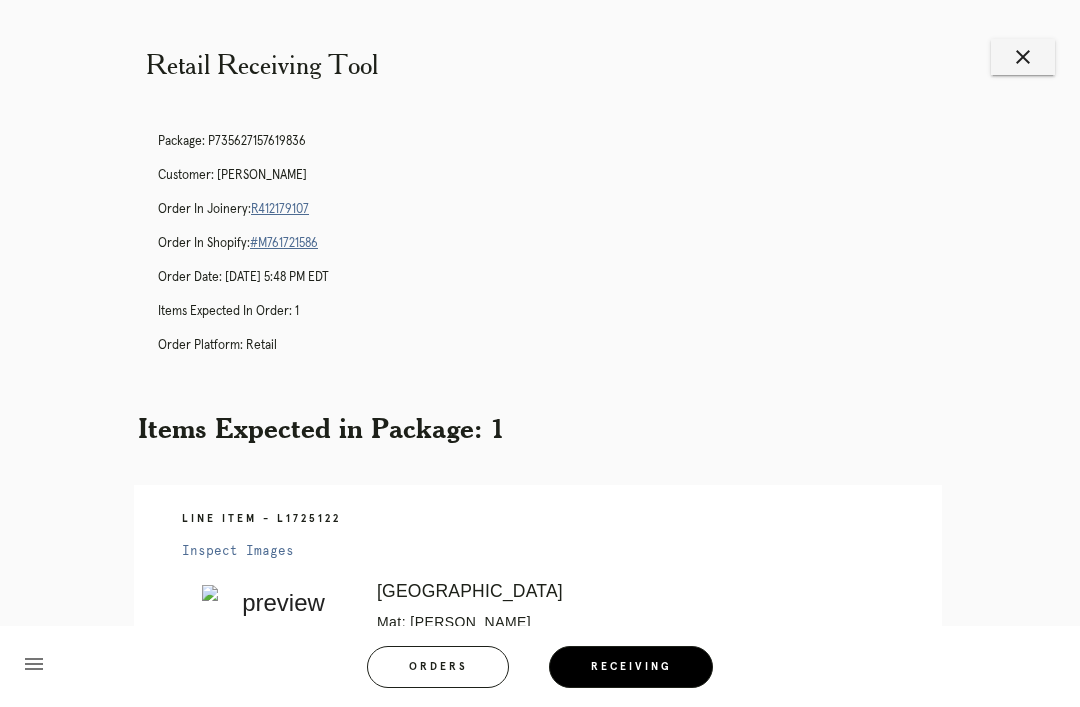 click on "R412179107" at bounding box center [280, 209] 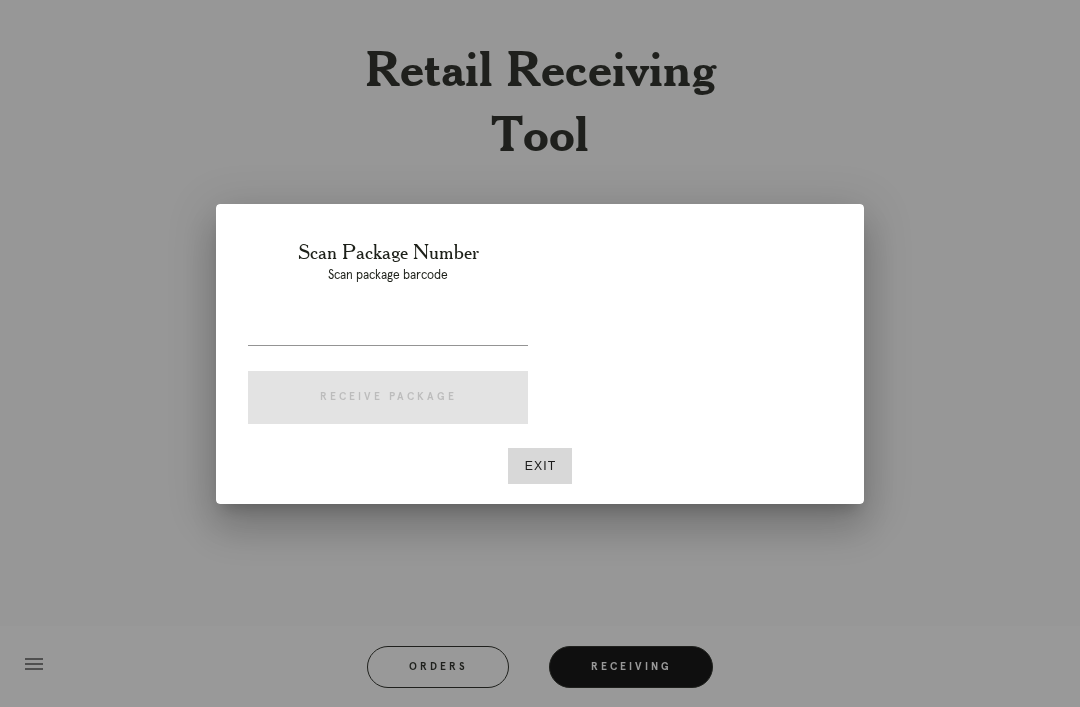 scroll, scrollTop: 0, scrollLeft: 0, axis: both 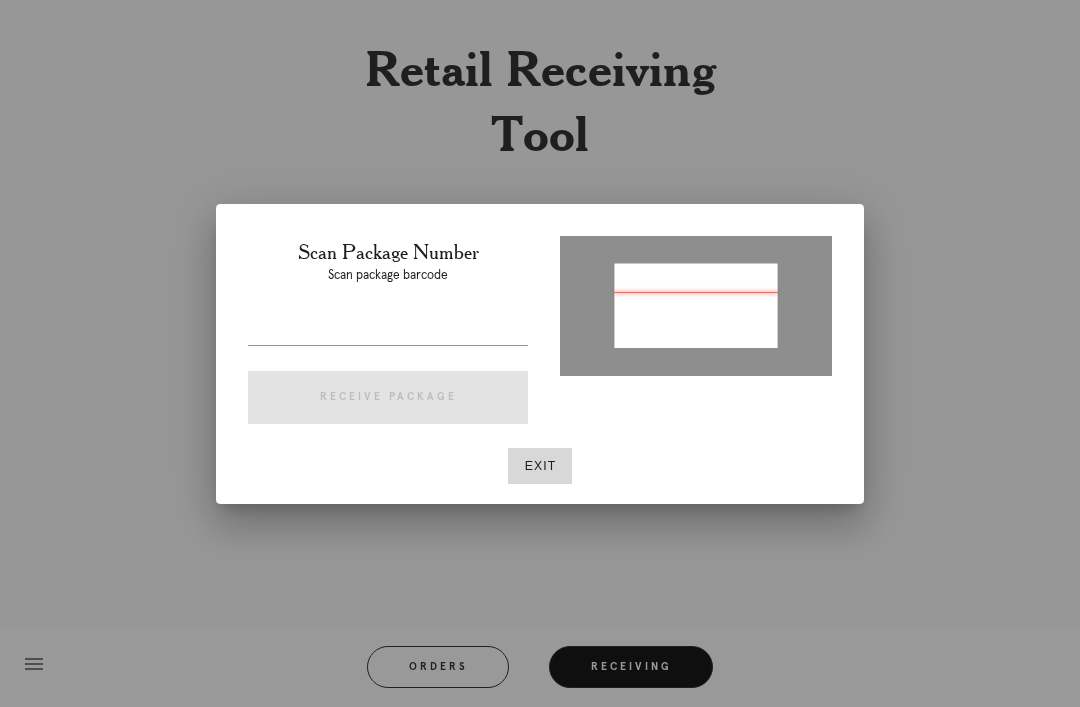 type on "P394995396528557" 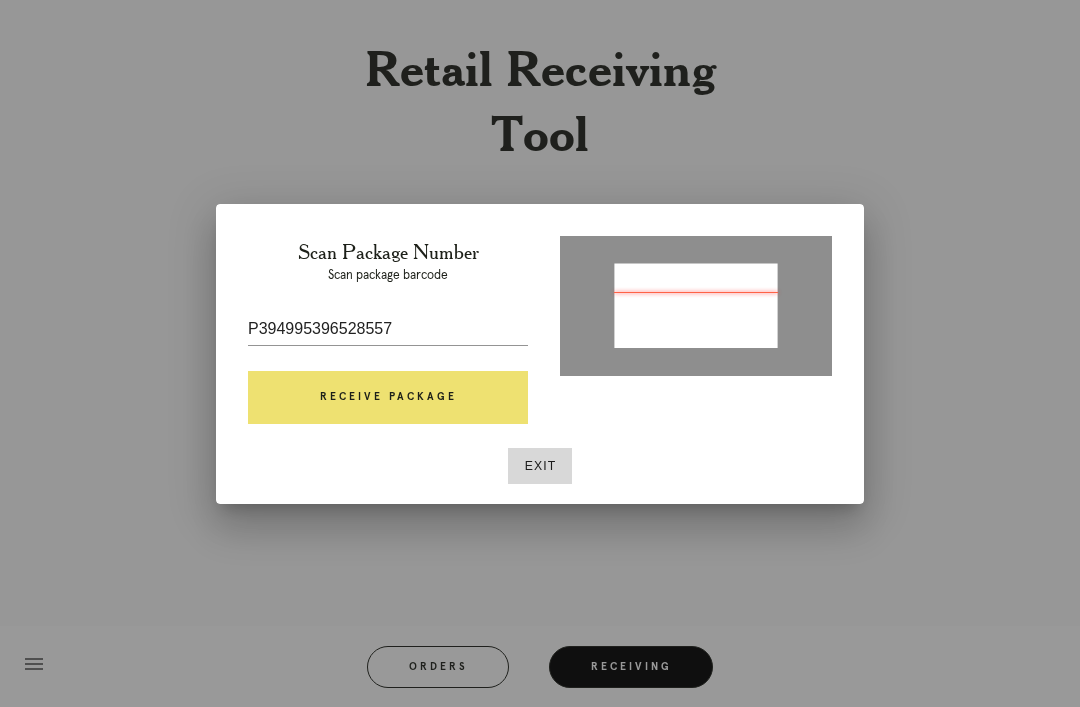 click on "Receive Package" at bounding box center [388, 398] 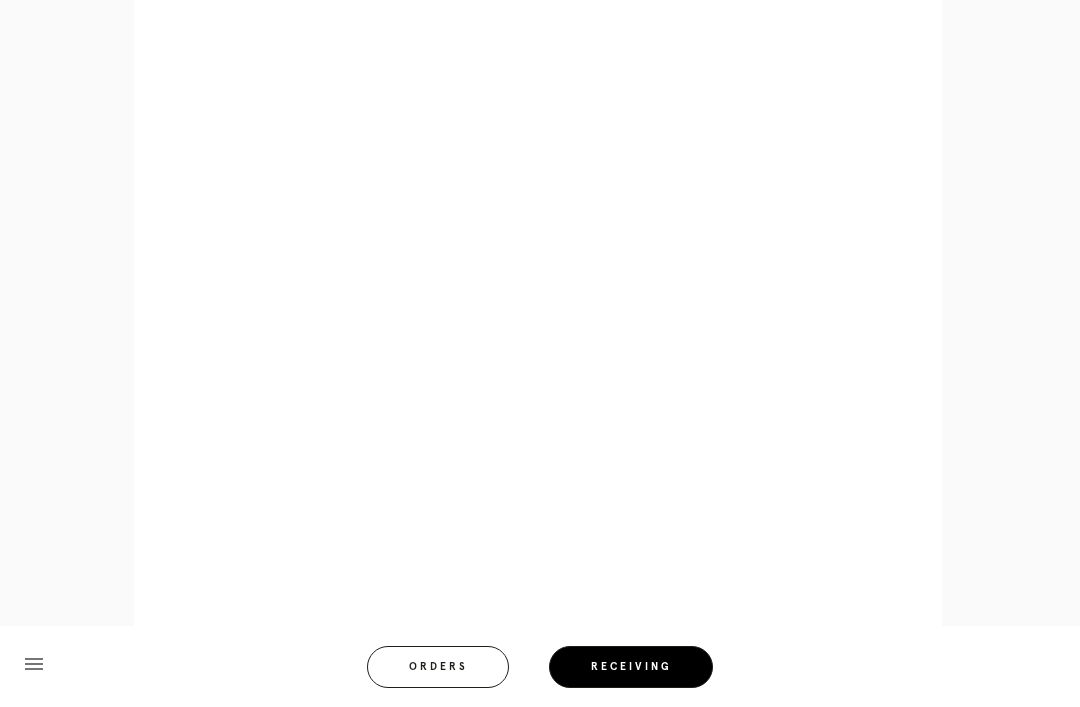 scroll, scrollTop: 1377, scrollLeft: 0, axis: vertical 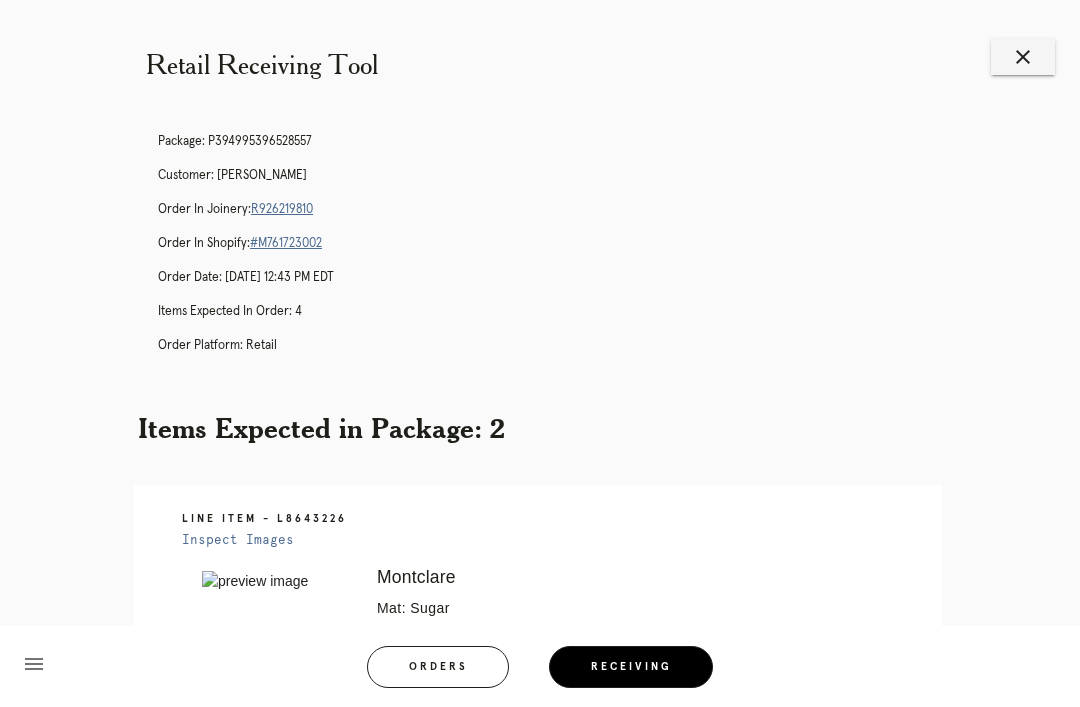 click on "R926219810" at bounding box center (282, 209) 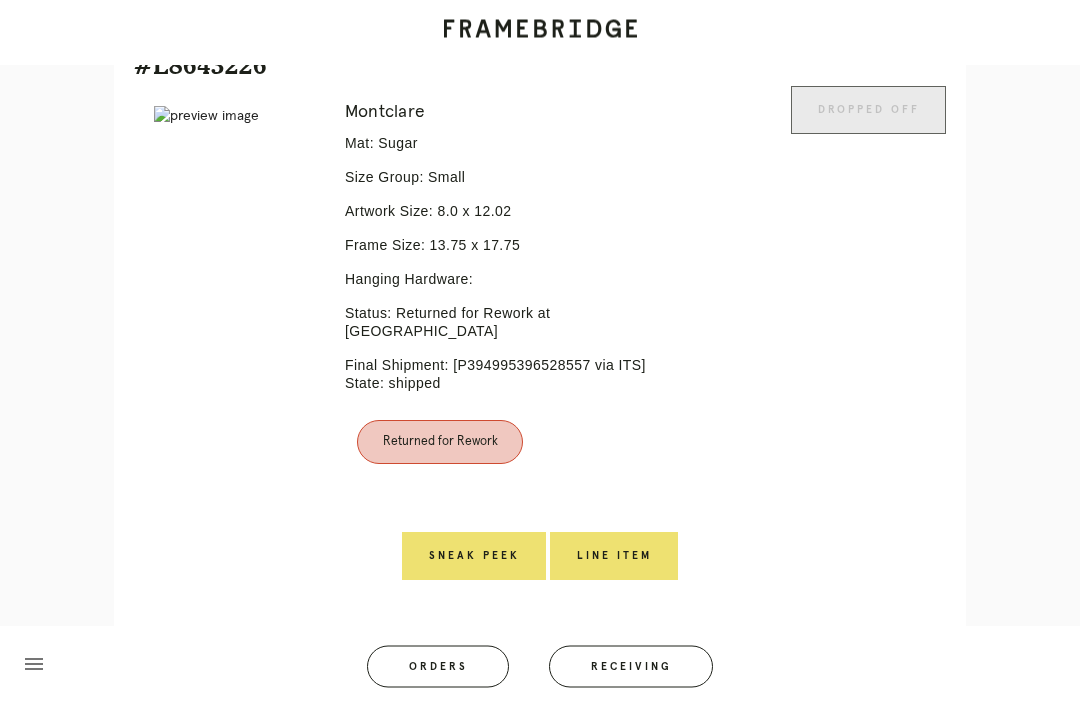 scroll, scrollTop: 0, scrollLeft: 0, axis: both 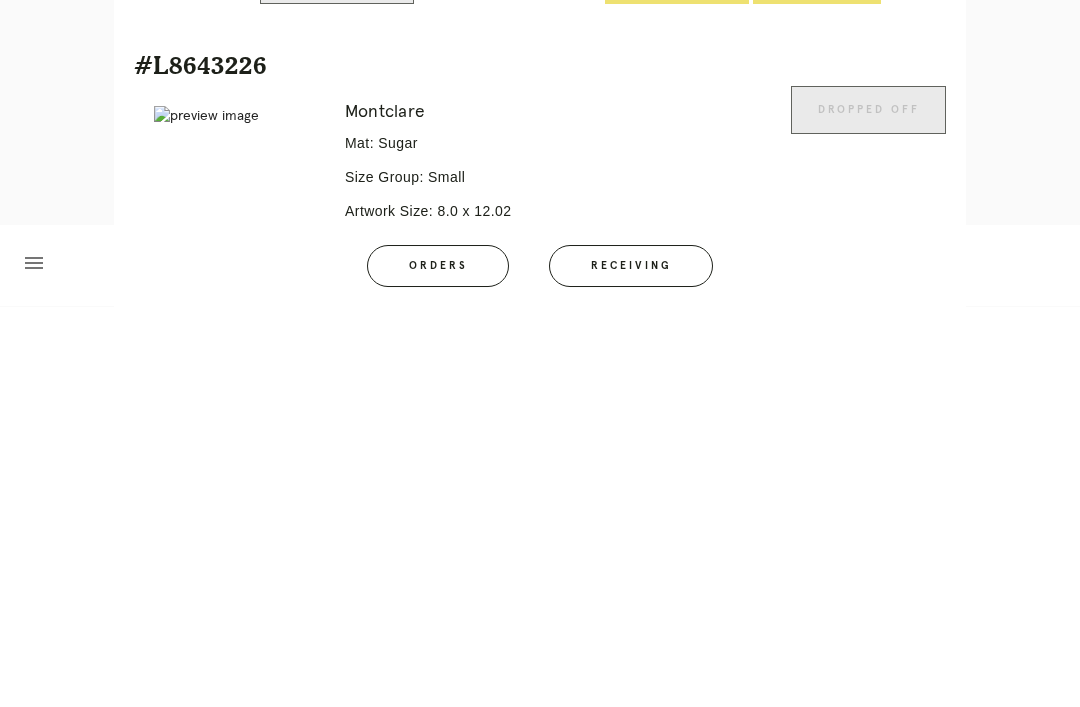 click on "Line Item" at bounding box center [614, 957] 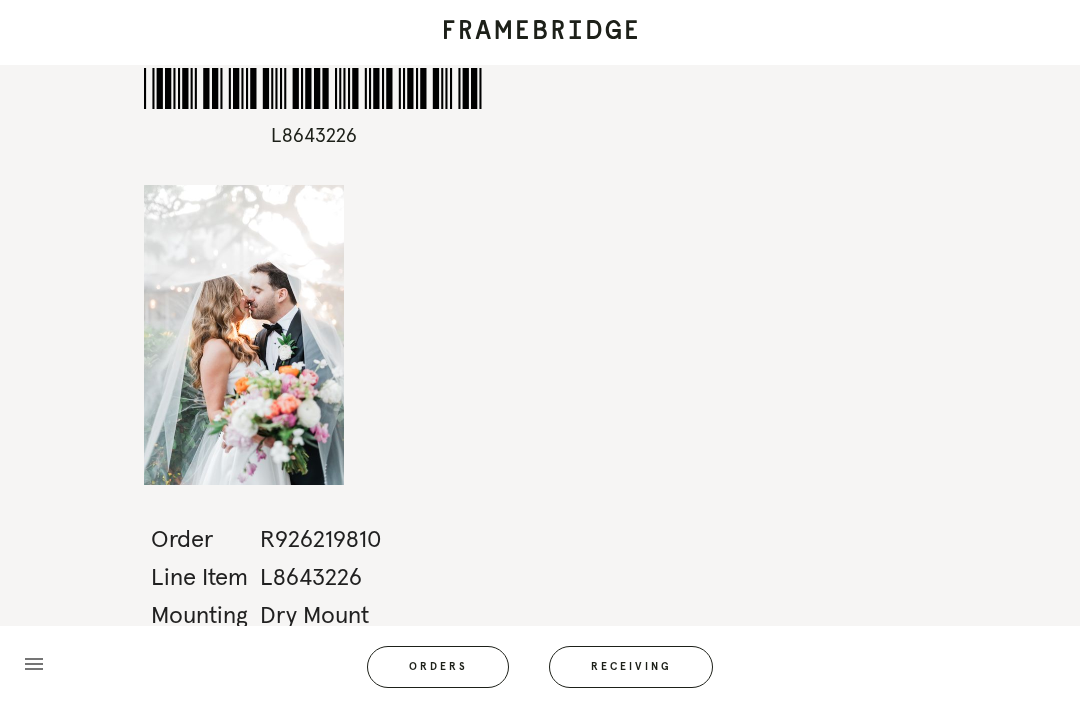 scroll, scrollTop: 1, scrollLeft: 0, axis: vertical 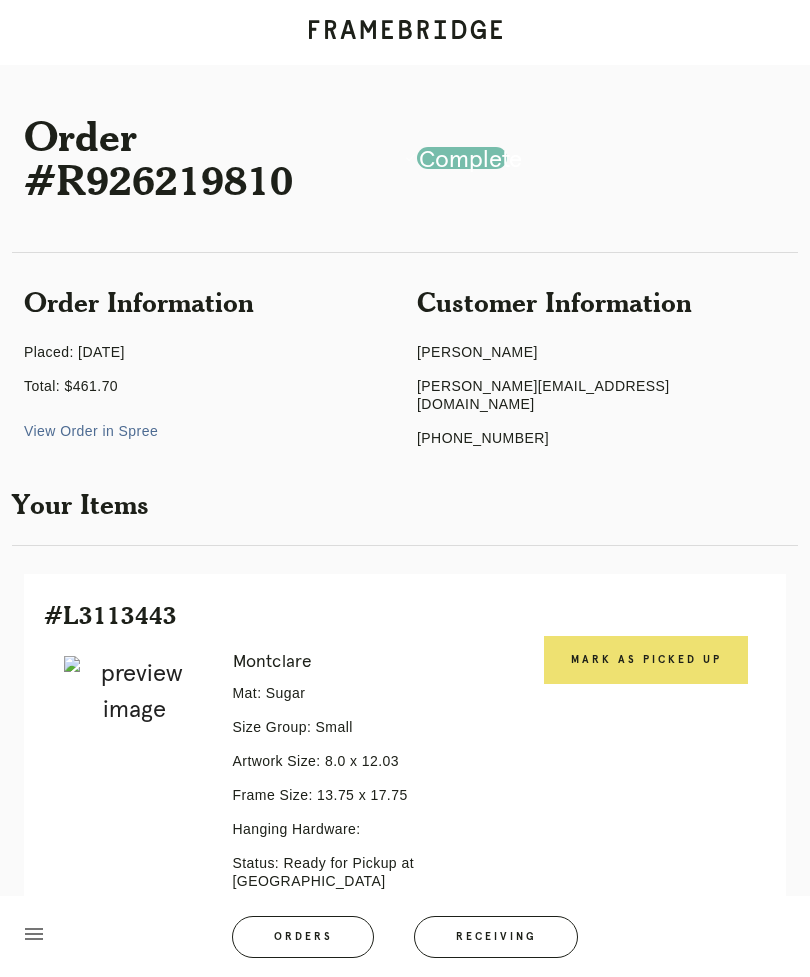 click on "Receiving" at bounding box center [496, 937] 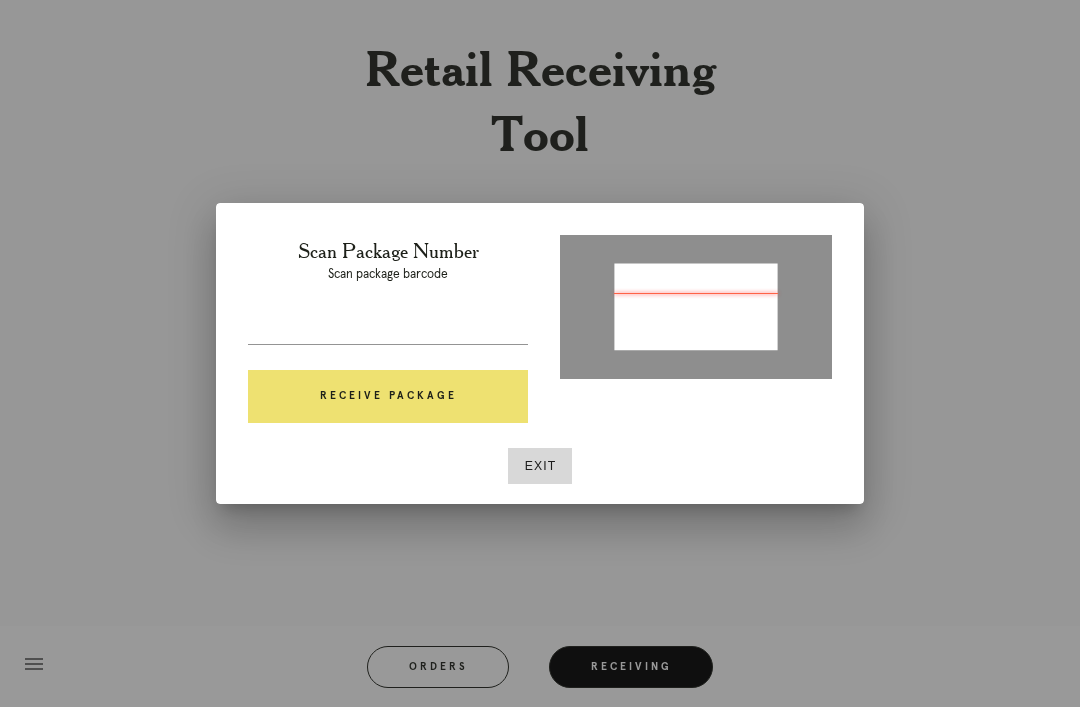 type on "P394995396528557" 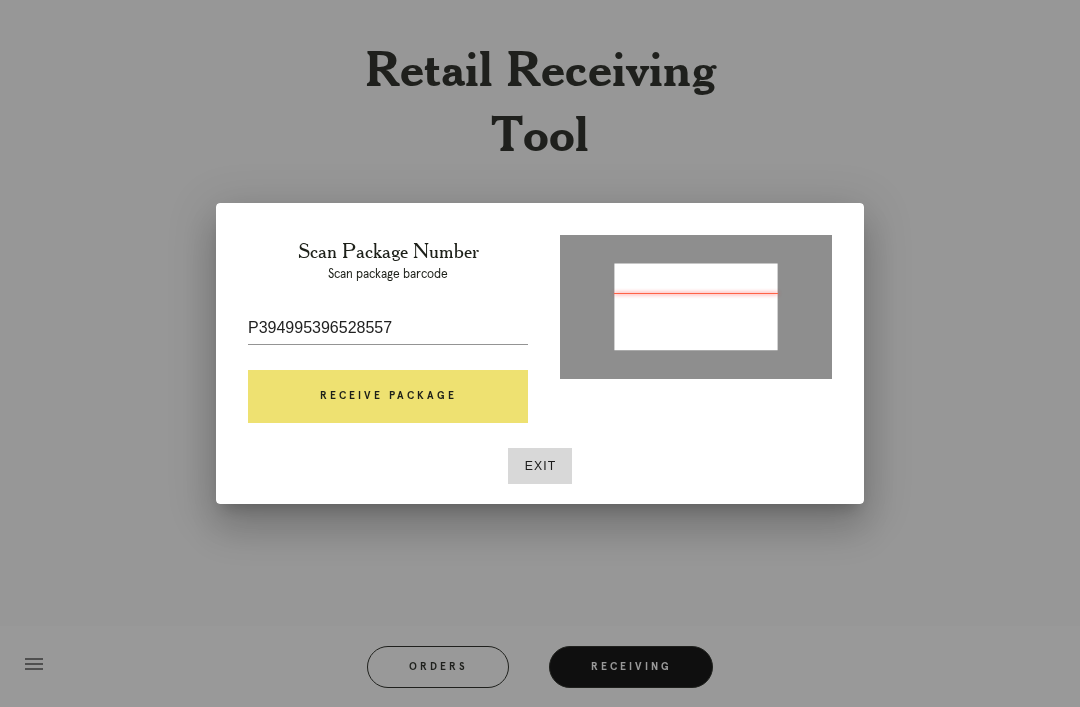 click on "Receive Package" at bounding box center [388, 397] 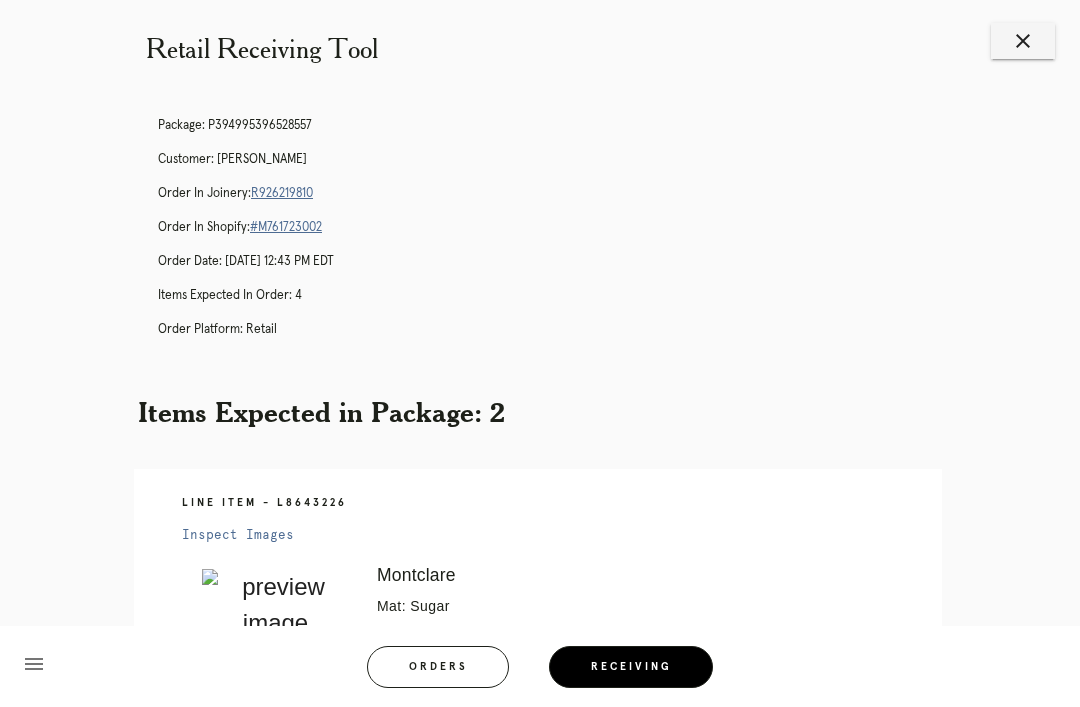 scroll, scrollTop: 0, scrollLeft: 0, axis: both 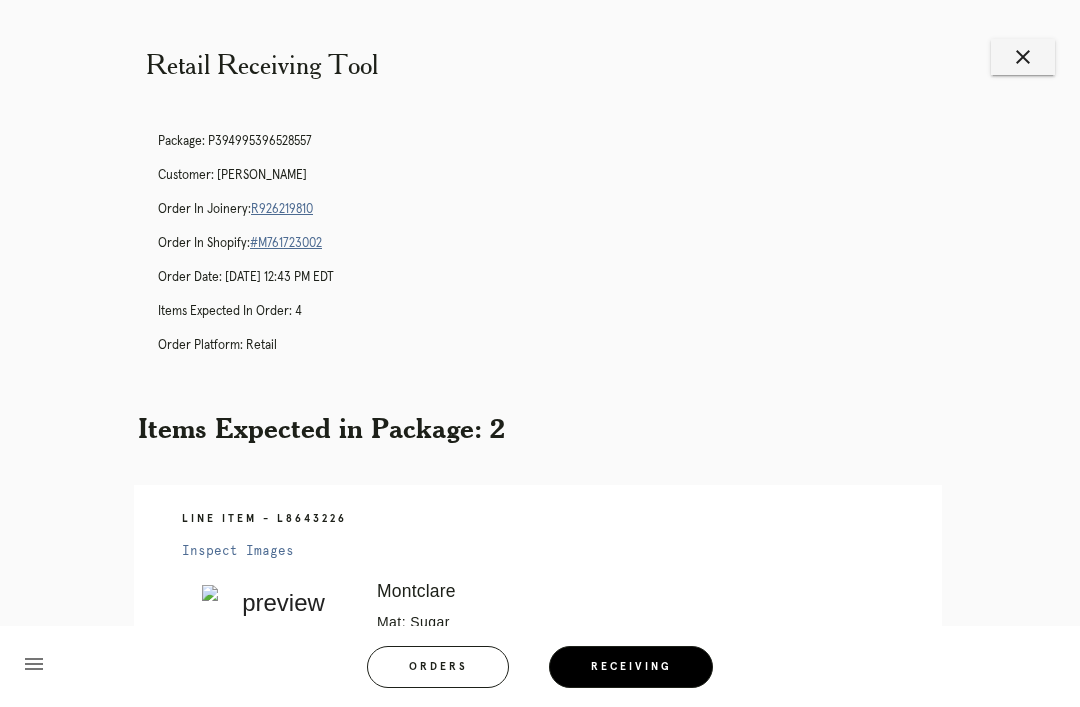 click on "close" at bounding box center [1023, 57] 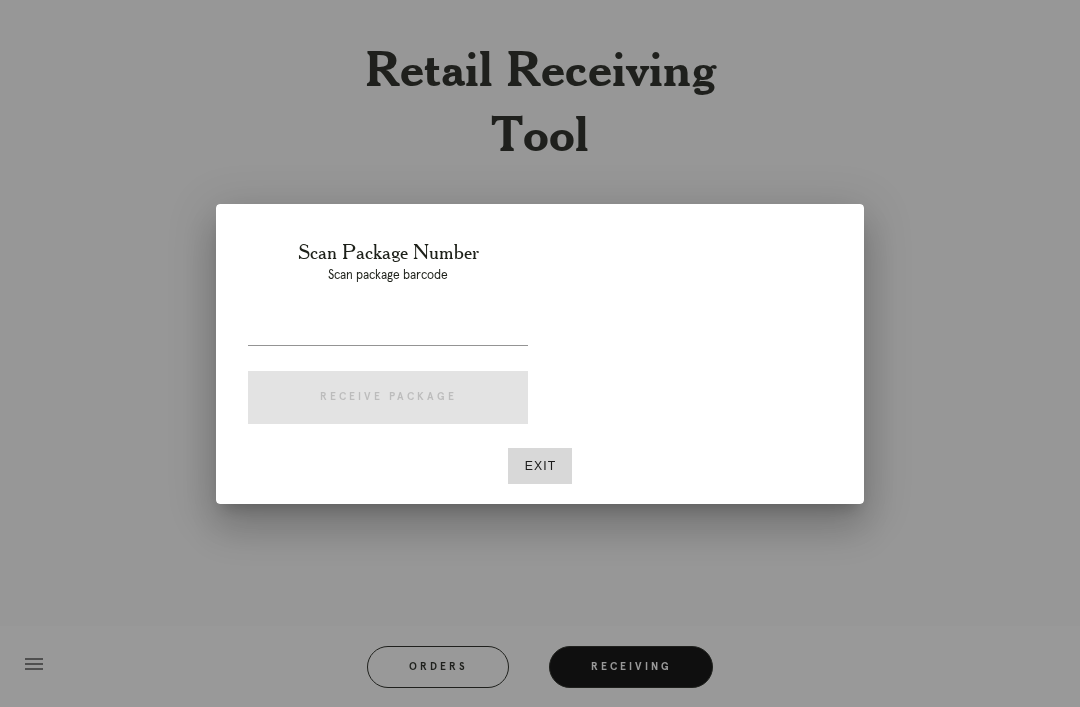 scroll, scrollTop: 0, scrollLeft: 0, axis: both 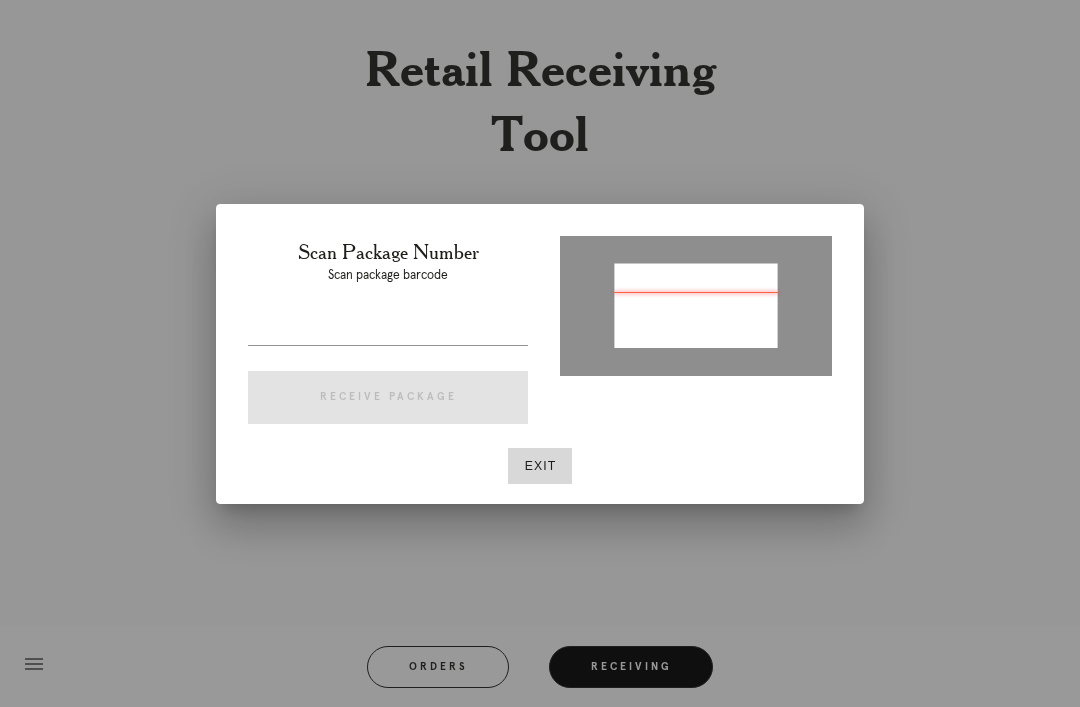 type on "P403099836601844" 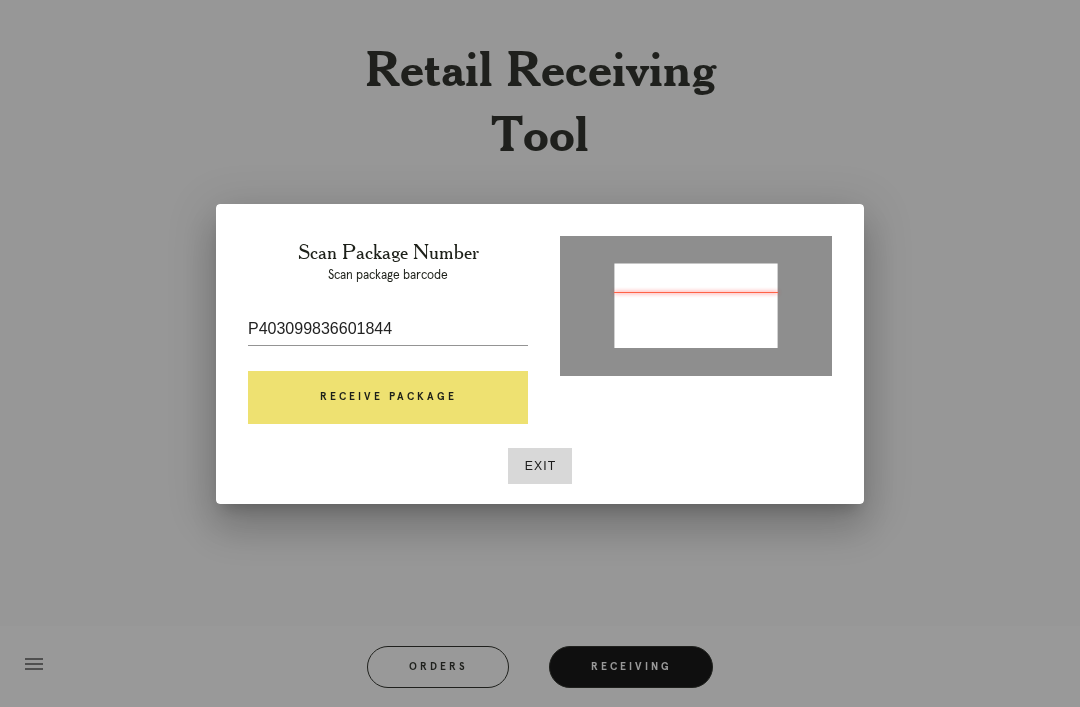 click on "Receive Package" at bounding box center (388, 398) 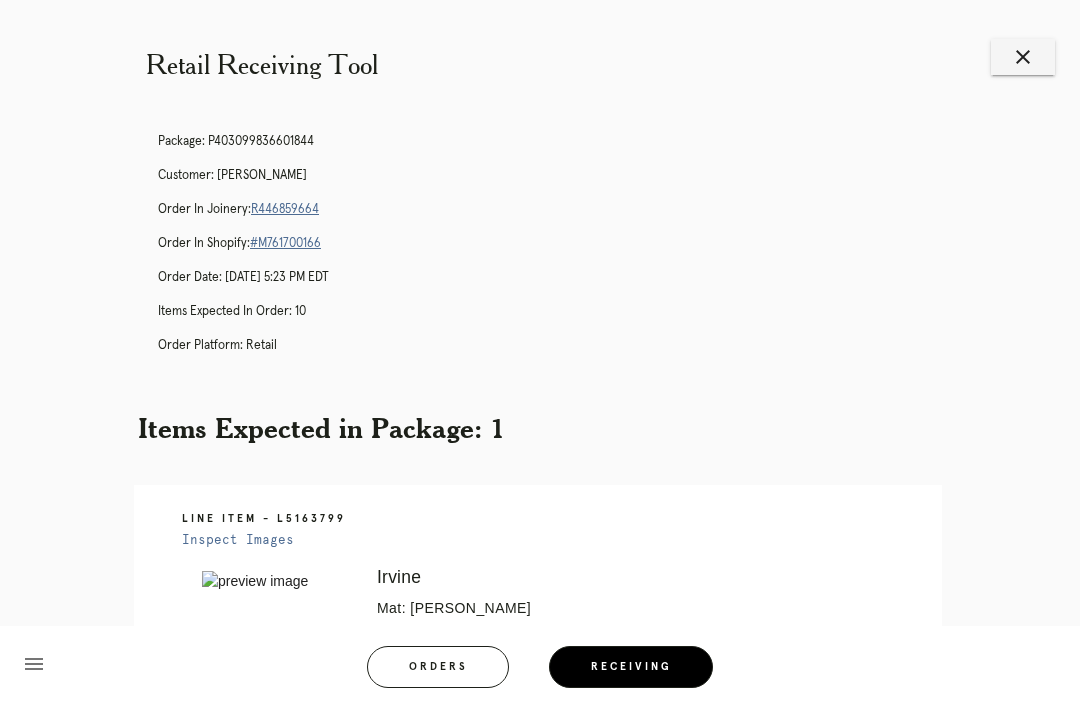 click on "close" at bounding box center (1023, 57) 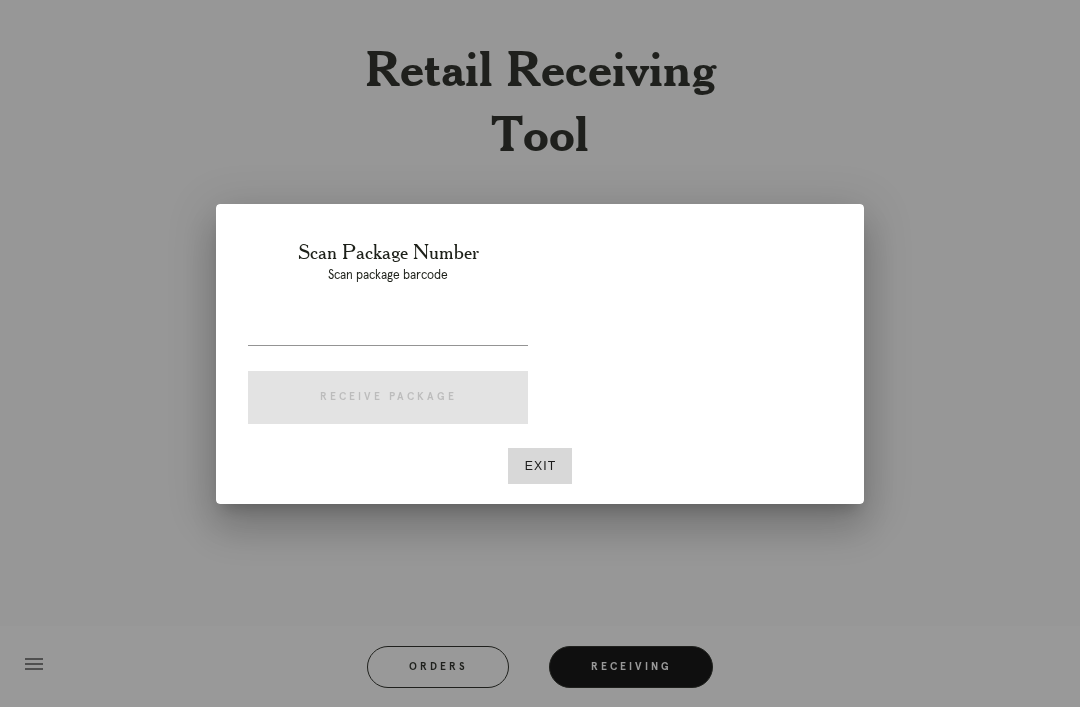 scroll, scrollTop: 0, scrollLeft: 0, axis: both 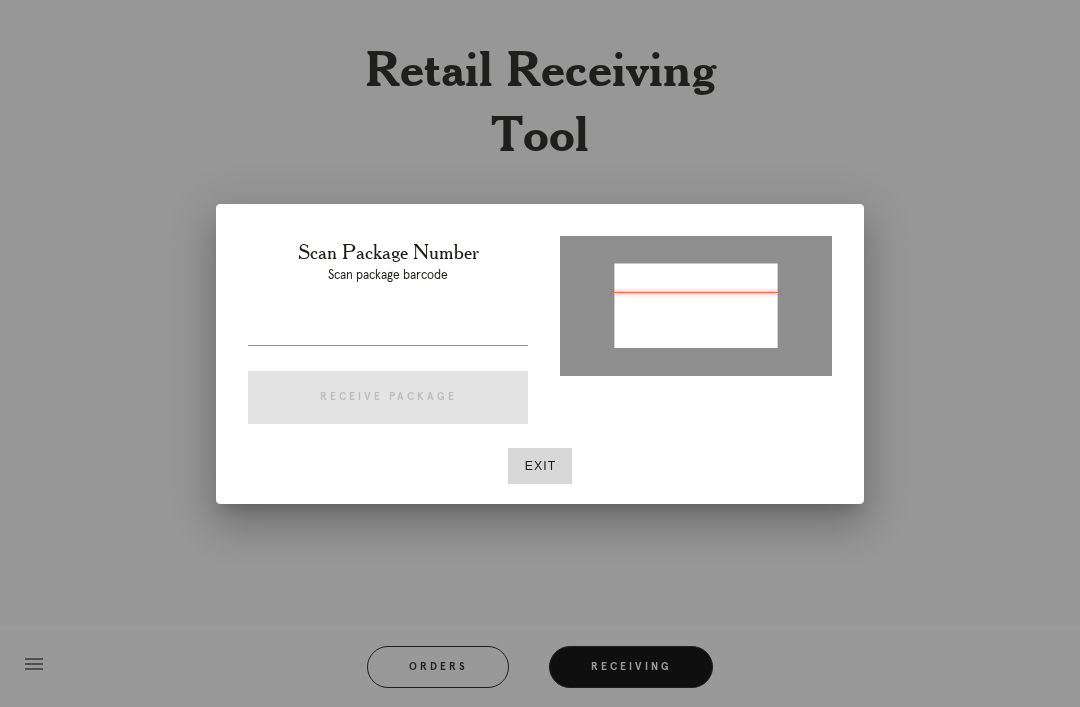 type on "P403099836601844" 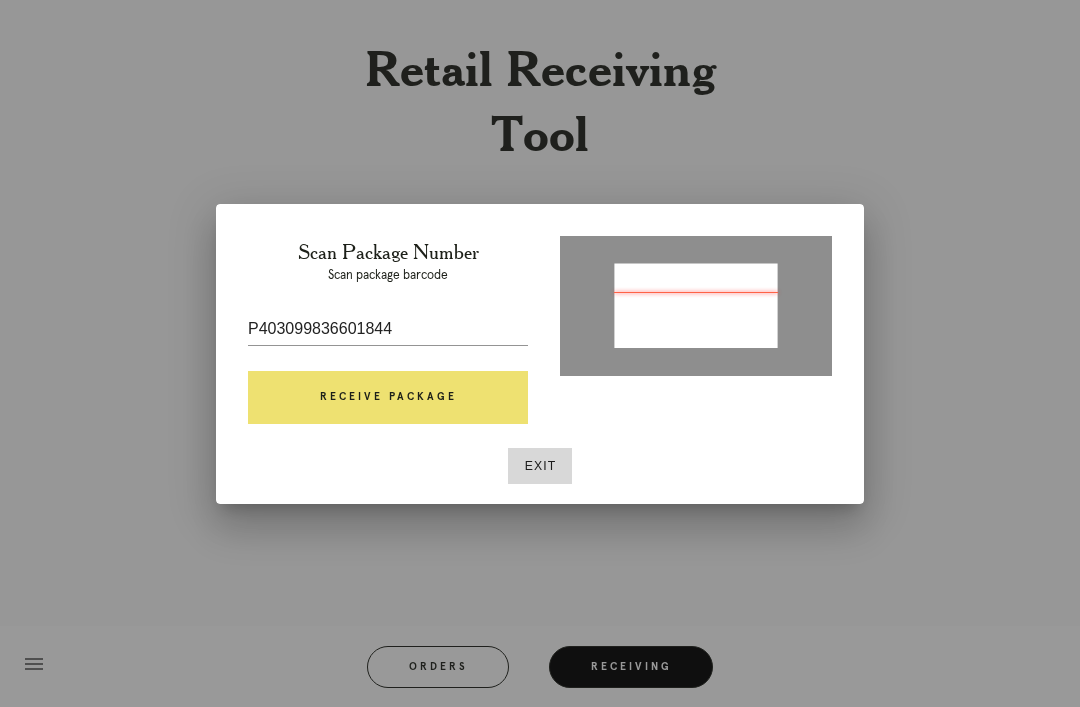 click on "Receive Package" at bounding box center (388, 398) 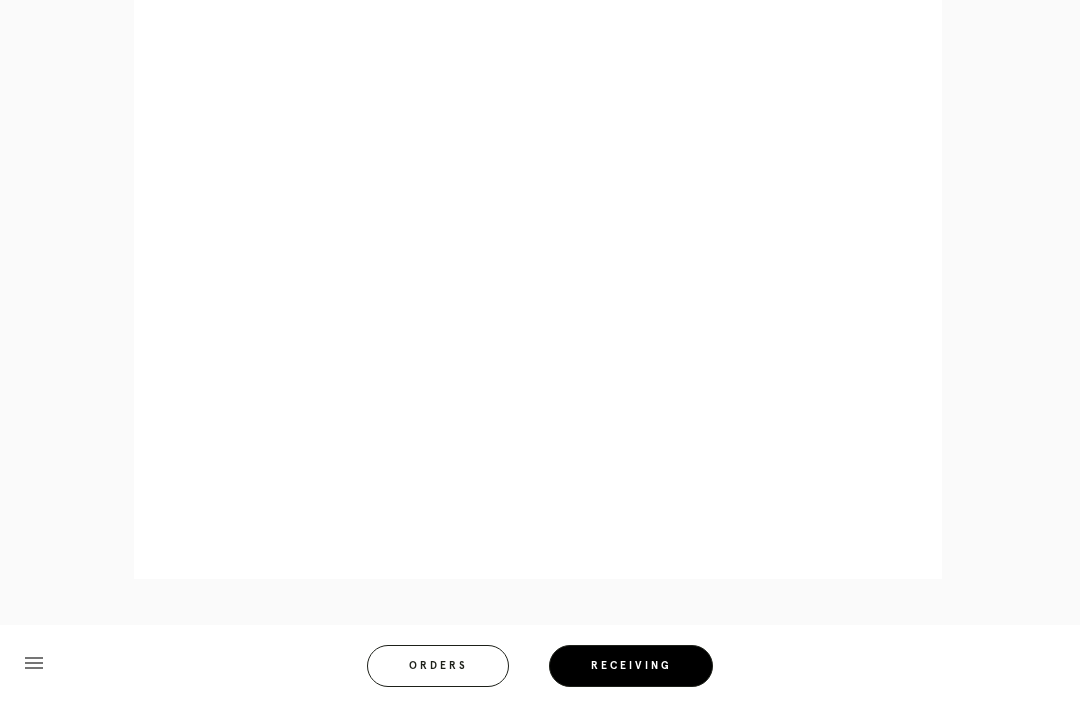 scroll, scrollTop: 1218, scrollLeft: 0, axis: vertical 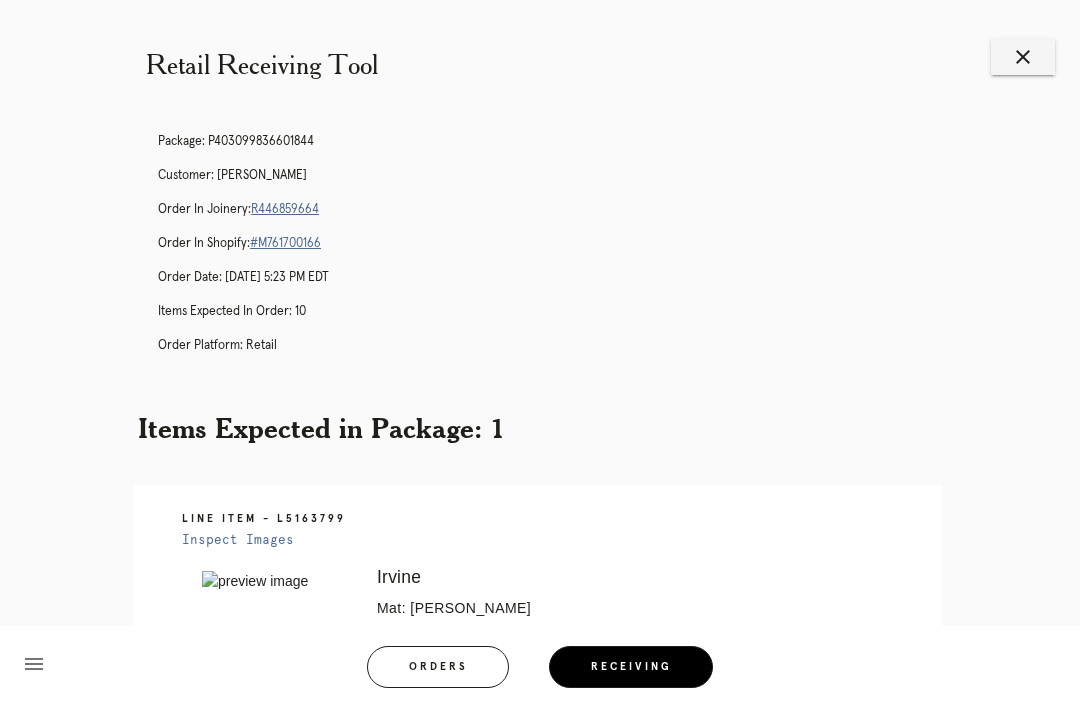 click on "R446859664" at bounding box center (285, 209) 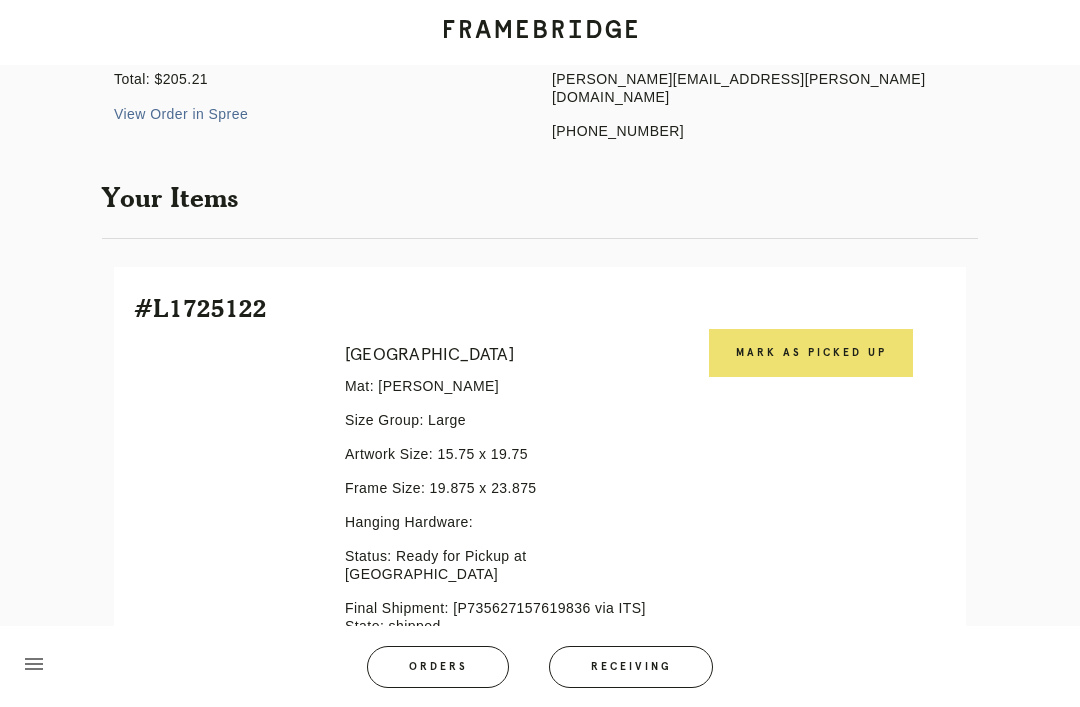 scroll, scrollTop: 283, scrollLeft: 0, axis: vertical 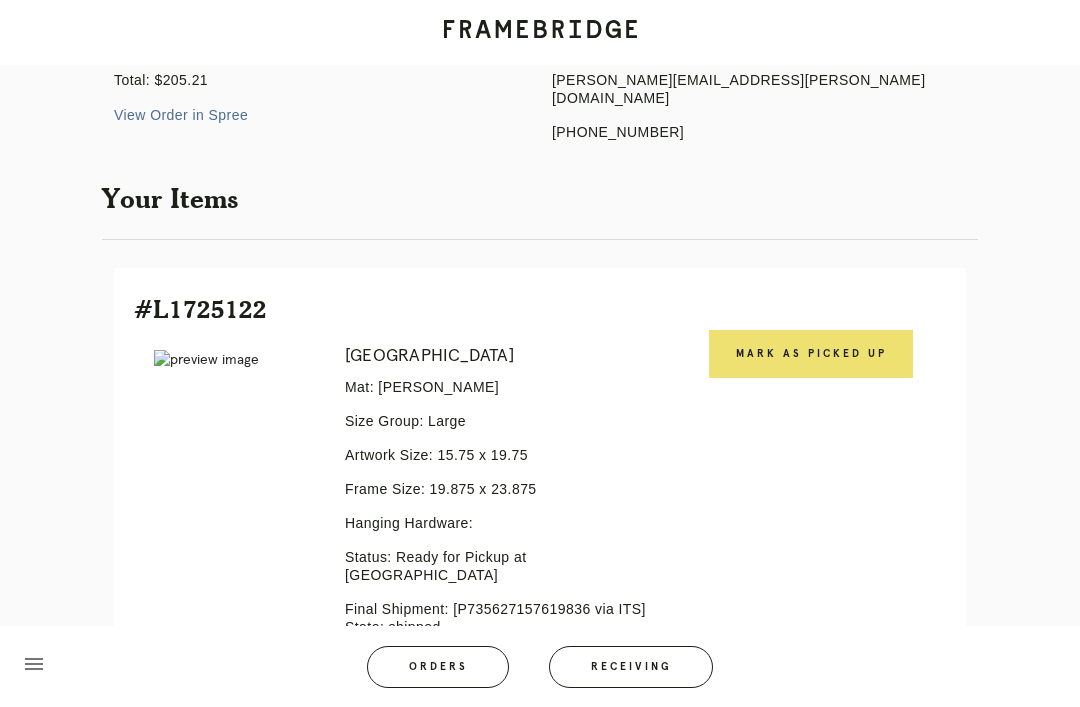 click on "Mark as Picked Up" at bounding box center (811, 354) 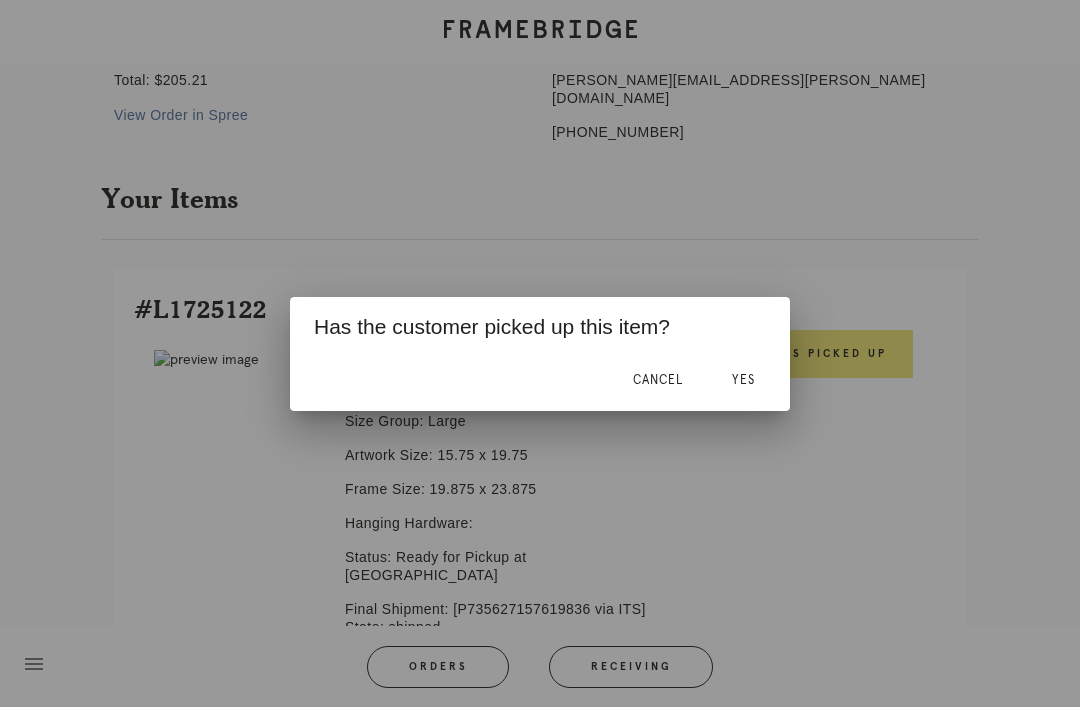 click on "Yes" at bounding box center (743, 380) 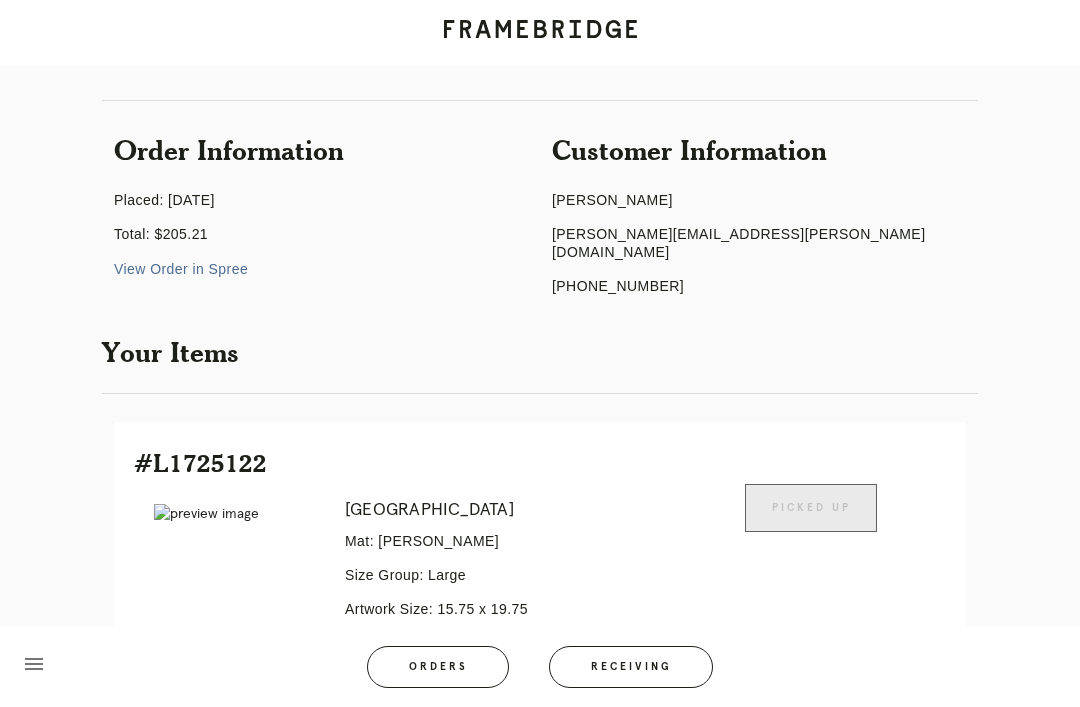 scroll, scrollTop: 0, scrollLeft: 0, axis: both 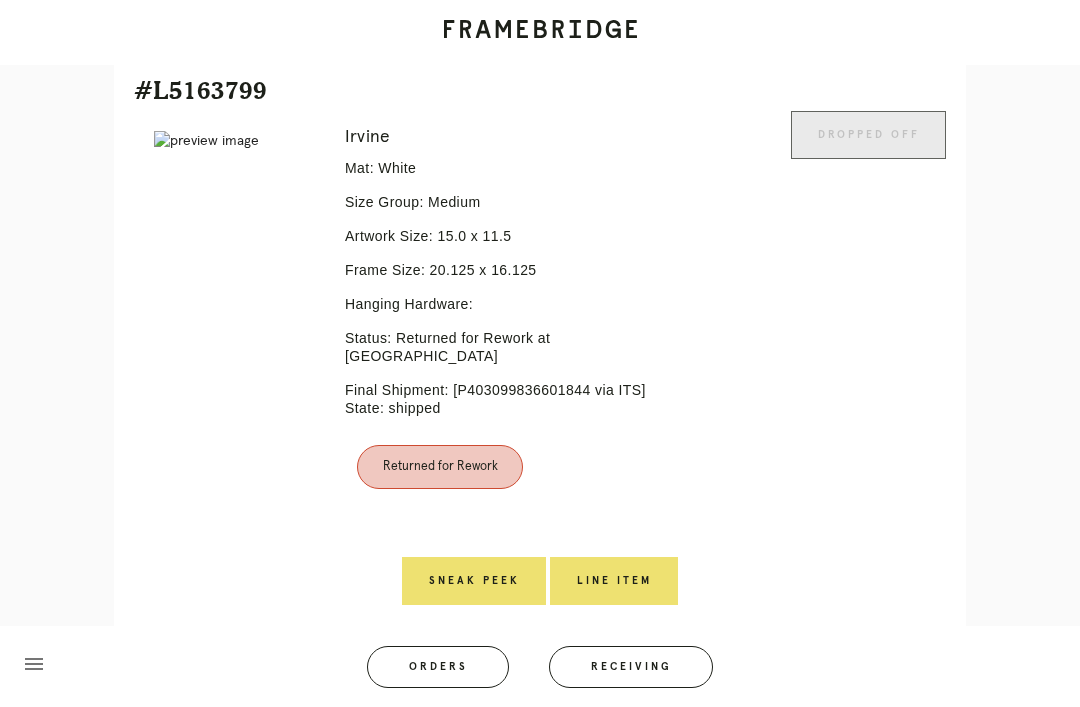 click on "Line Item" at bounding box center (614, 581) 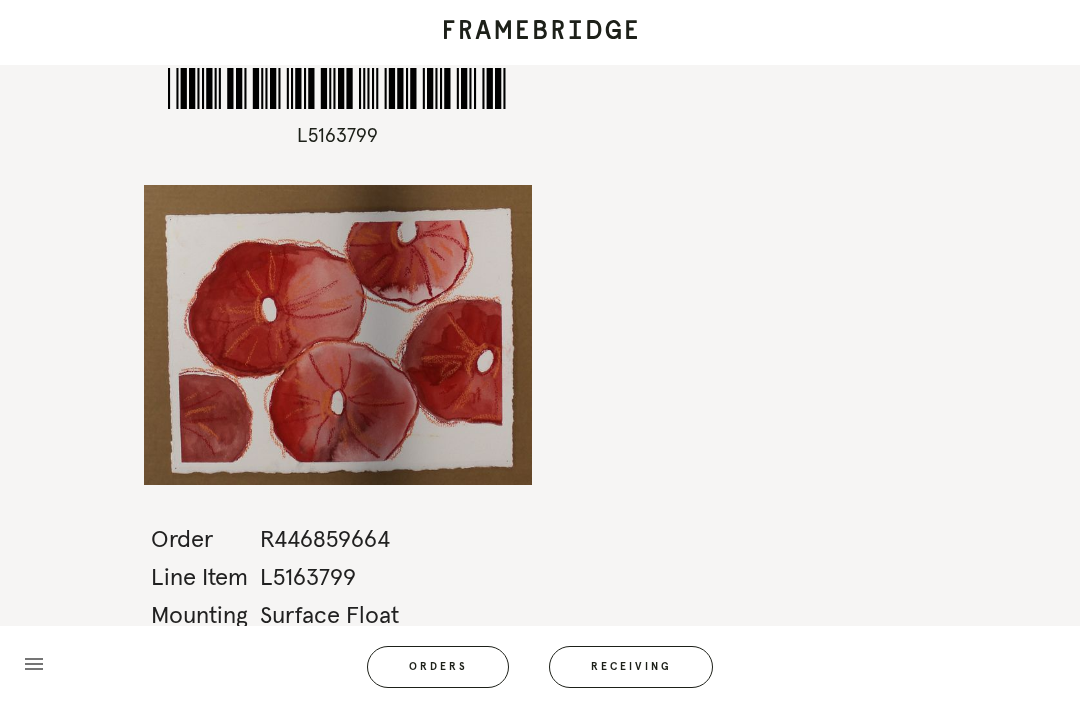 scroll, scrollTop: 33, scrollLeft: 0, axis: vertical 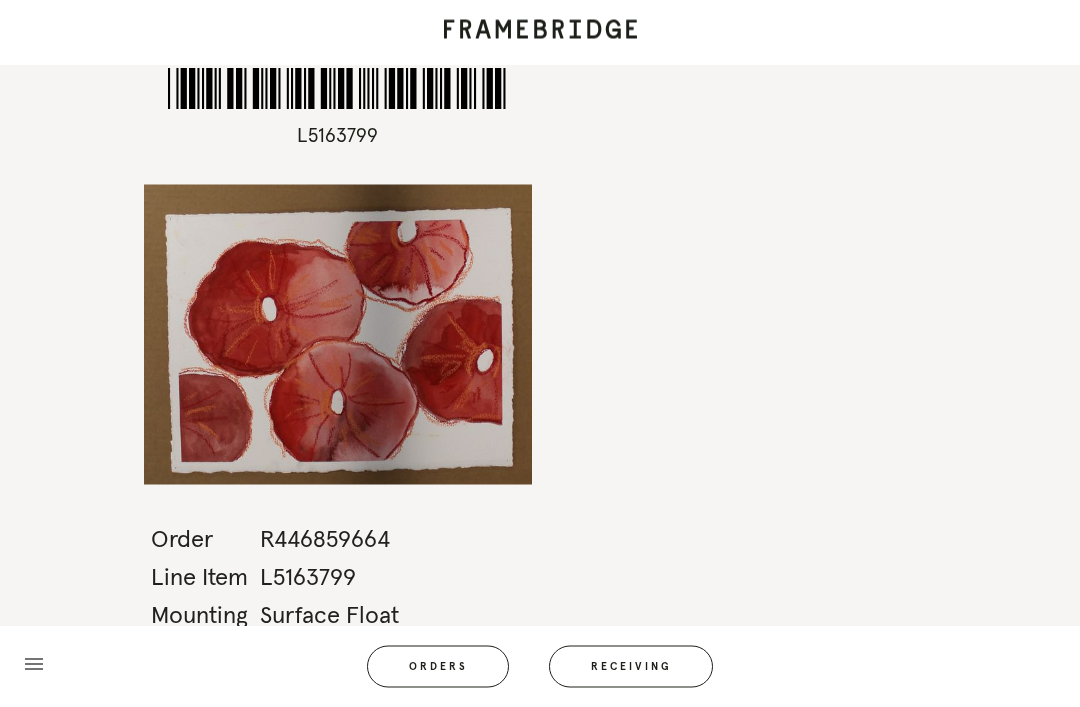 click on "*L5163799*
L5163799
Order   R446859664   Line Item   L5163799   Mounting   Surface Float   Size       menu
Orders
Receiving
Logged in as:   kyle.marshall@framebridge.com   Central Austin
Logout" at bounding box center (540, 353) 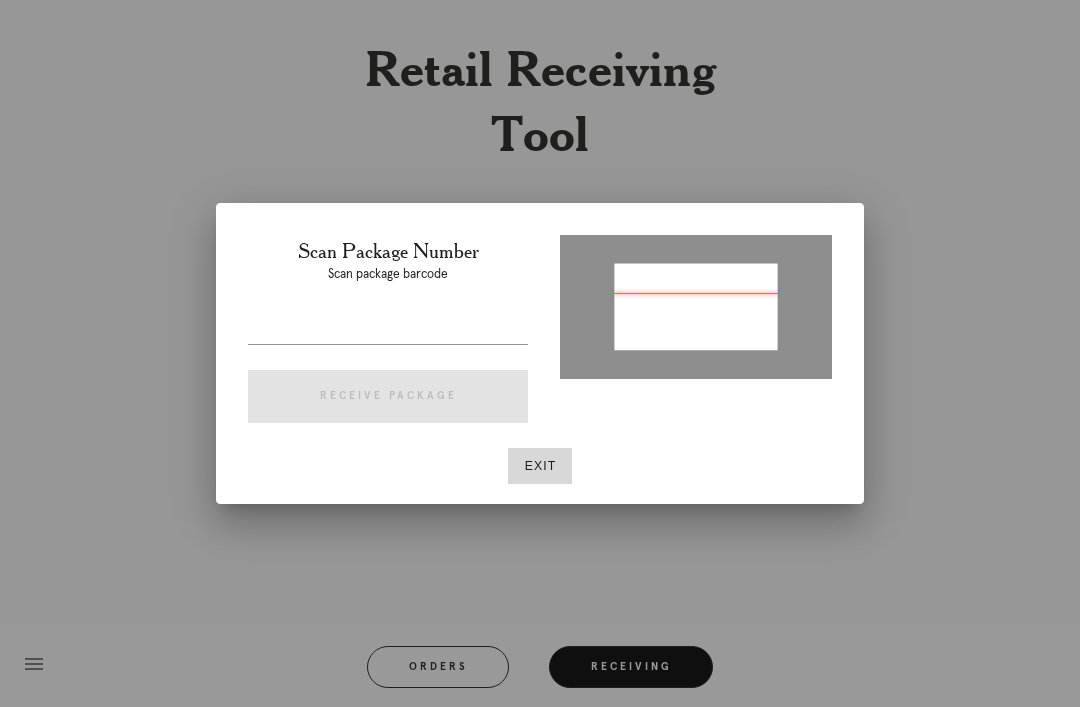 type on "P672876186472702" 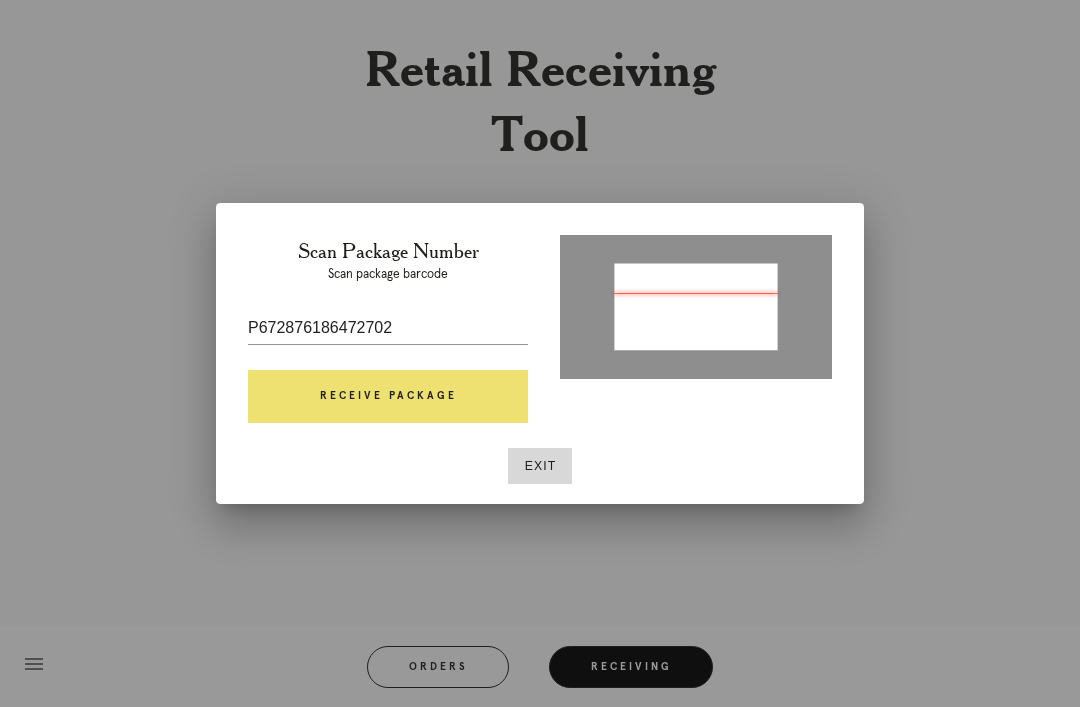 click on "Receive Package" at bounding box center [388, 397] 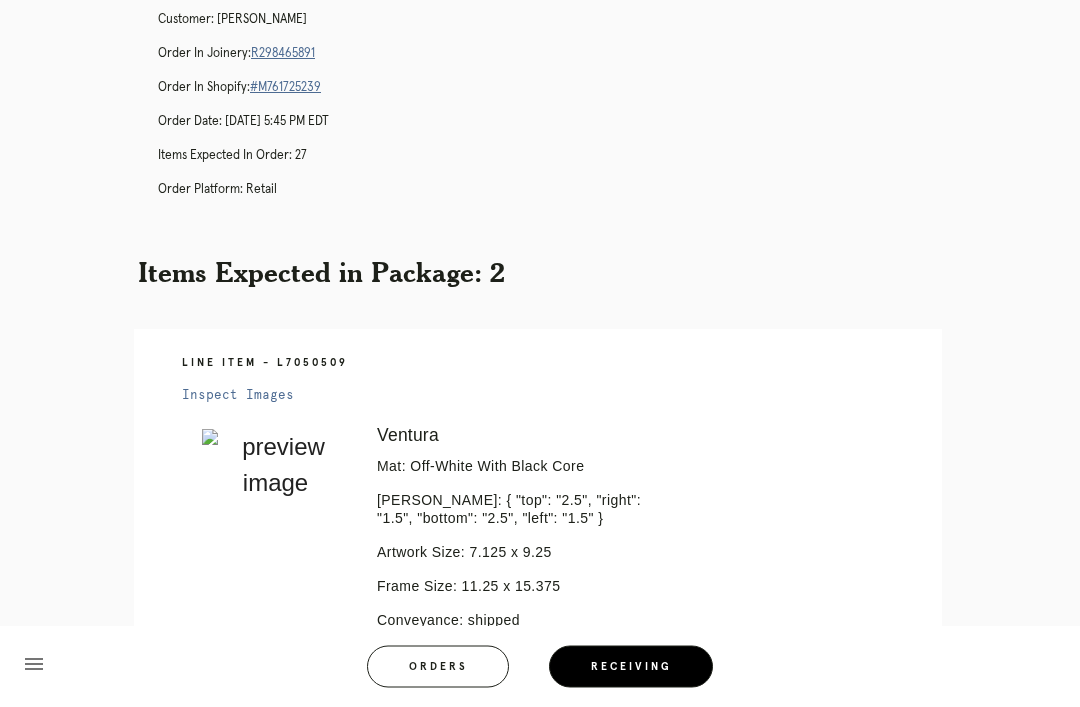 scroll, scrollTop: 0, scrollLeft: 0, axis: both 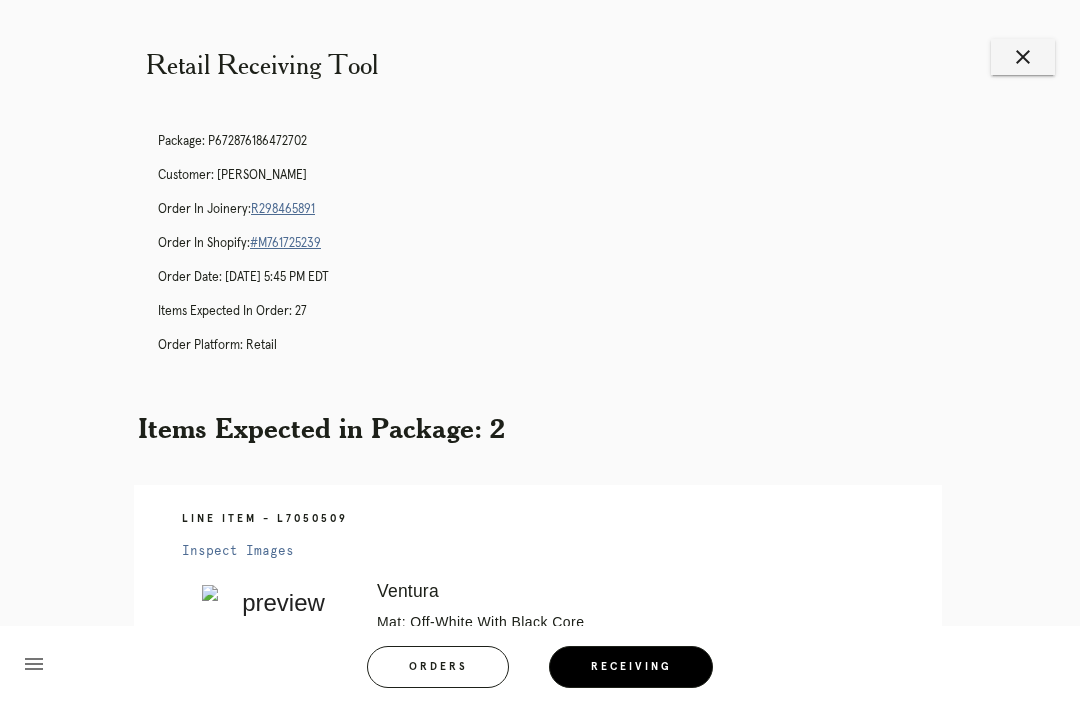 click on "close" at bounding box center (1023, 57) 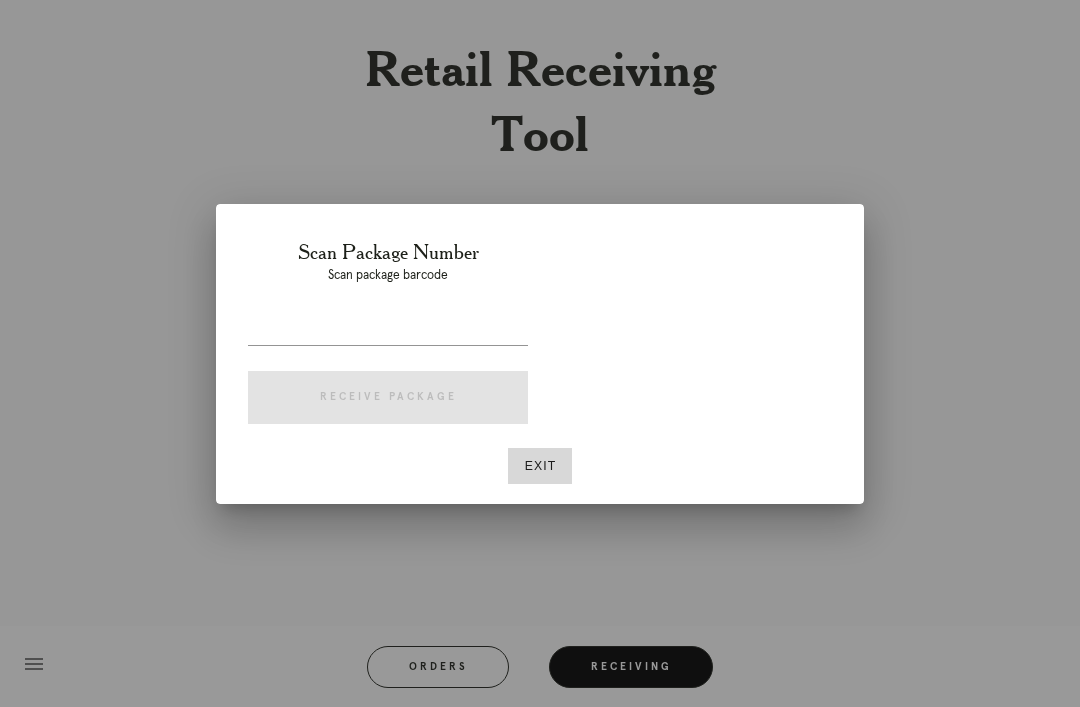 scroll, scrollTop: 0, scrollLeft: 0, axis: both 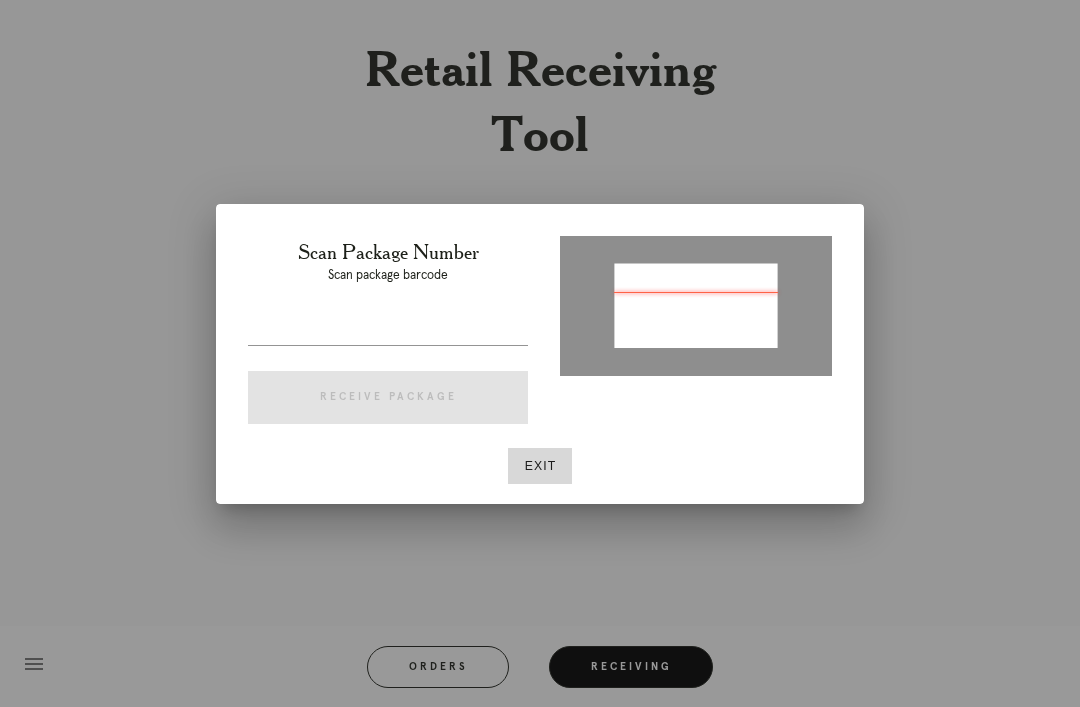 type on "P717403806700253" 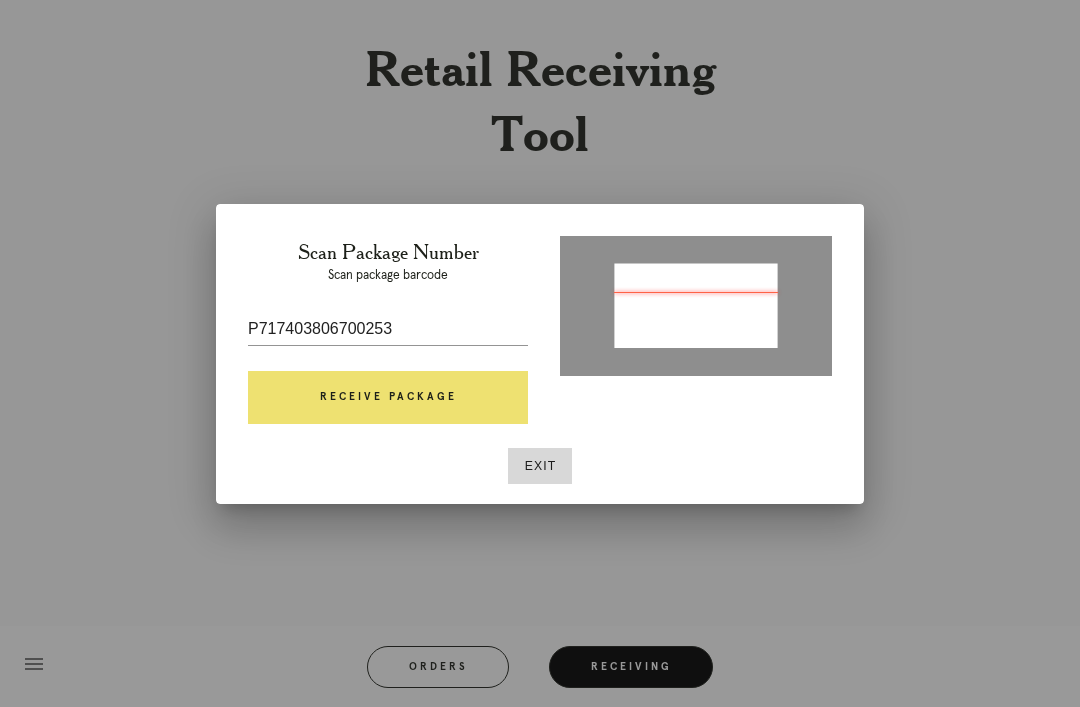 click on "Receive Package" at bounding box center [388, 398] 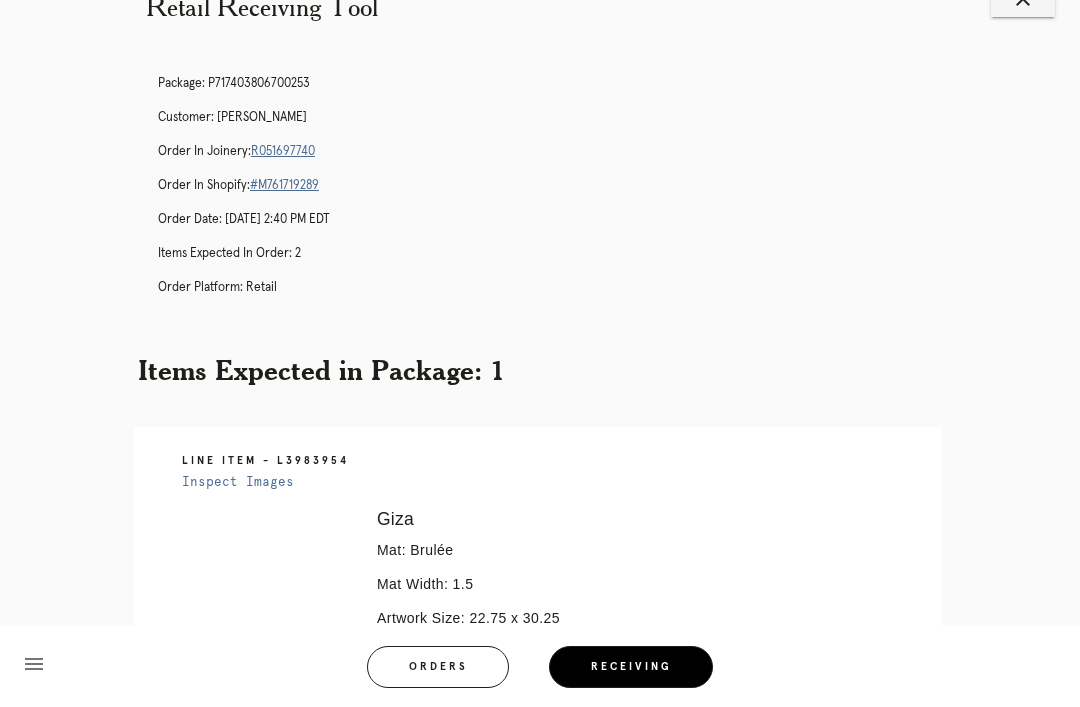 scroll, scrollTop: 59, scrollLeft: 0, axis: vertical 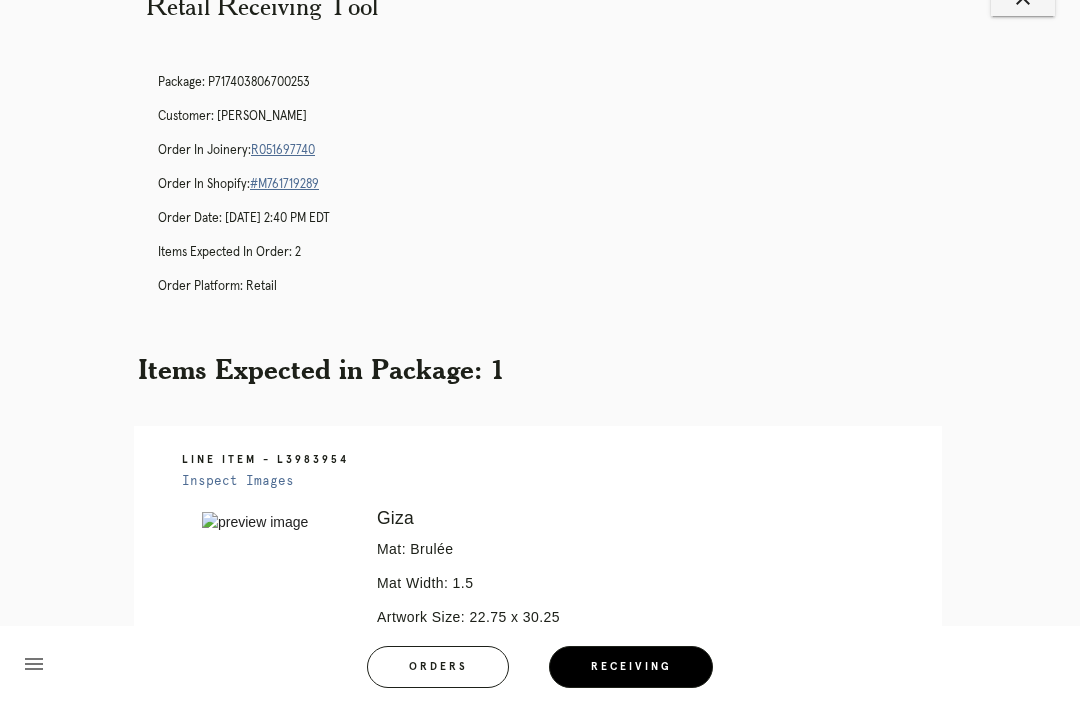 click on "R051697740" at bounding box center (283, 150) 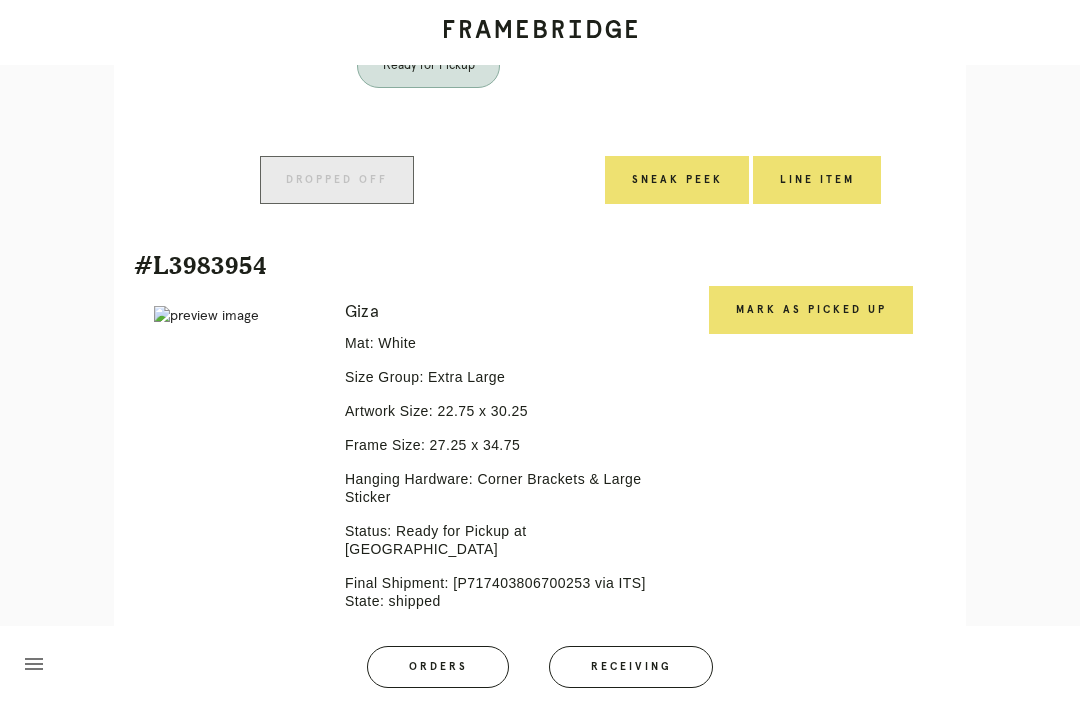 scroll, scrollTop: 882, scrollLeft: 0, axis: vertical 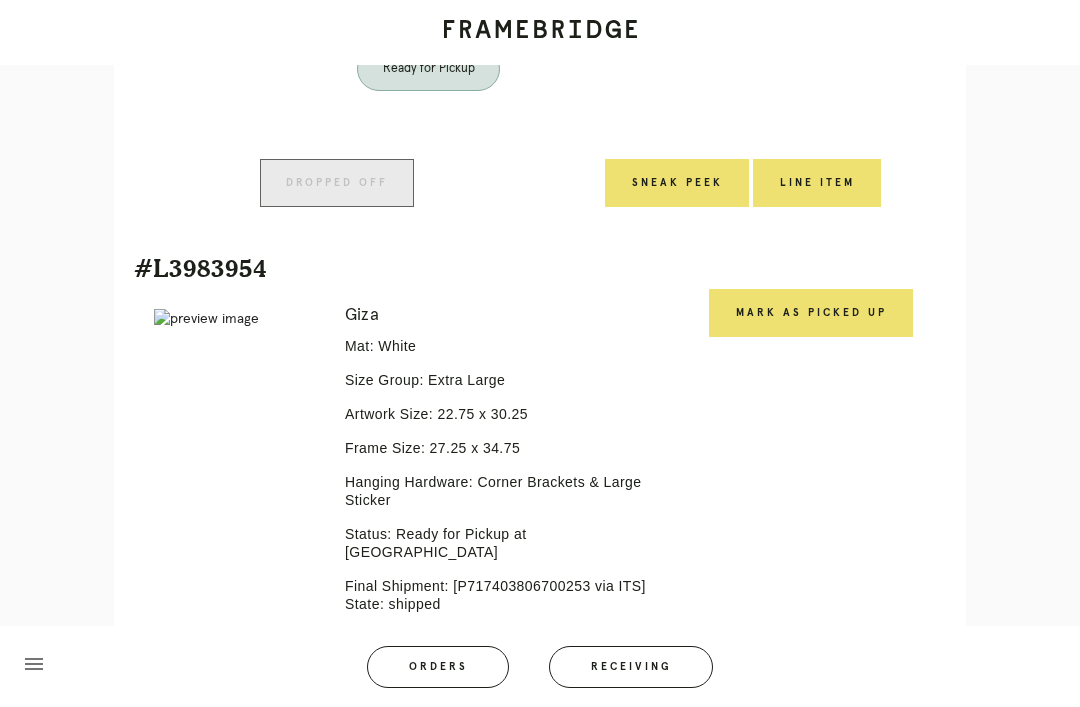 click on "Mark as Picked Up" at bounding box center [811, 313] 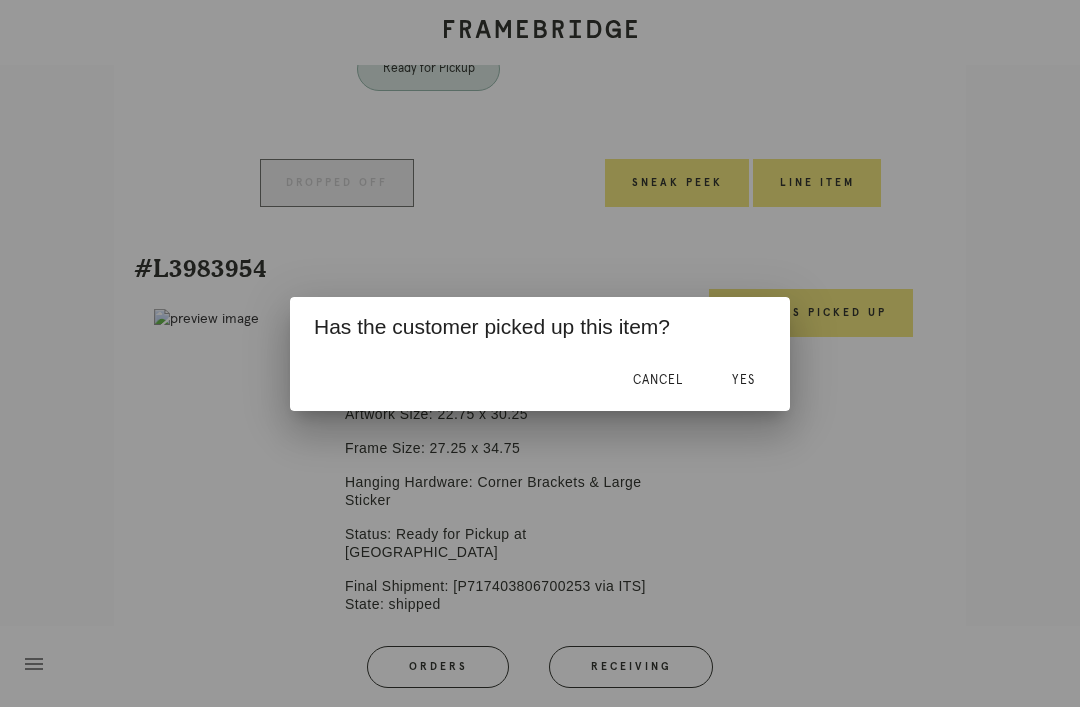 click on "Yes" at bounding box center [743, 380] 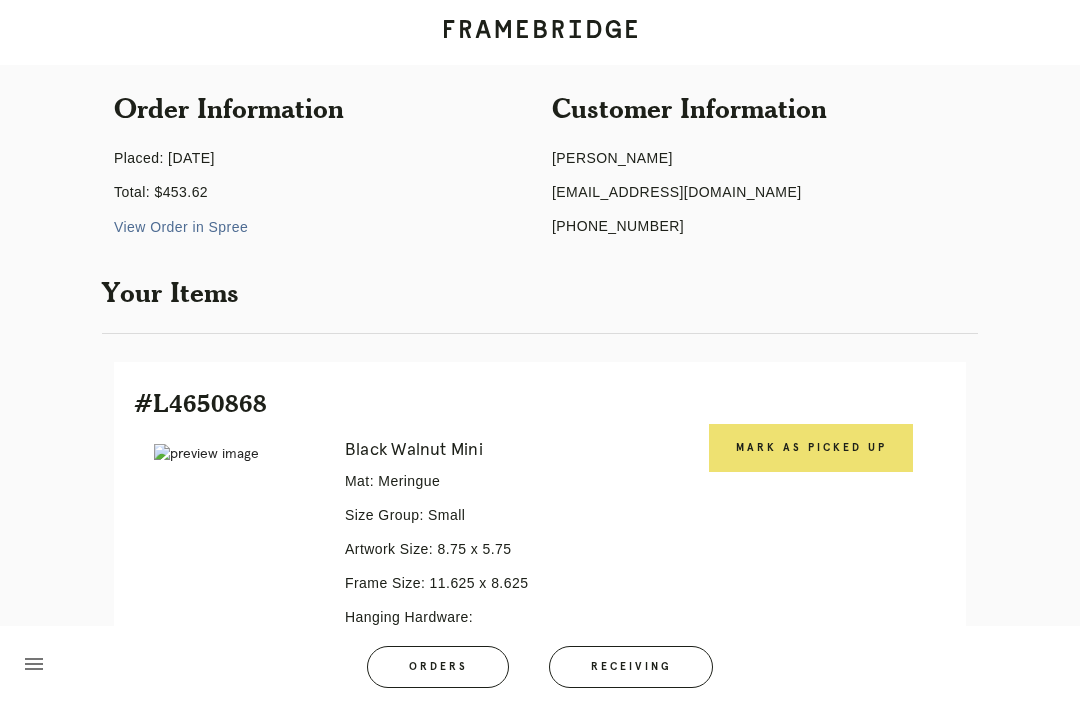 scroll, scrollTop: 178, scrollLeft: 0, axis: vertical 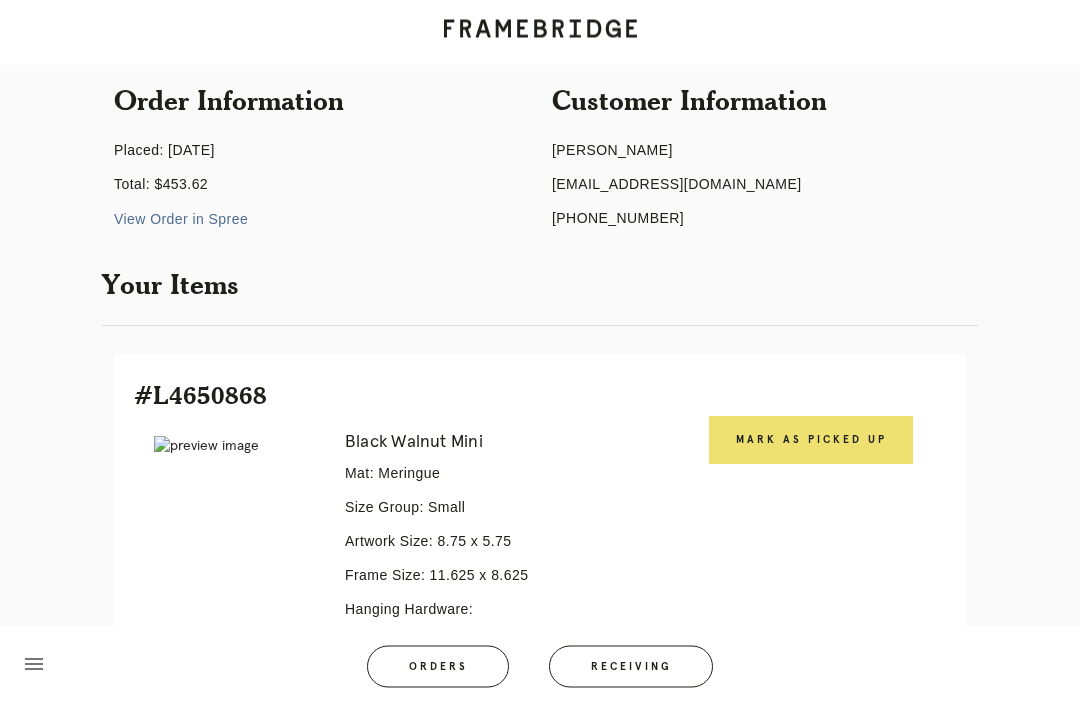 click on "Mark as Picked Up" at bounding box center (811, 441) 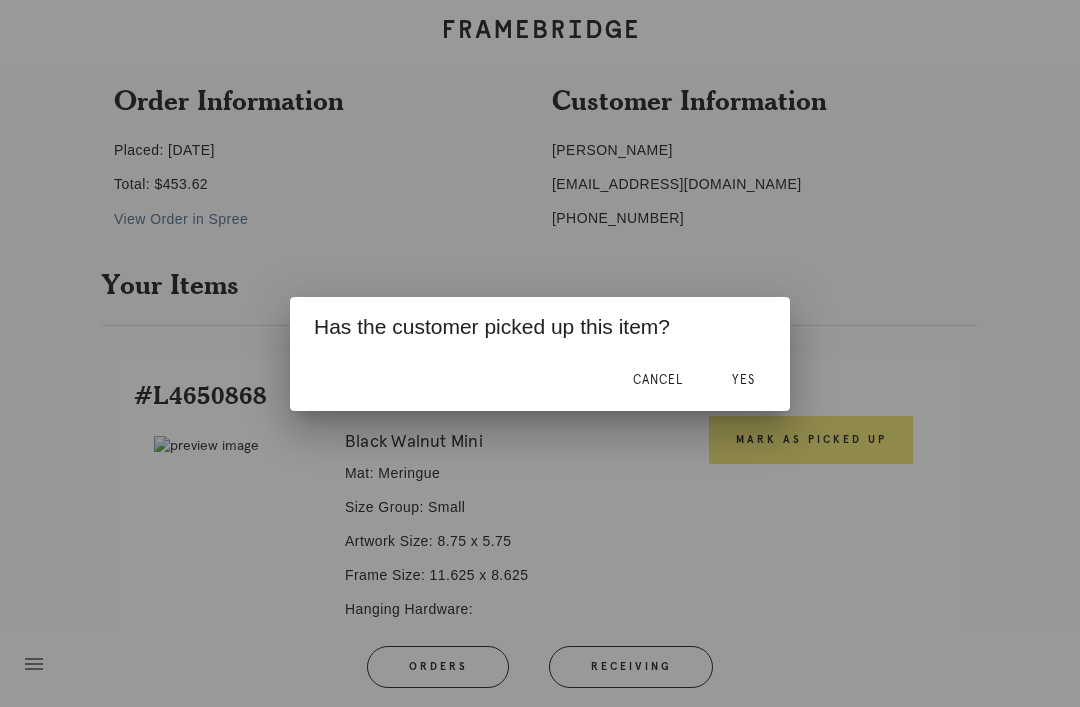 click on "Yes" at bounding box center [743, 380] 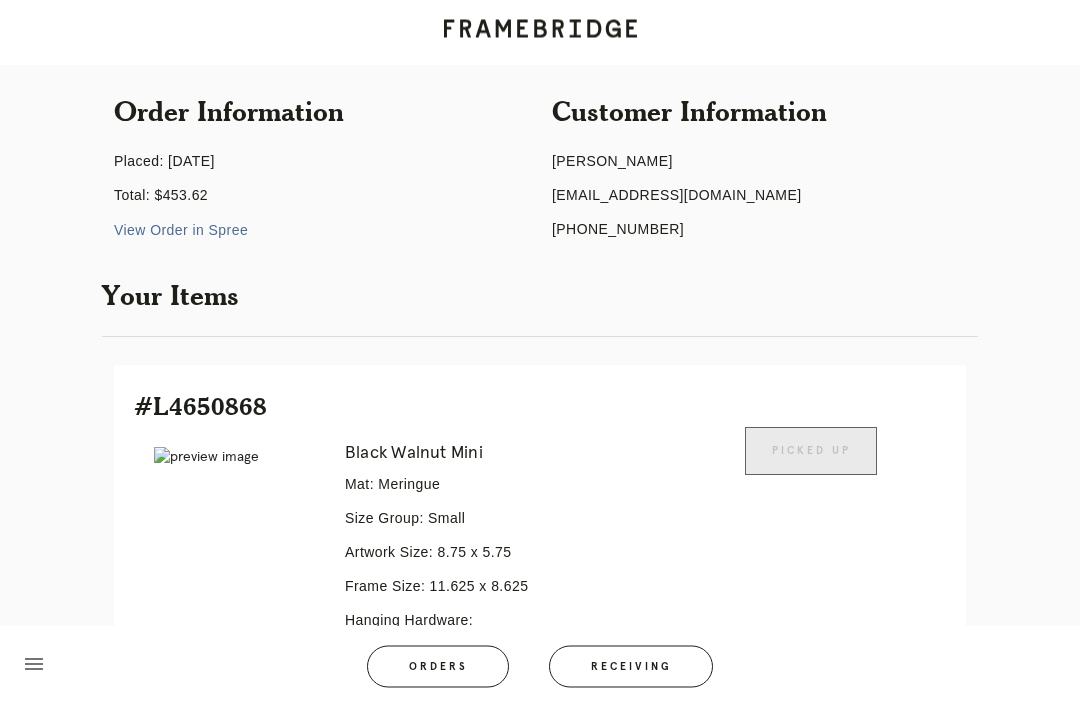 scroll, scrollTop: 0, scrollLeft: 0, axis: both 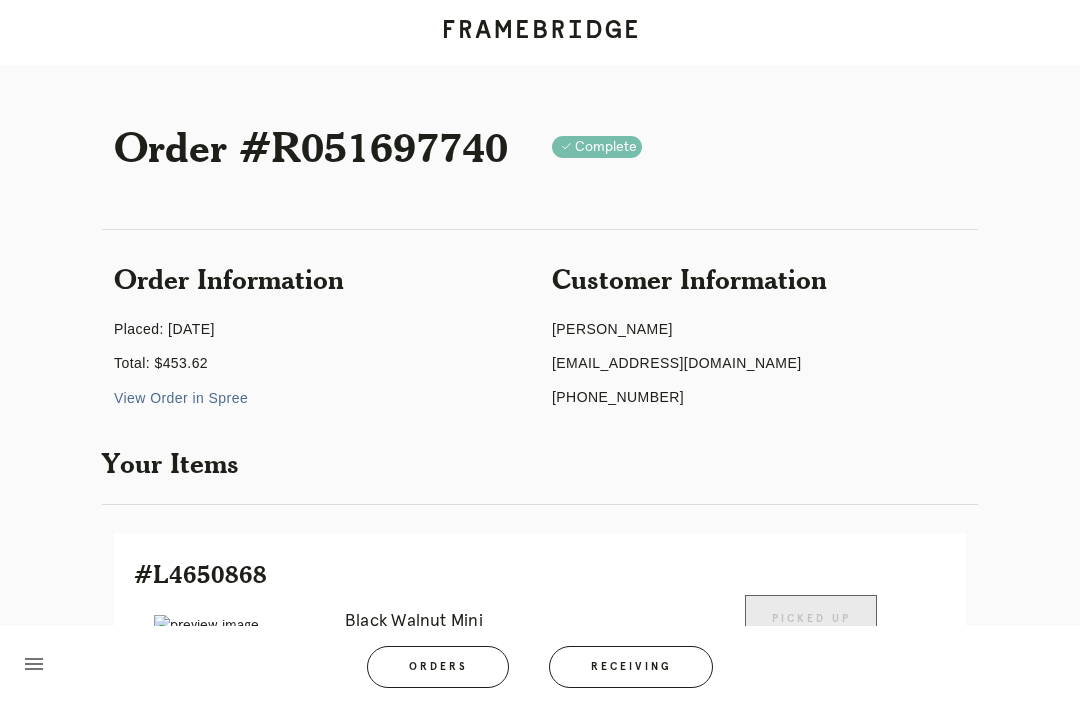 click on "Receiving" at bounding box center [631, 667] 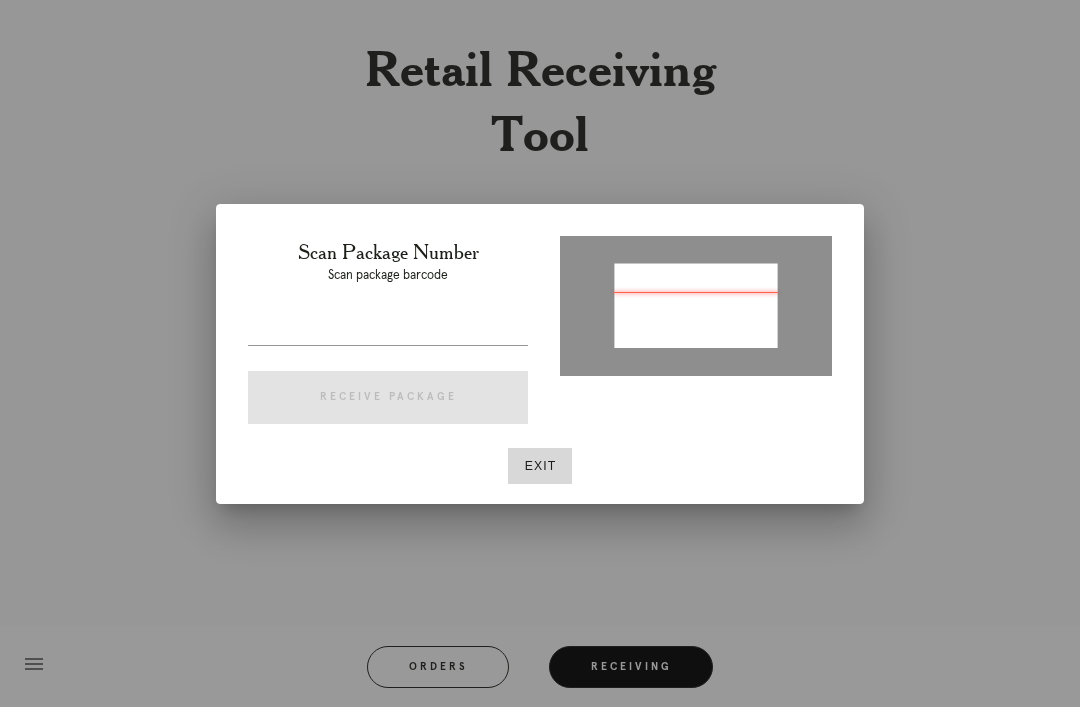 type on "P672876186472702" 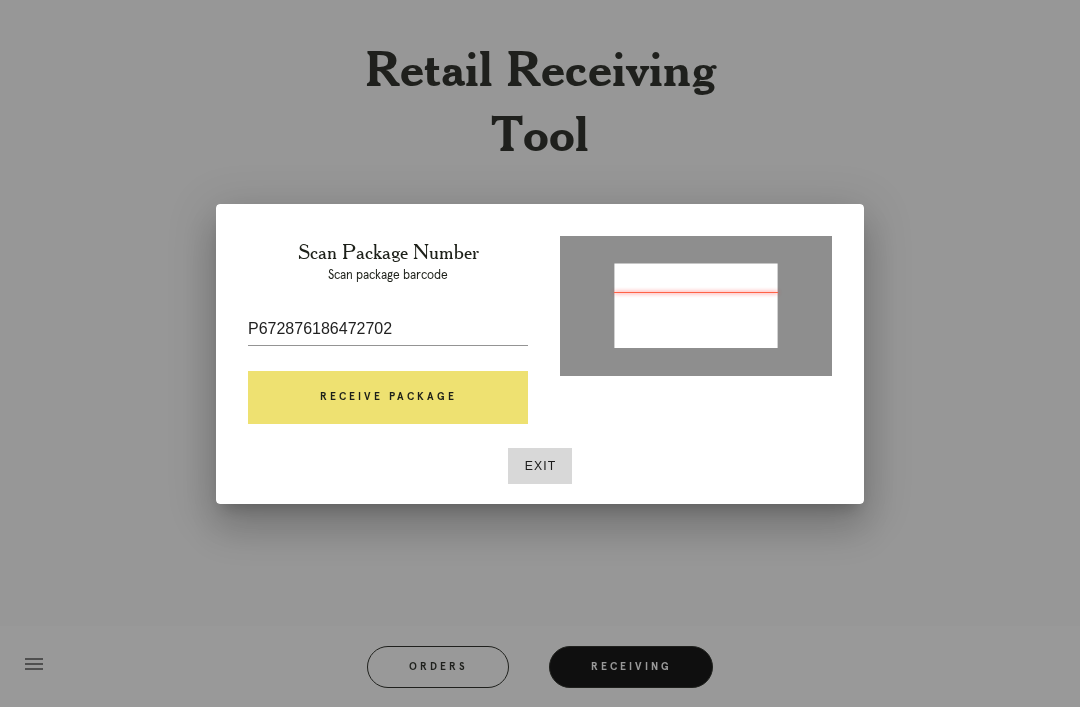 click on "Receive Package" at bounding box center [388, 398] 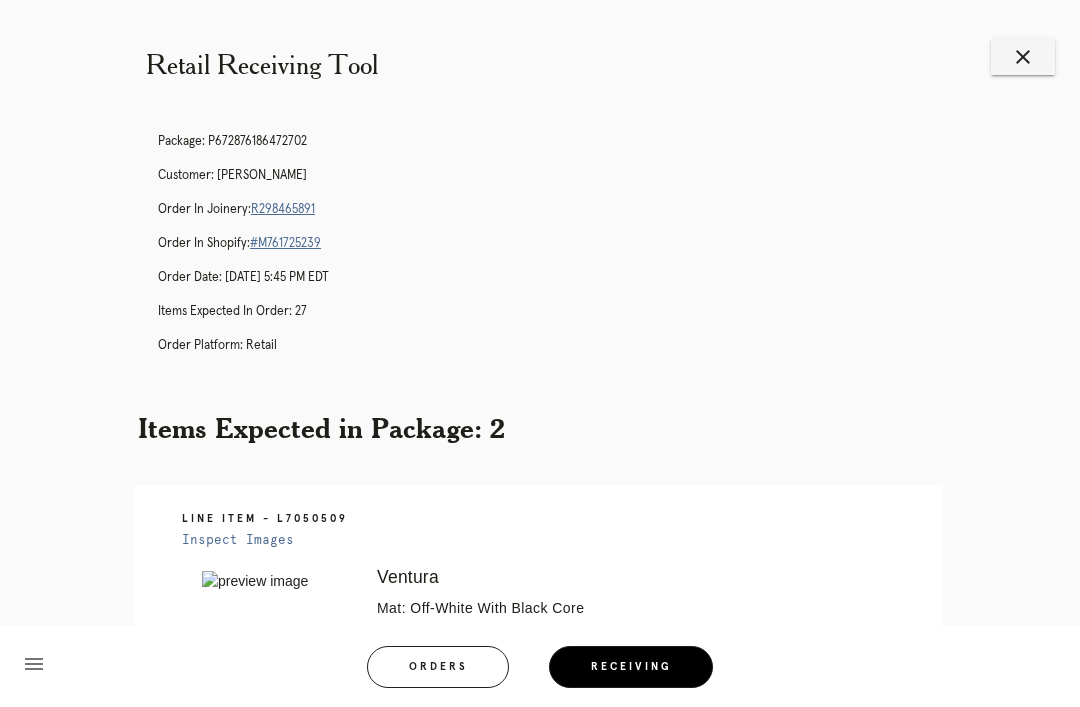 click on "Items Expected in Package:  2" at bounding box center [540, 428] 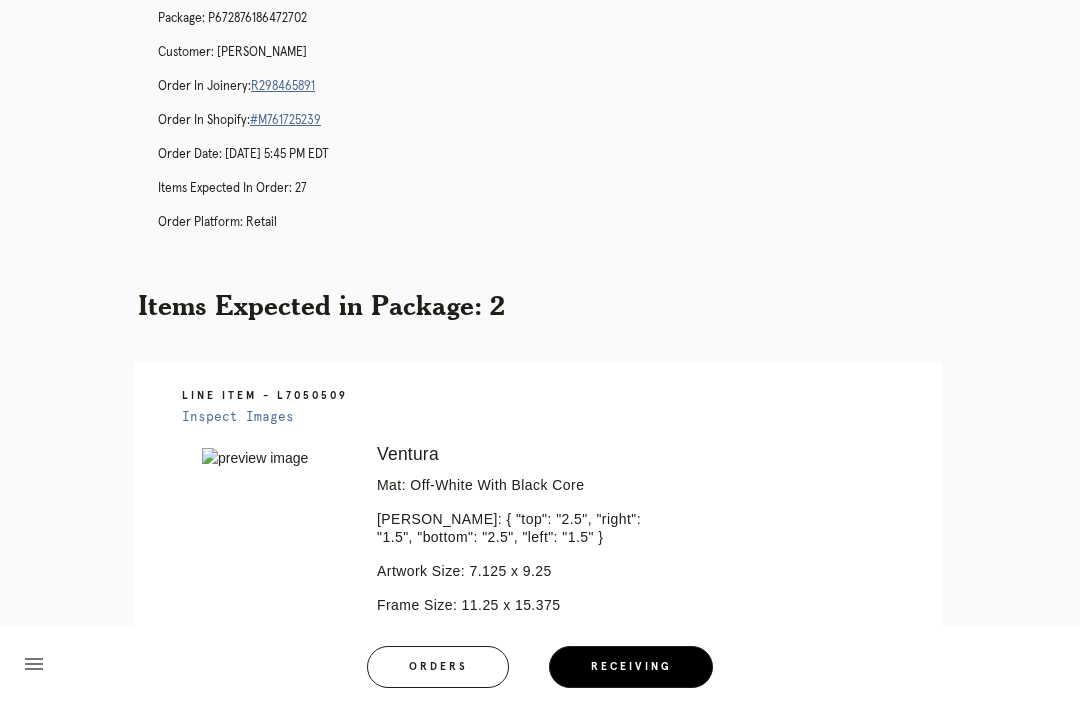 scroll, scrollTop: 0, scrollLeft: 0, axis: both 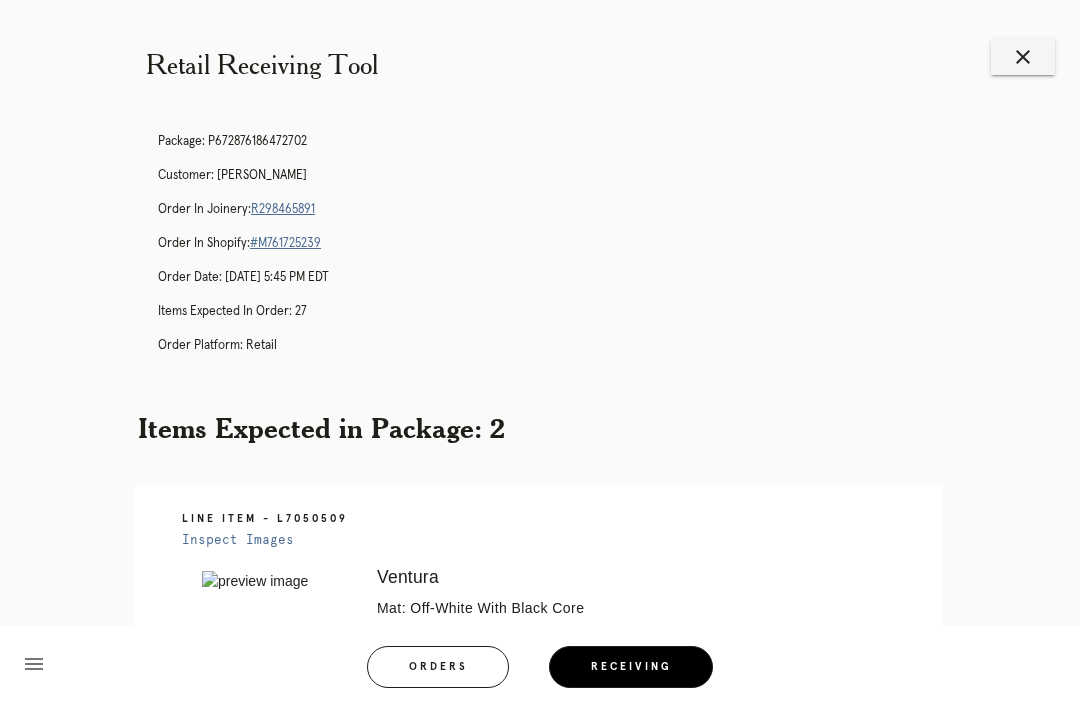 click on "close" at bounding box center [1023, 57] 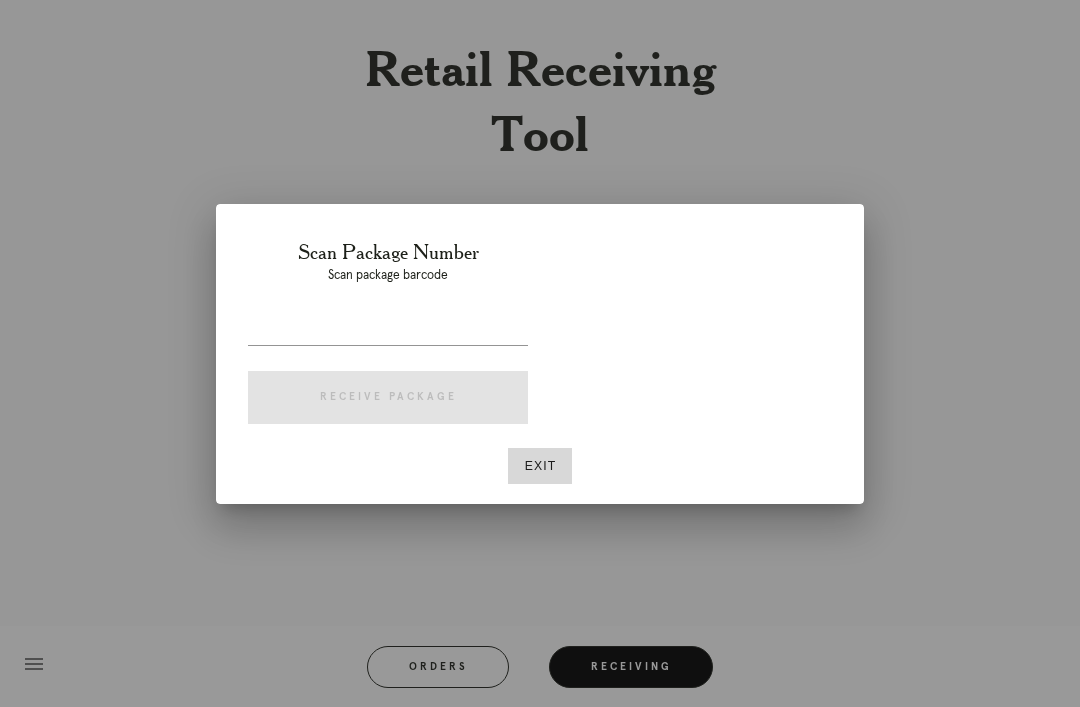 scroll, scrollTop: 0, scrollLeft: 0, axis: both 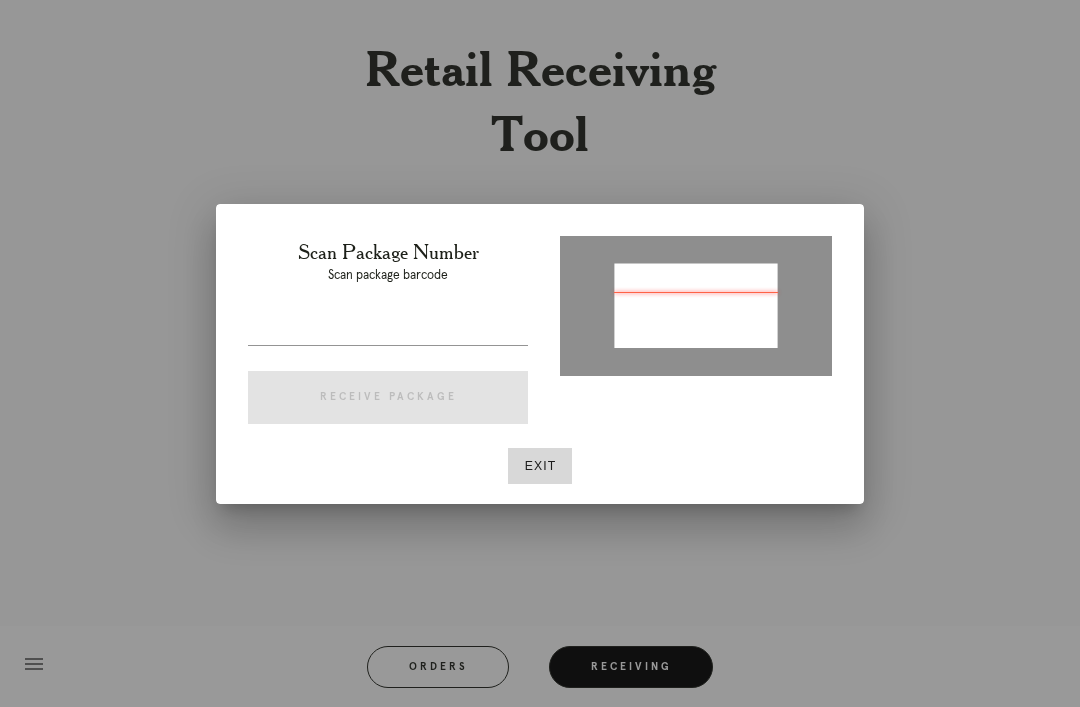 type on "P994543069211836" 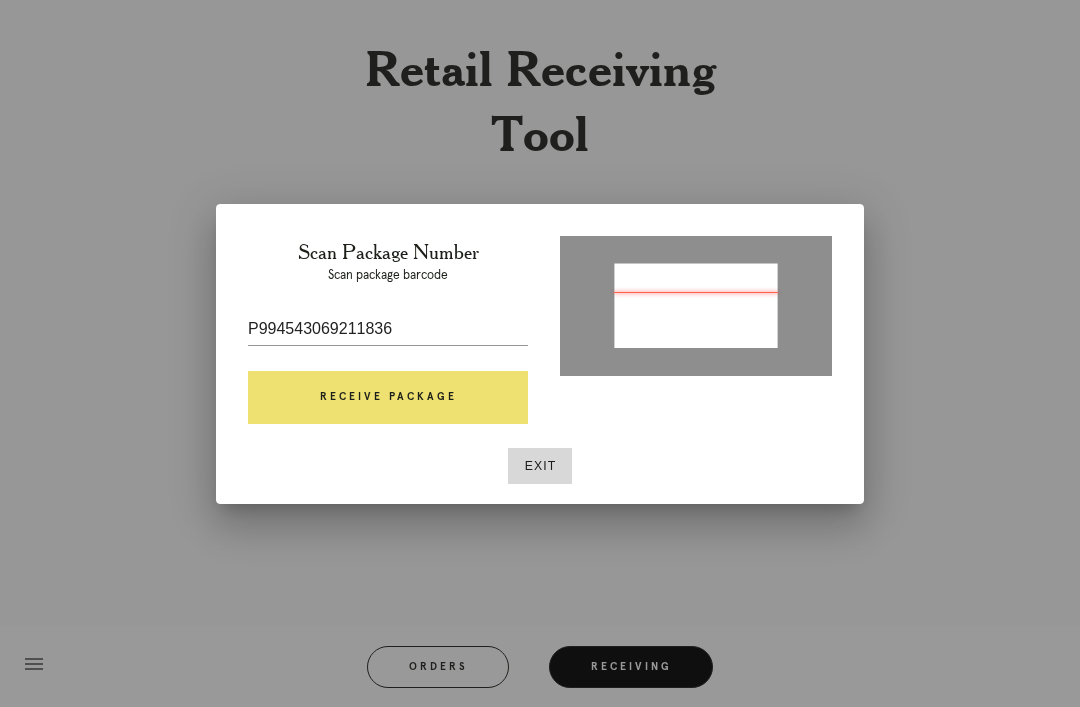 click on "Receive Package" at bounding box center [388, 398] 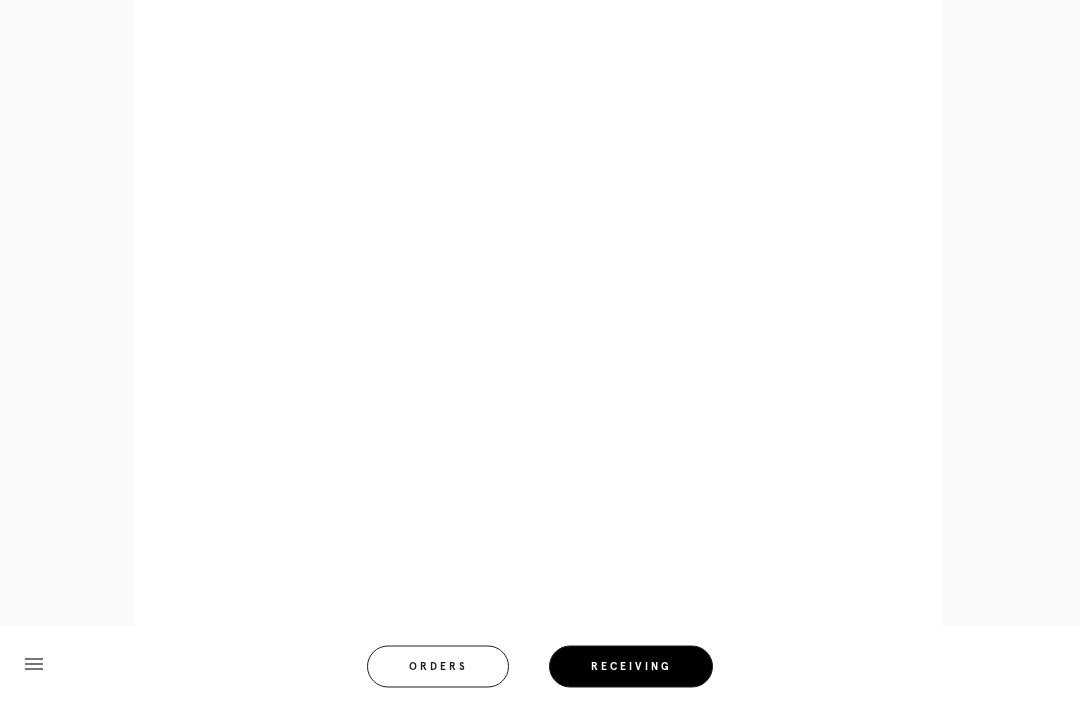 scroll, scrollTop: 944, scrollLeft: 0, axis: vertical 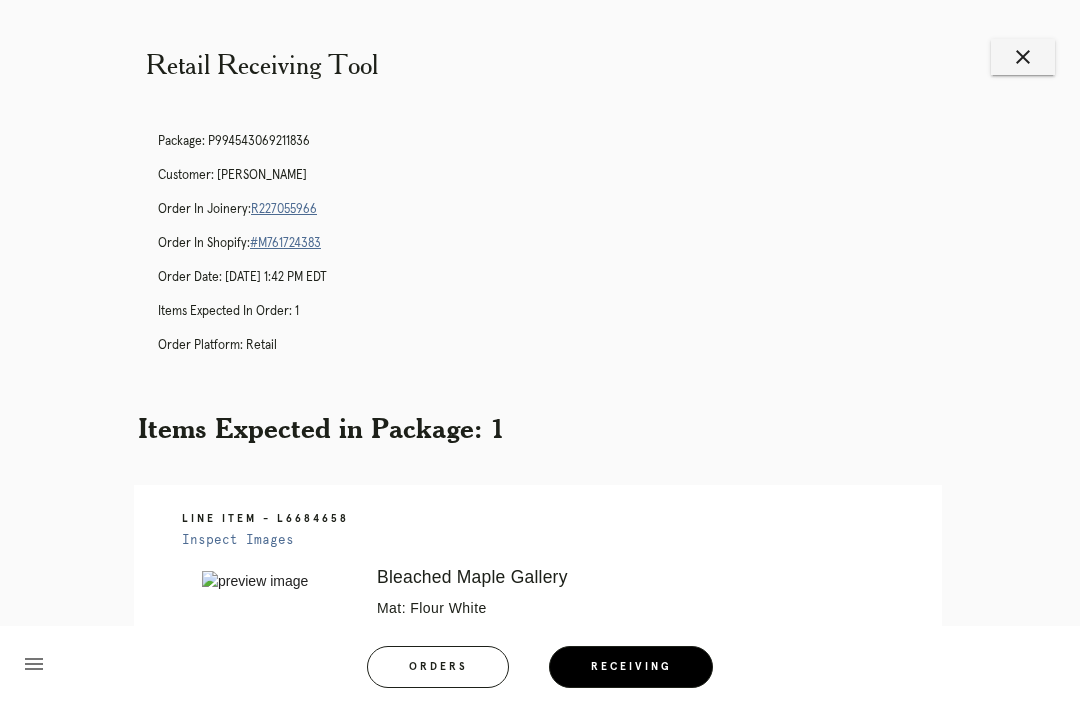 click on "close" at bounding box center [1023, 57] 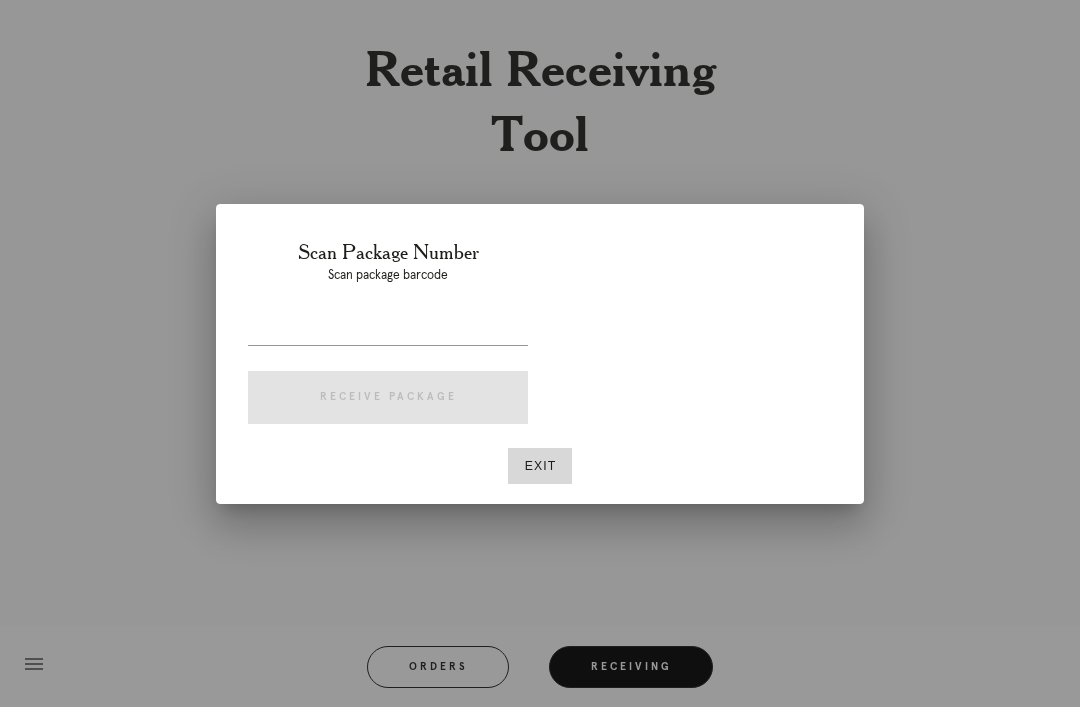 scroll, scrollTop: 0, scrollLeft: 0, axis: both 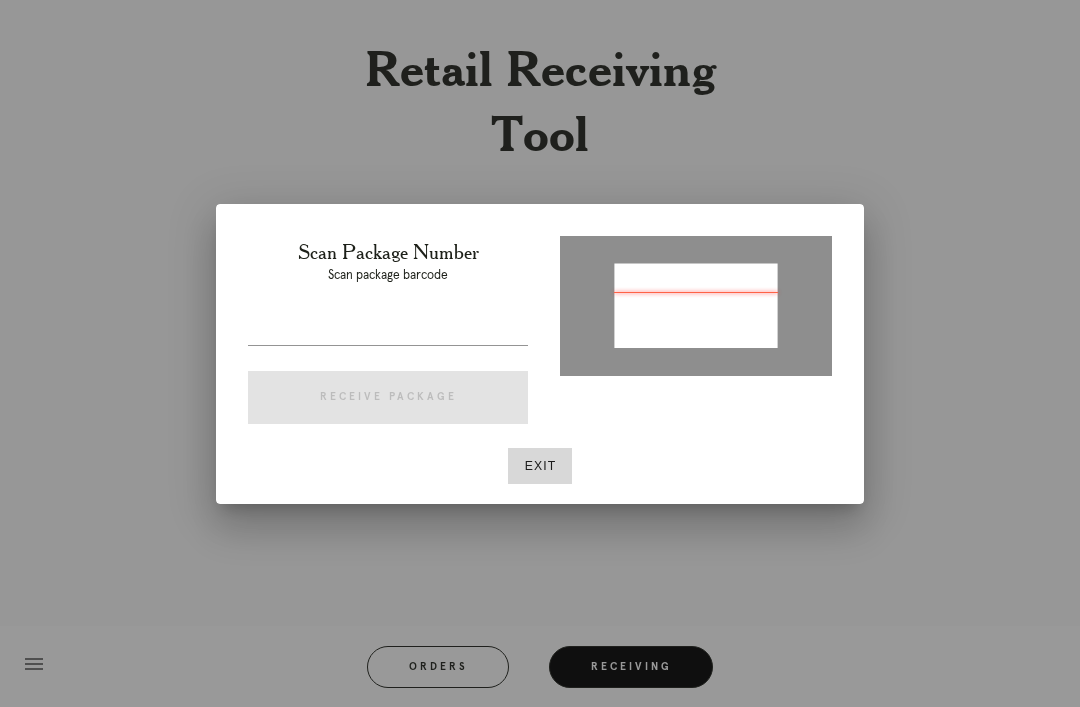 type on "P696752129003407" 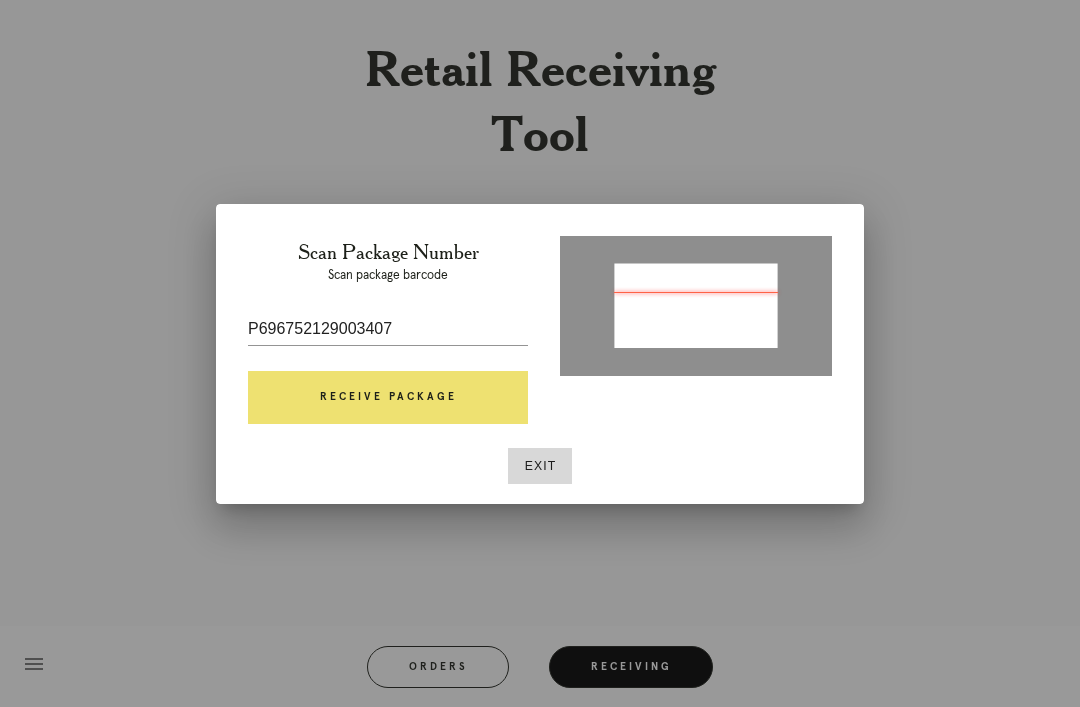 click on "Receive Package" at bounding box center (388, 398) 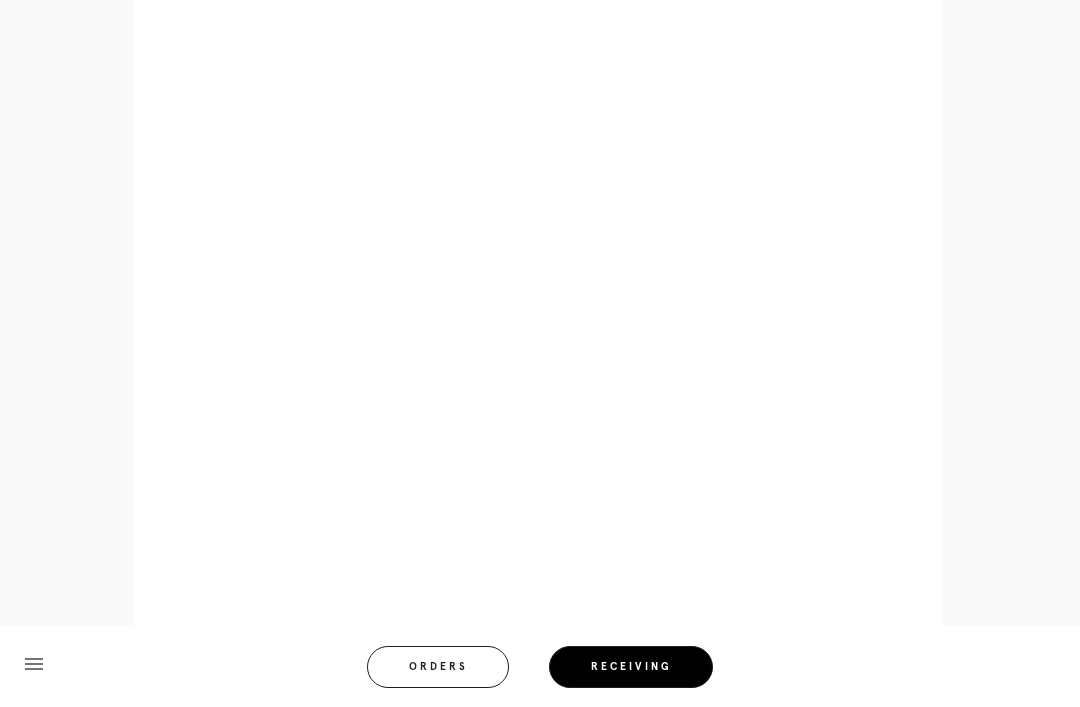 scroll, scrollTop: 910, scrollLeft: 0, axis: vertical 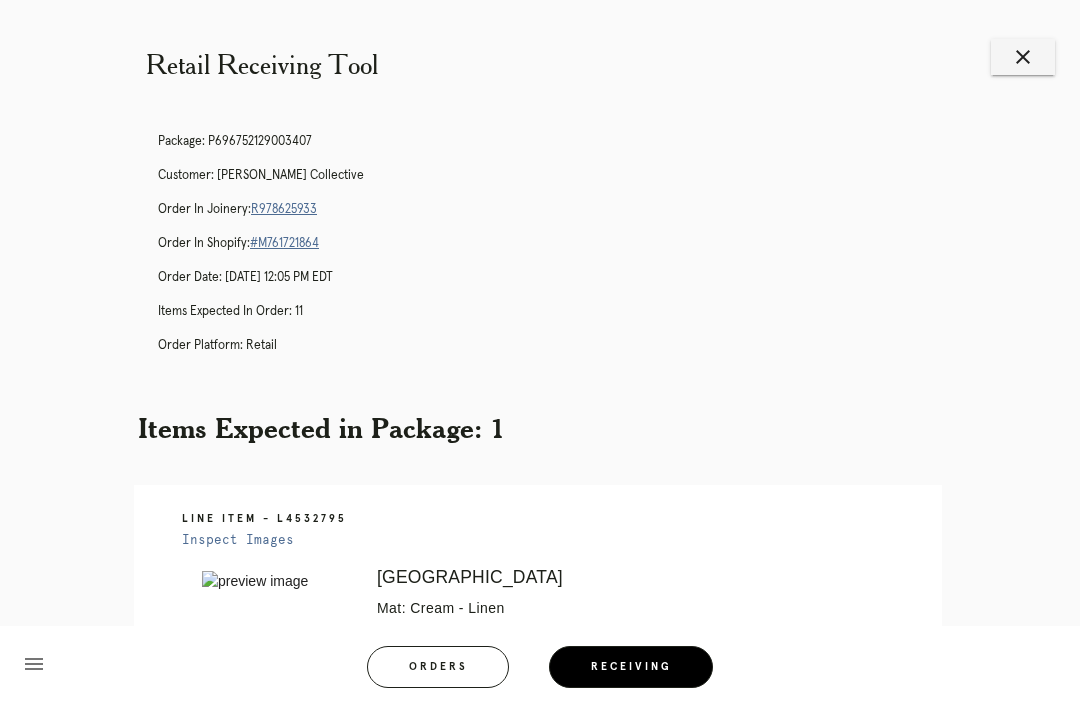 click on "close" at bounding box center [1023, 57] 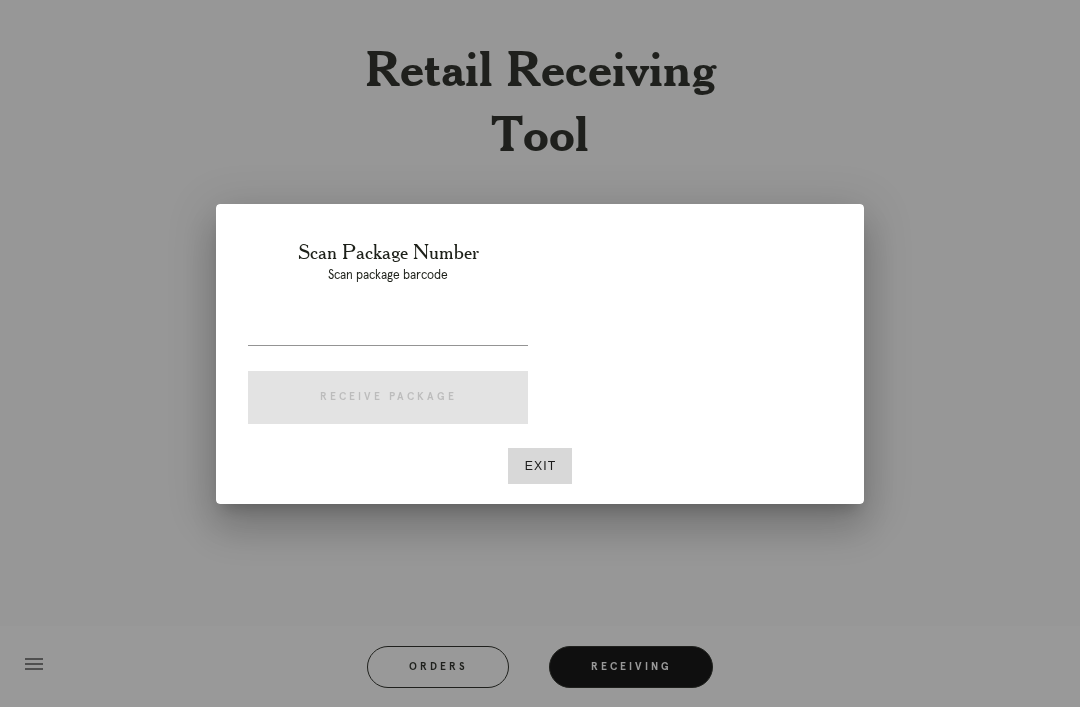 scroll, scrollTop: 0, scrollLeft: 0, axis: both 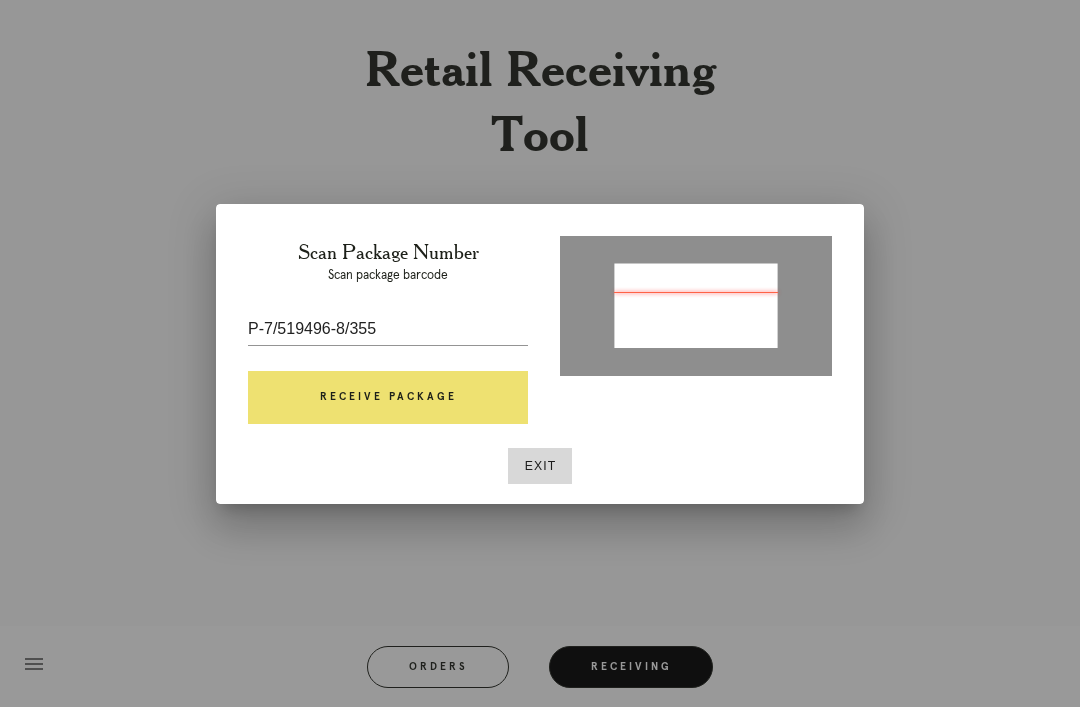type on "P470529496380355" 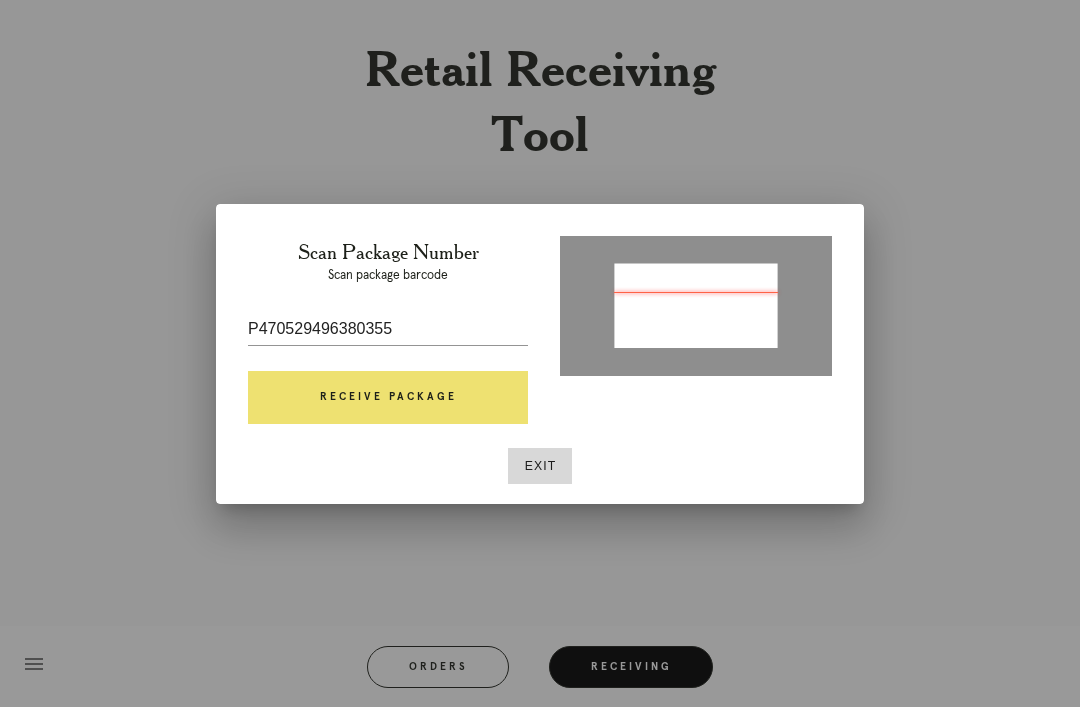 scroll, scrollTop: 1, scrollLeft: 0, axis: vertical 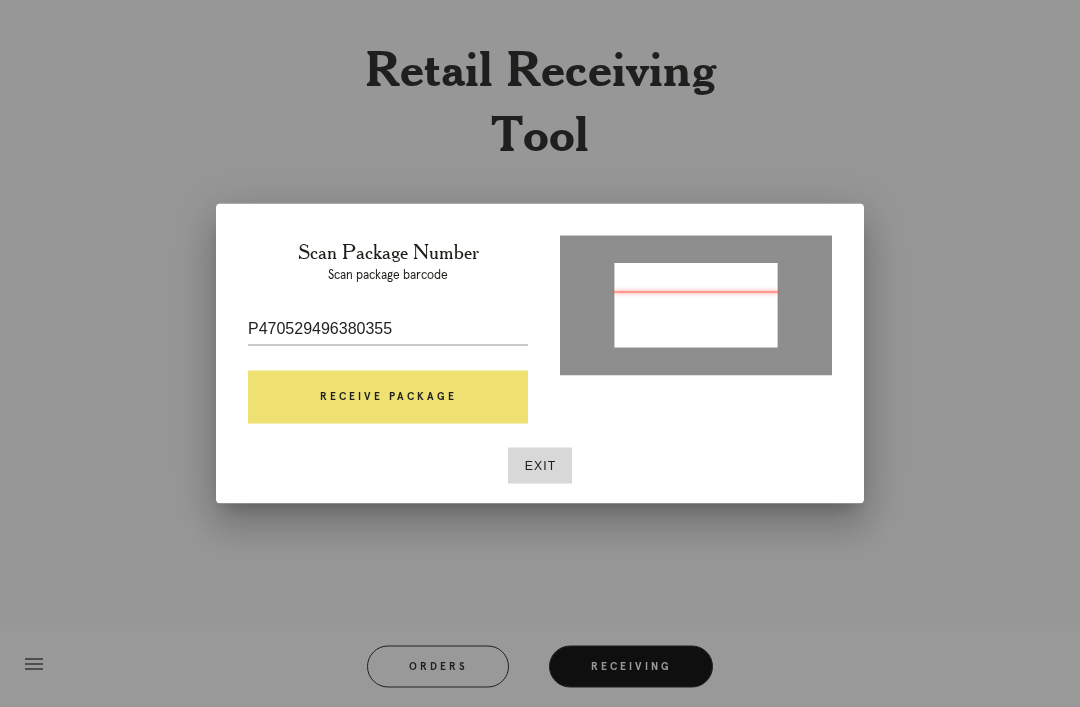 click on "Receive Package" at bounding box center [388, 398] 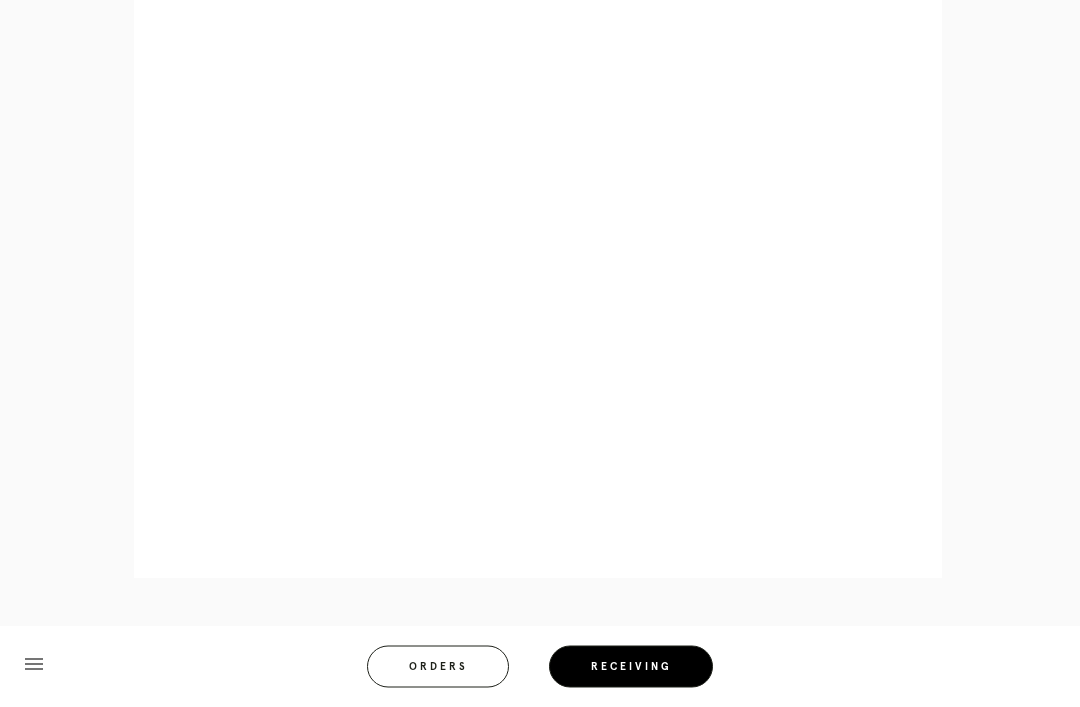 scroll, scrollTop: 910, scrollLeft: 0, axis: vertical 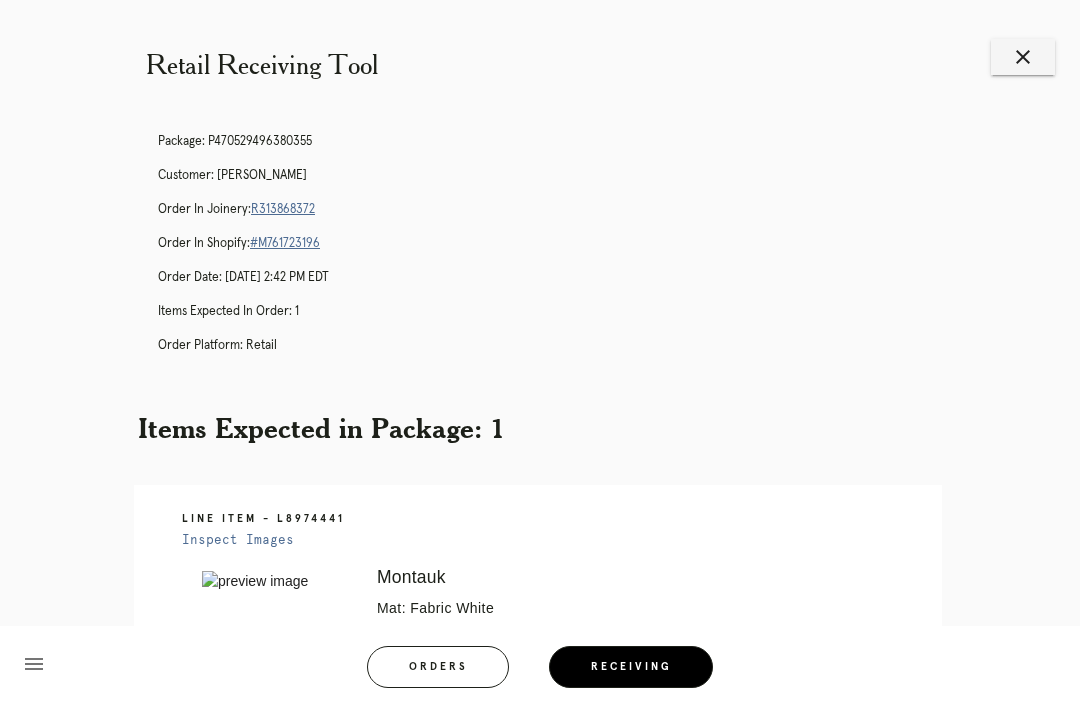 click on "close" at bounding box center (1023, 57) 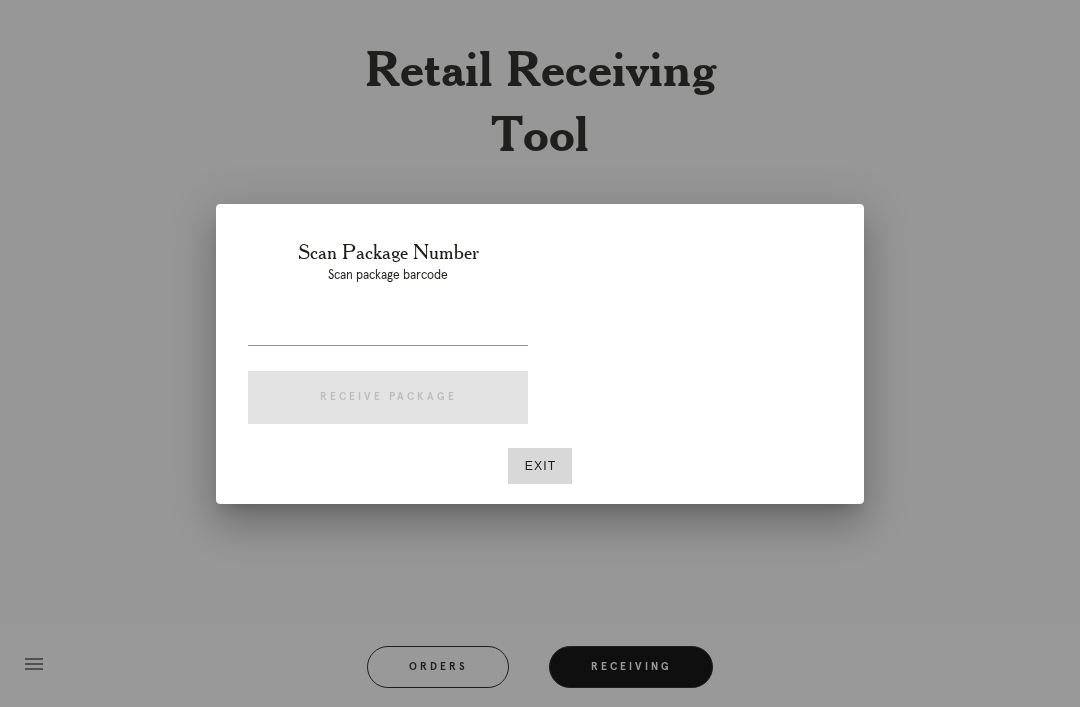 scroll, scrollTop: 0, scrollLeft: 0, axis: both 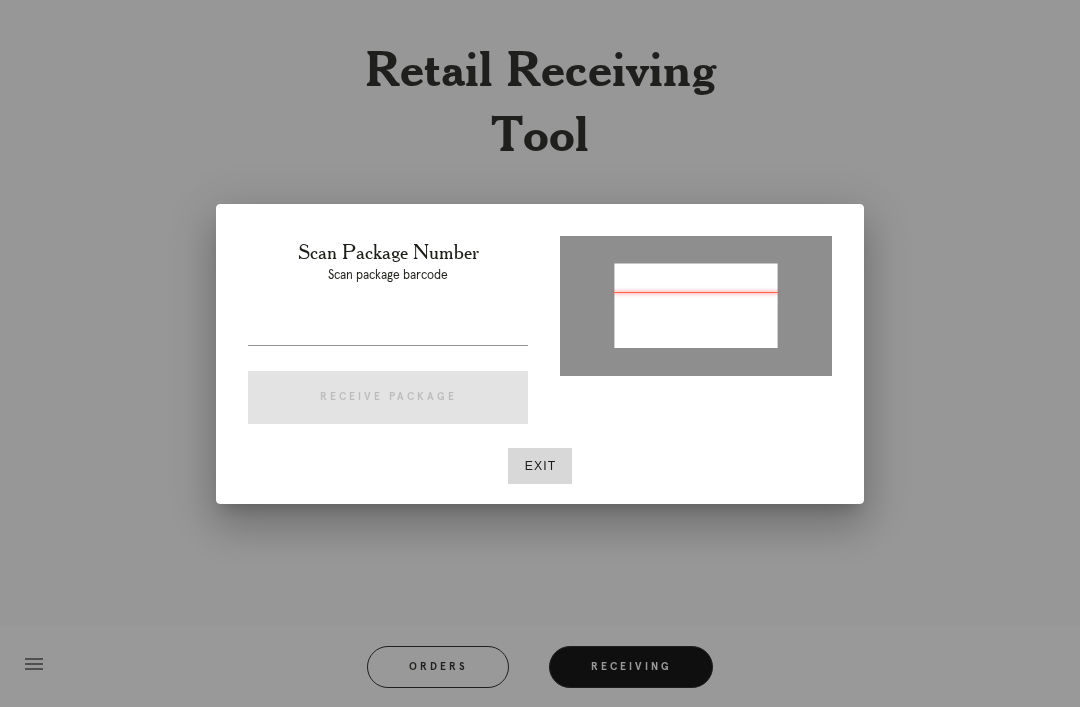 type on "P708447081645317" 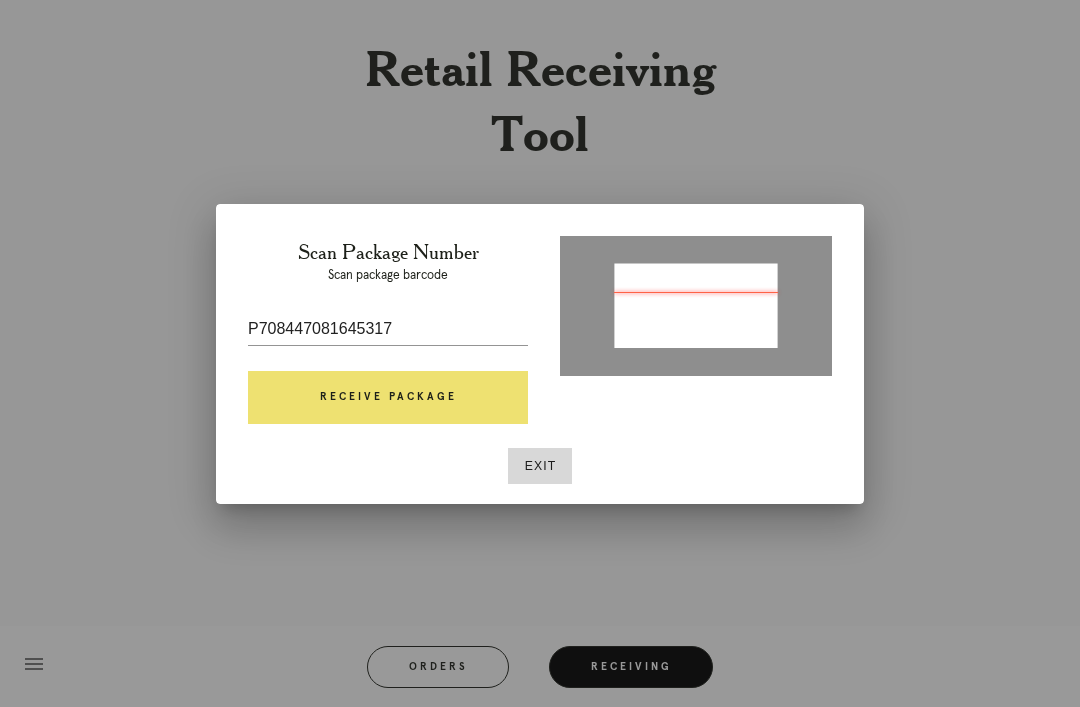 click on "Receive Package" at bounding box center (388, 398) 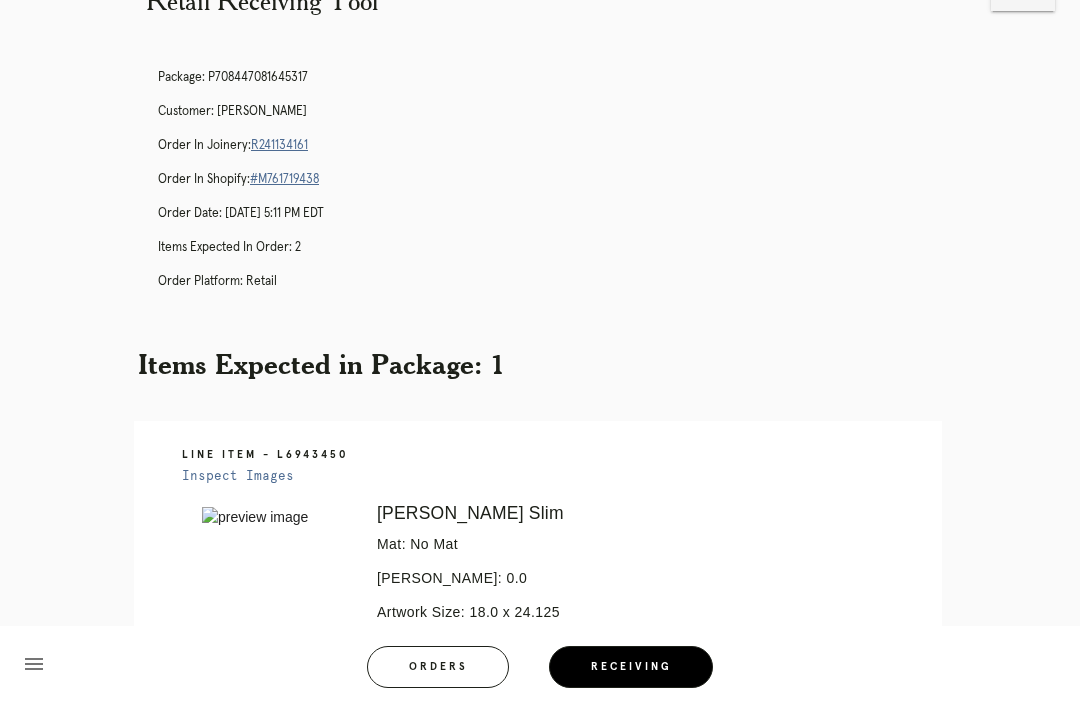 scroll, scrollTop: 0, scrollLeft: 0, axis: both 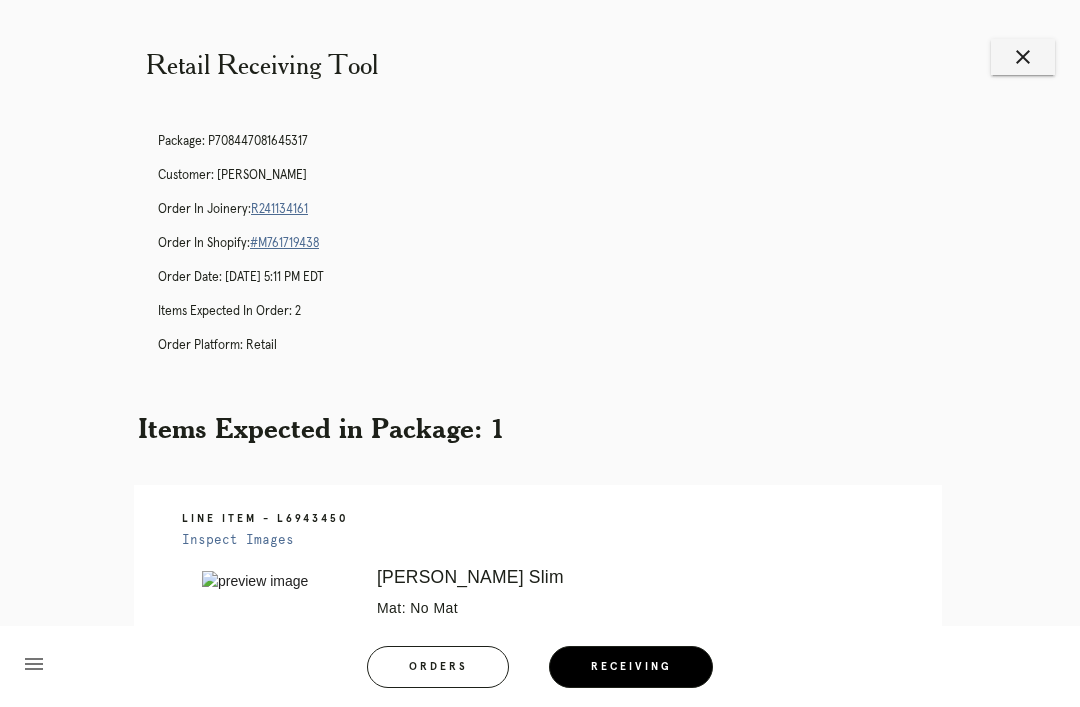 click on "R241134161" at bounding box center [279, 209] 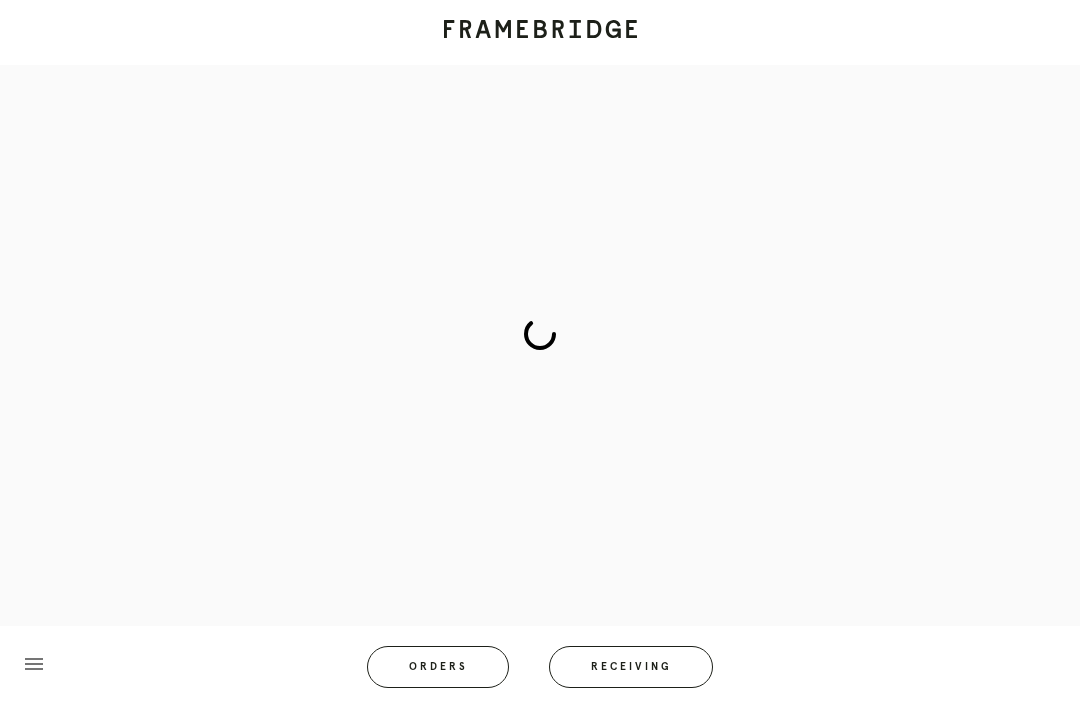 scroll, scrollTop: 0, scrollLeft: 0, axis: both 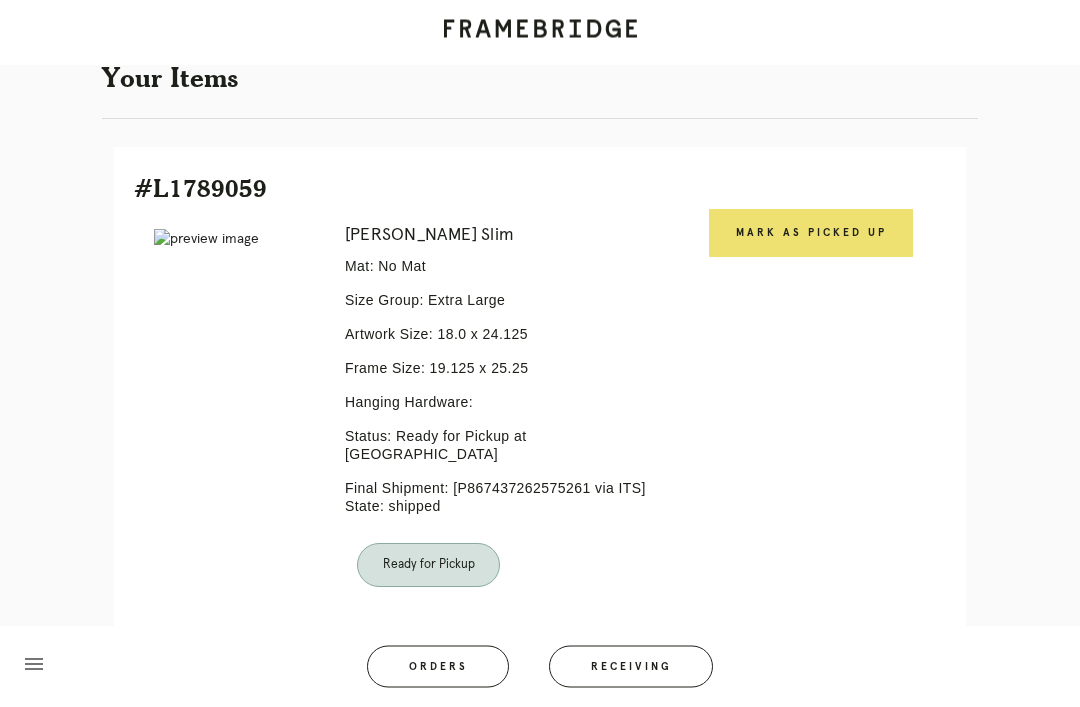 click on "Mark as Picked Up" at bounding box center [811, 234] 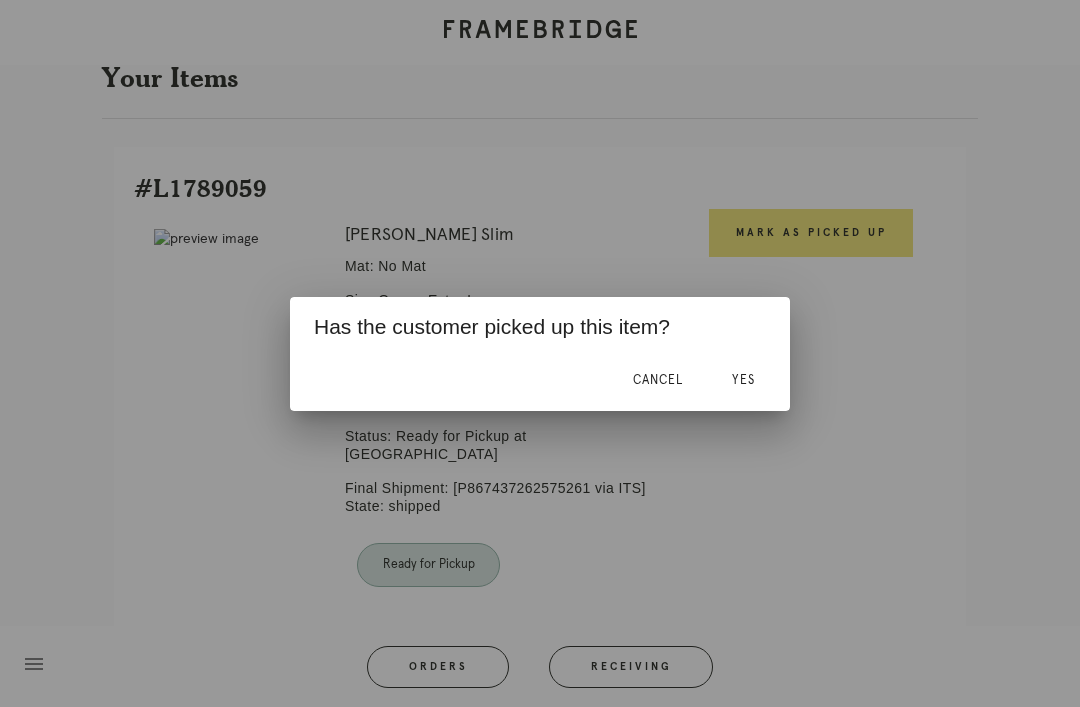 click on "Yes" at bounding box center [743, 381] 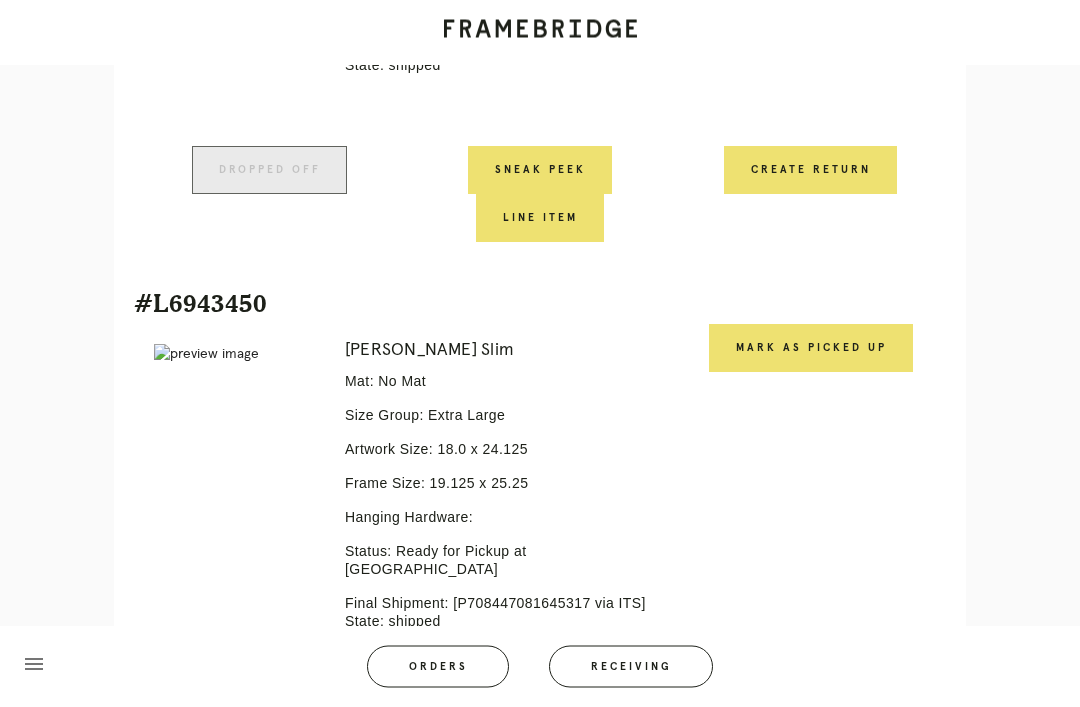 scroll, scrollTop: 843, scrollLeft: 0, axis: vertical 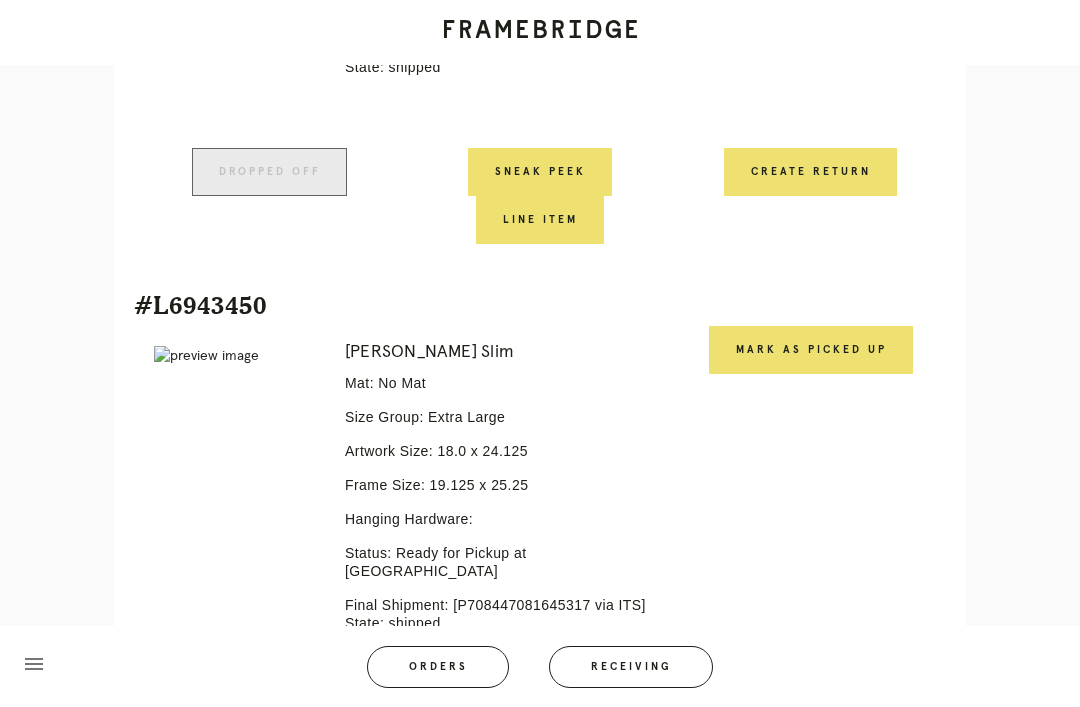 click on "Mark as Picked Up" at bounding box center [811, 350] 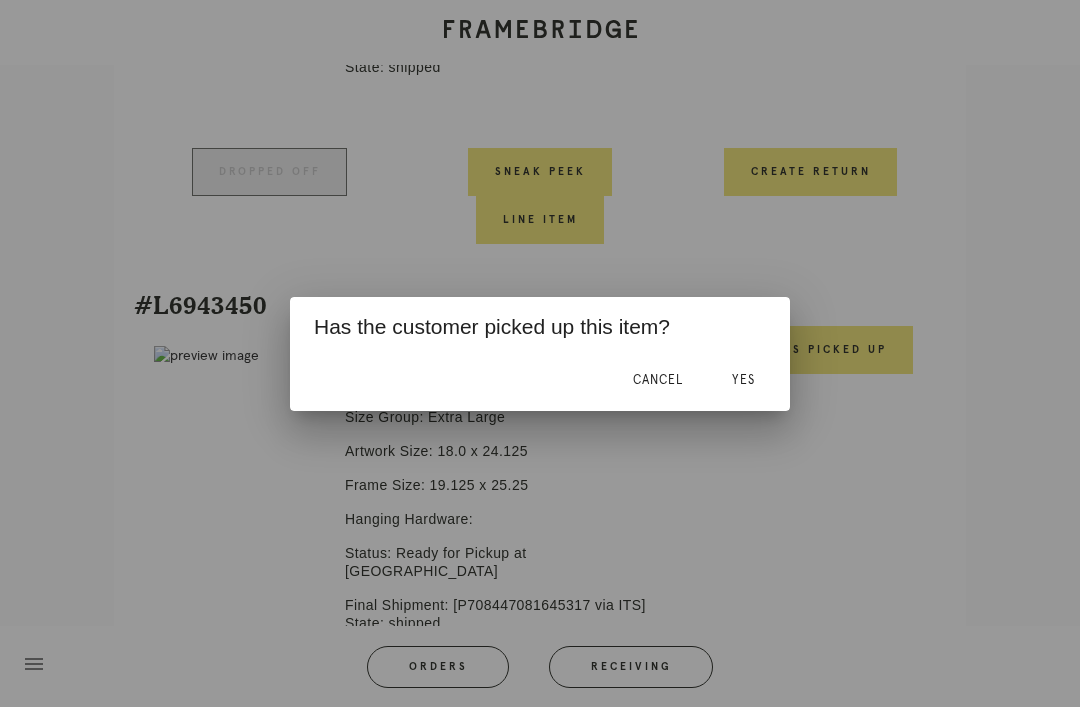 click on "Yes" at bounding box center (743, 380) 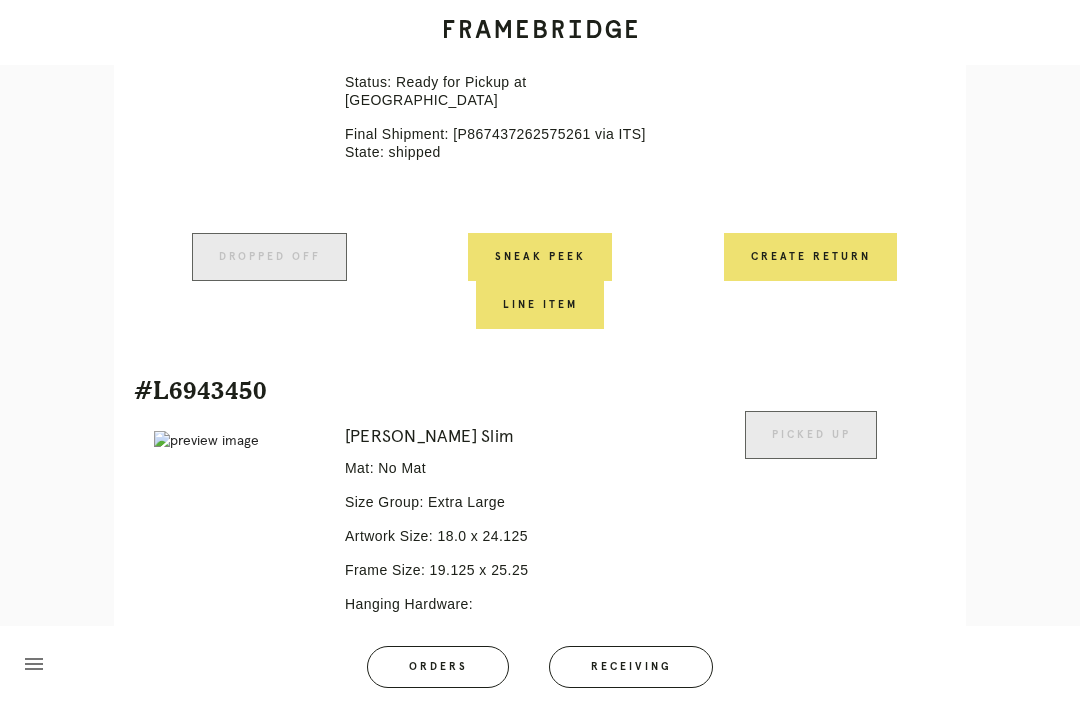 scroll, scrollTop: 0, scrollLeft: 0, axis: both 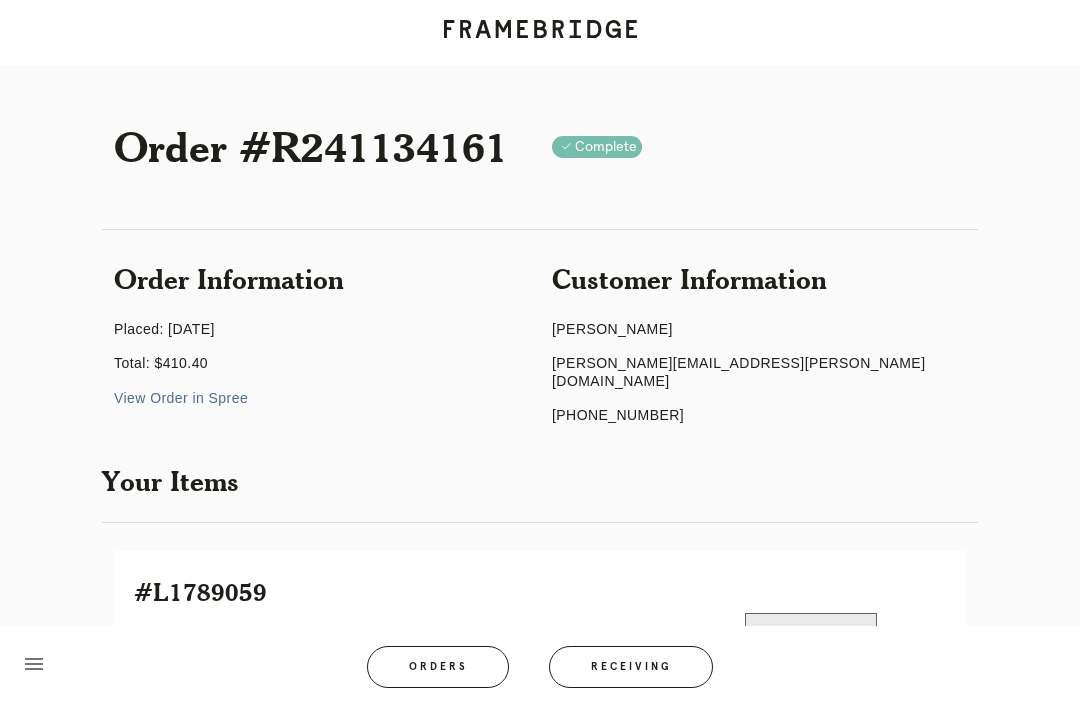 click on "Receiving" at bounding box center (631, 667) 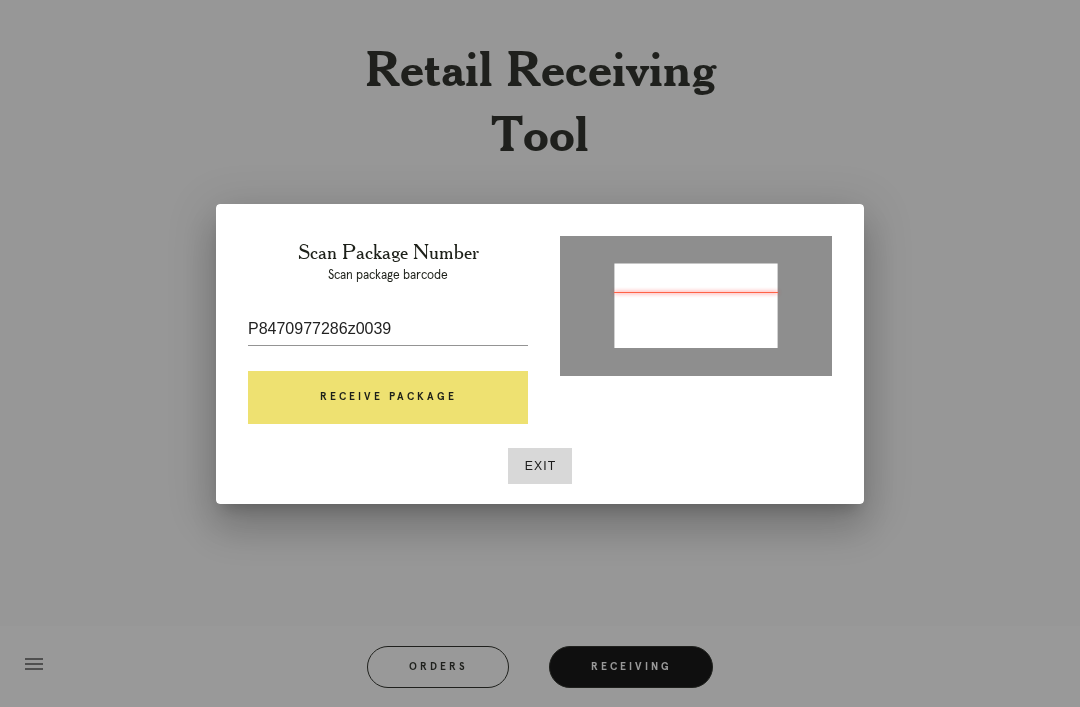 click on "Receive Package" at bounding box center [388, 398] 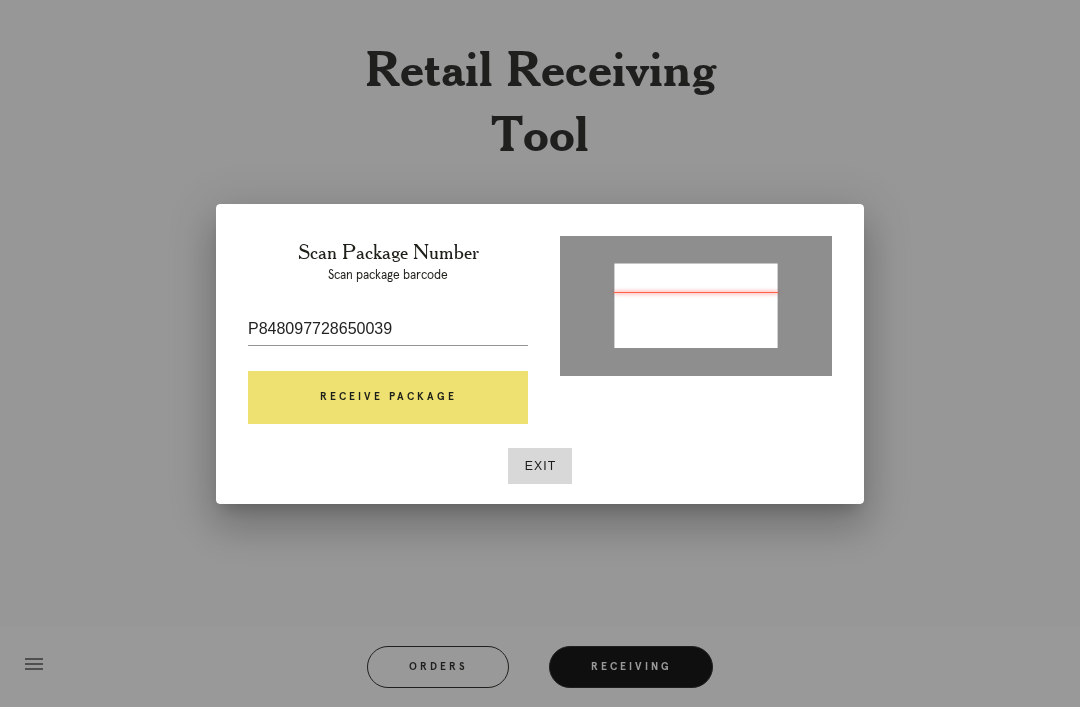click on "Receive Package" at bounding box center [388, 398] 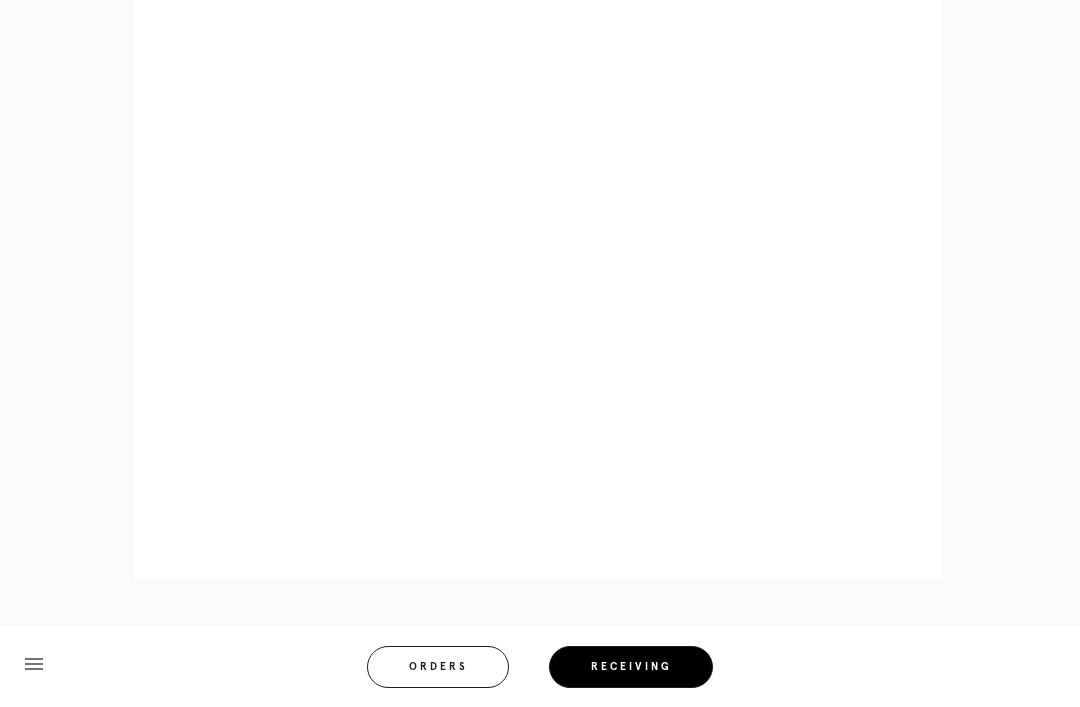scroll, scrollTop: 858, scrollLeft: 0, axis: vertical 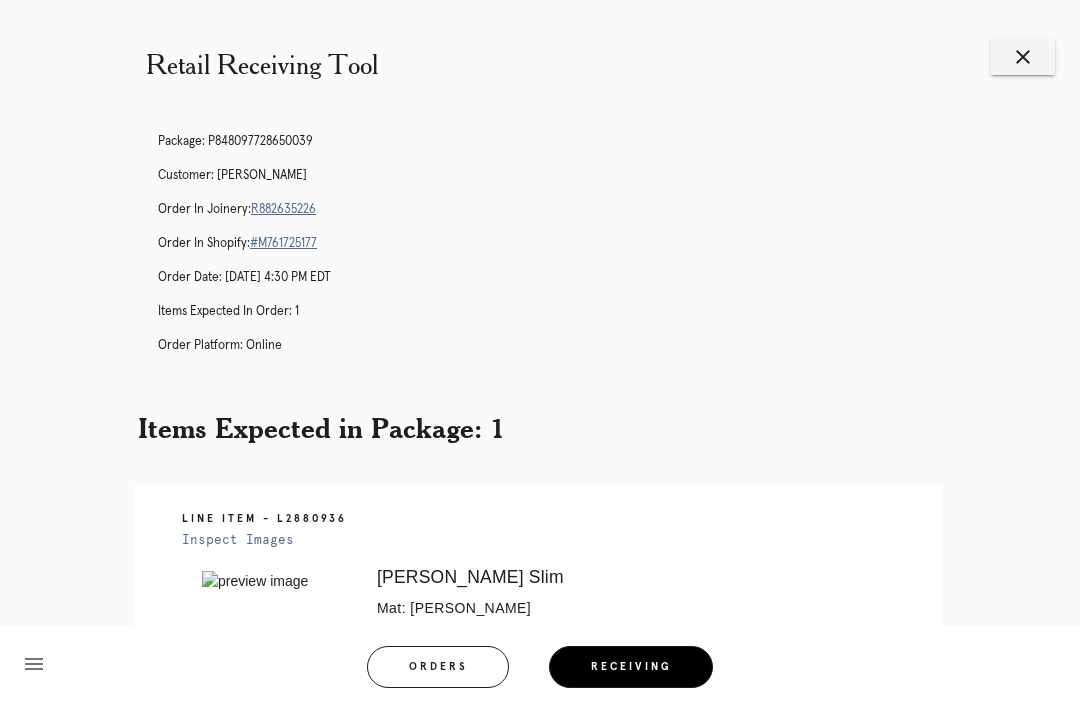 click on "close" at bounding box center (1023, 57) 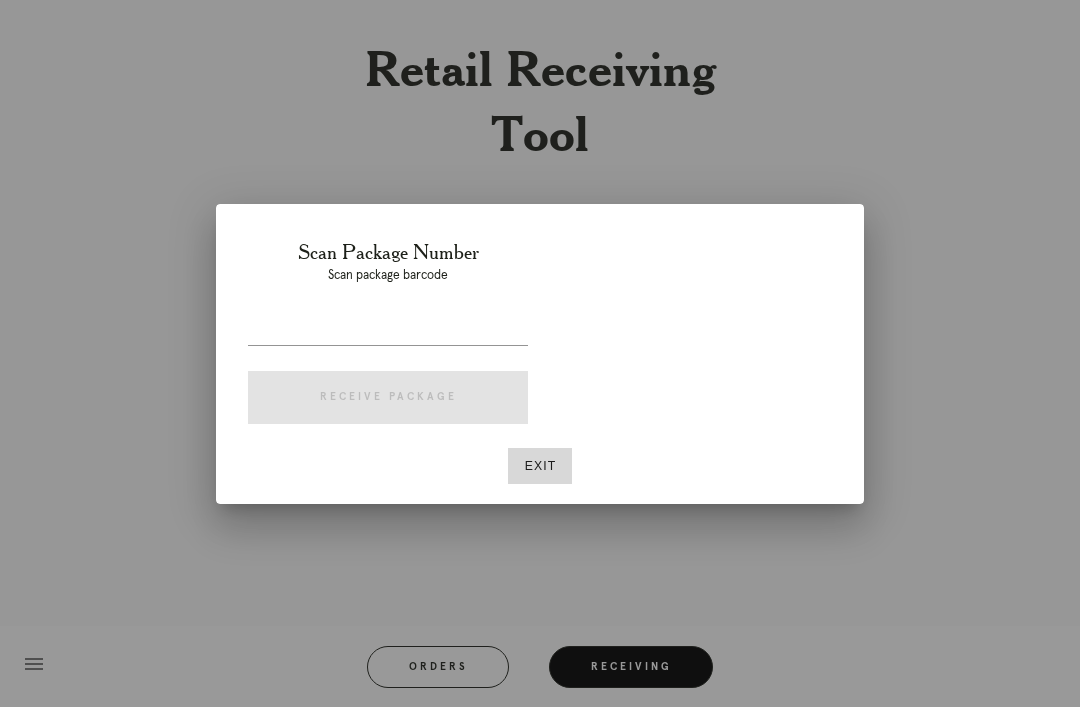 scroll, scrollTop: 0, scrollLeft: 0, axis: both 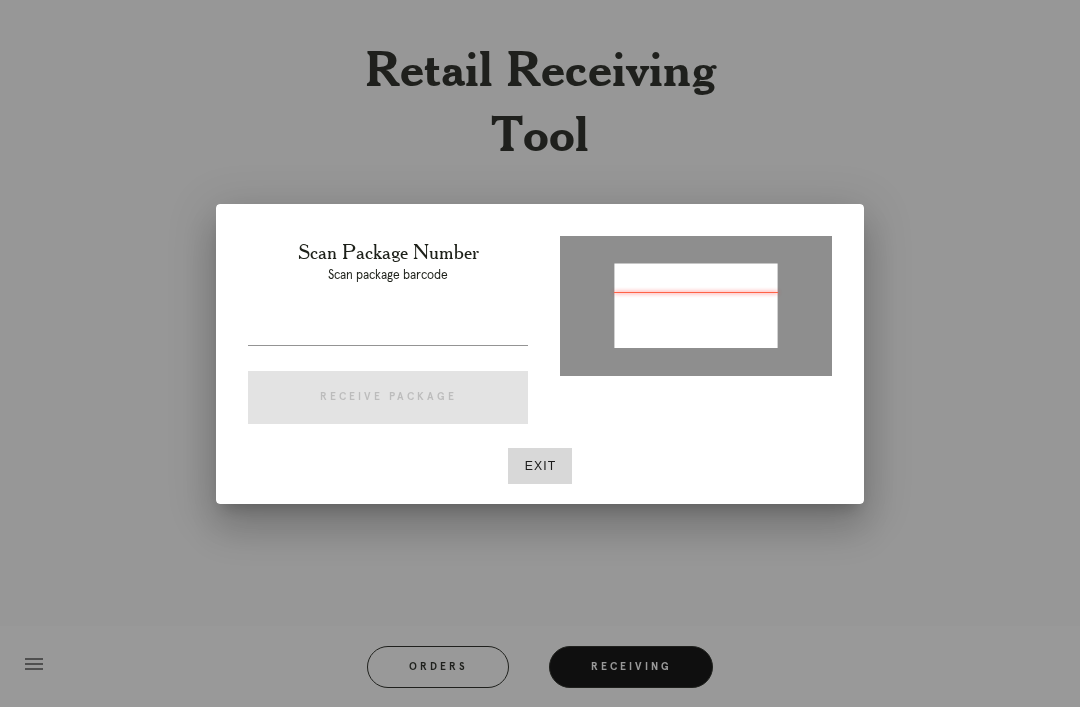 type on "P833799161352385" 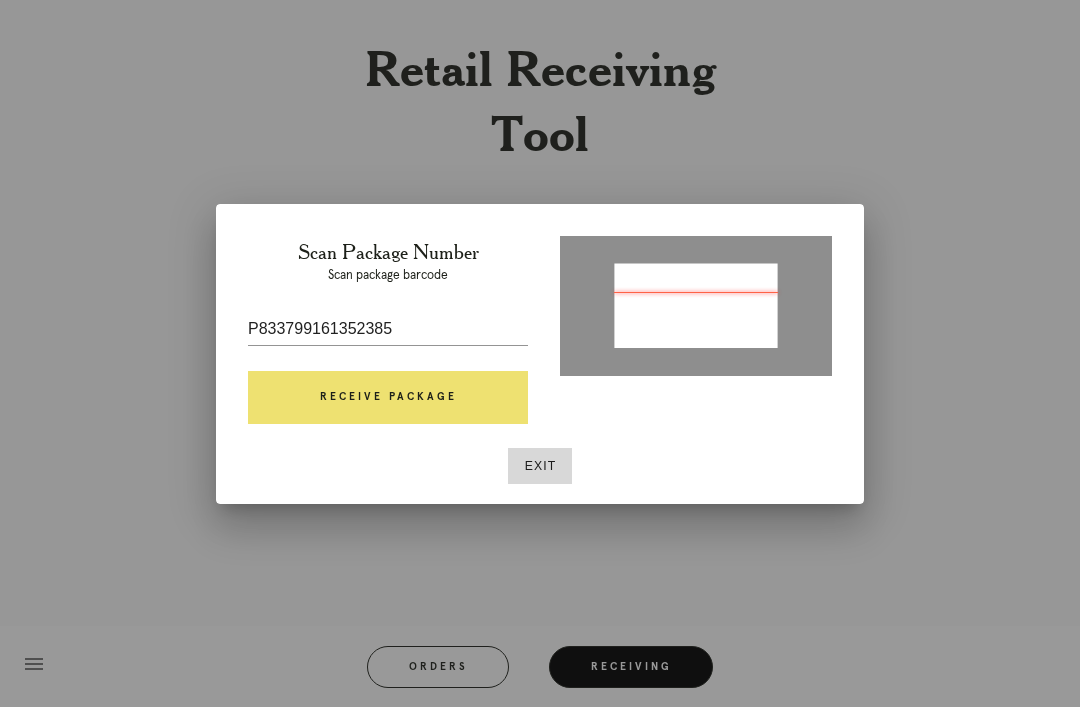 click on "Receive Package" at bounding box center (388, 398) 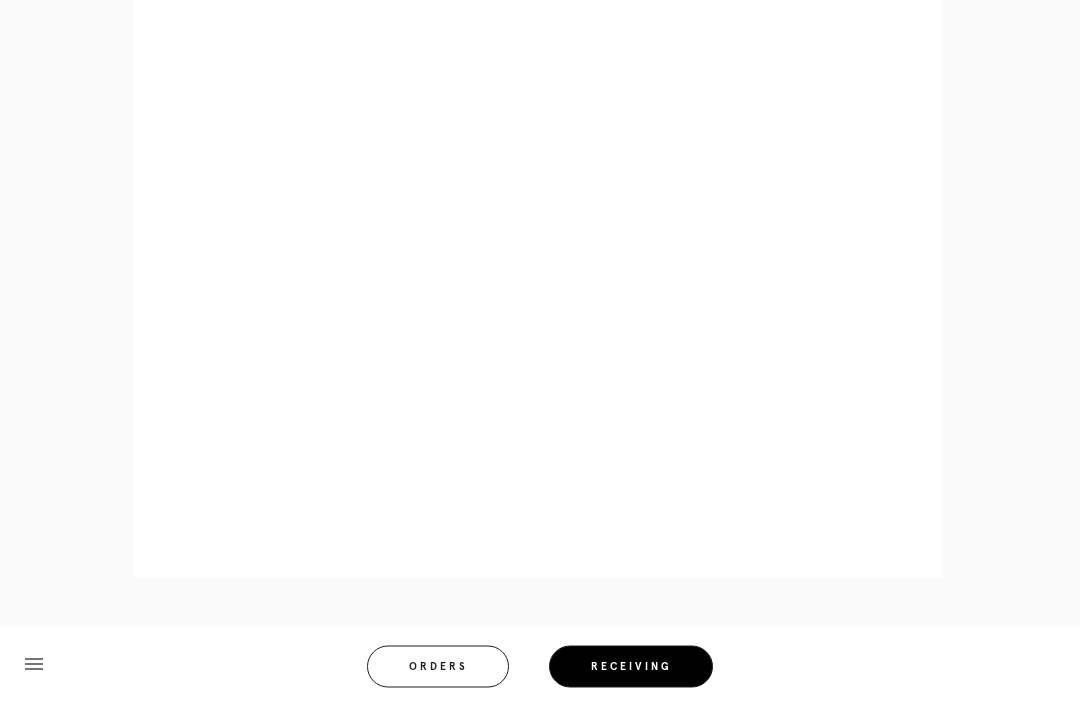 scroll, scrollTop: 910, scrollLeft: 0, axis: vertical 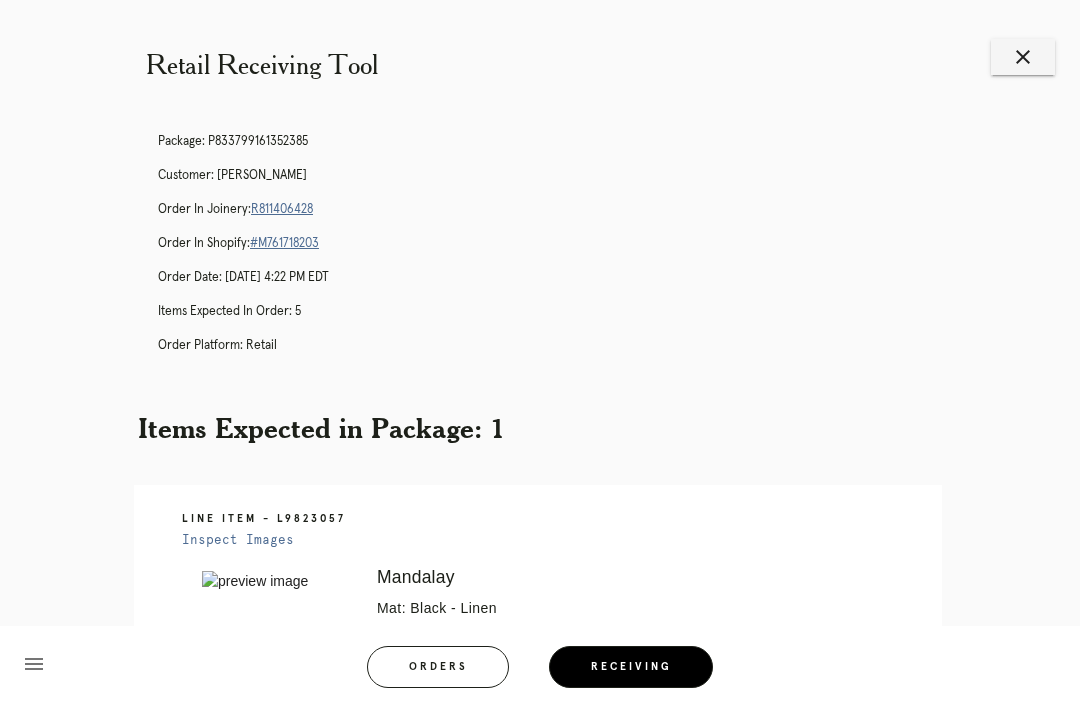 click on "close" at bounding box center [1023, 57] 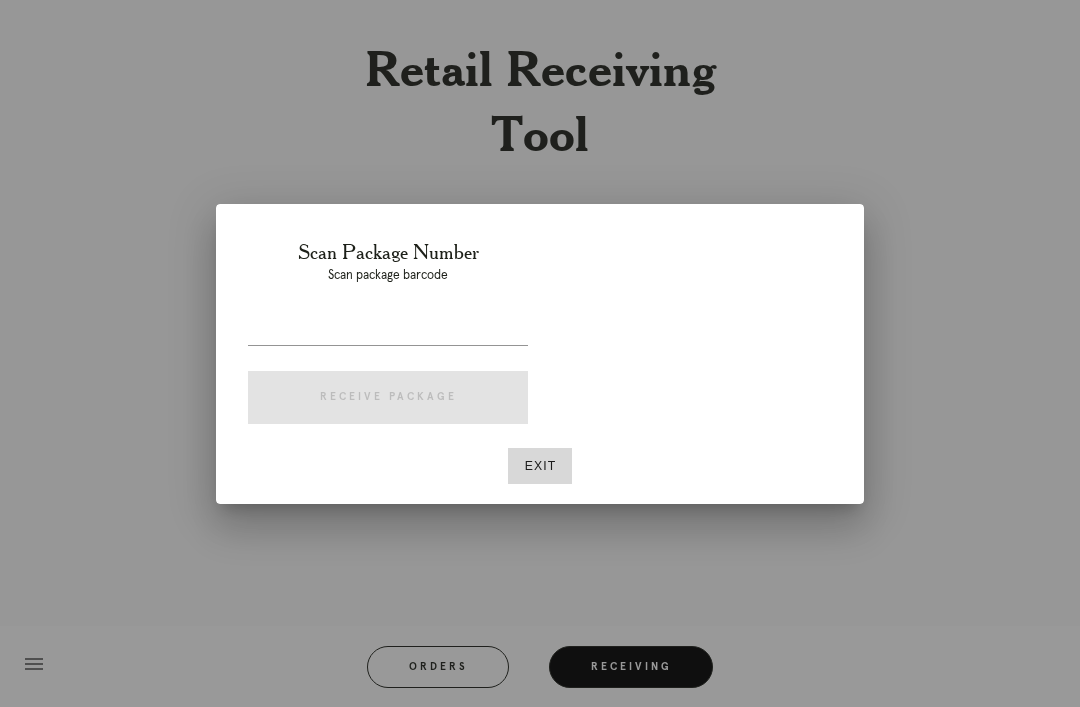 scroll, scrollTop: 0, scrollLeft: 0, axis: both 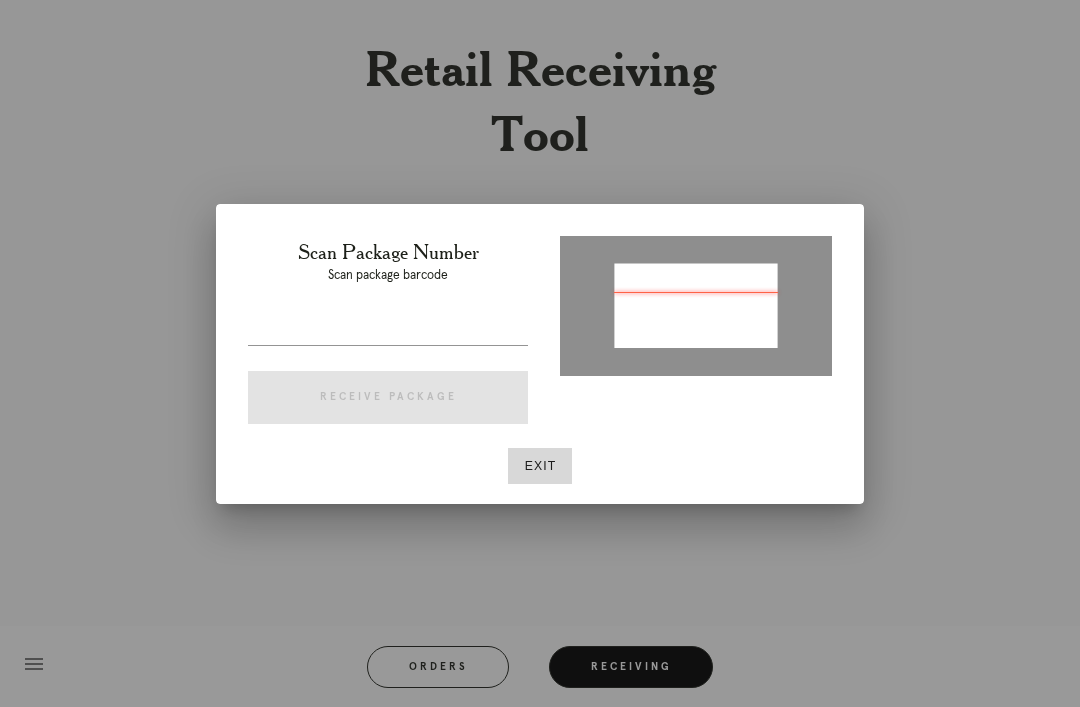 type on "P833799161352385" 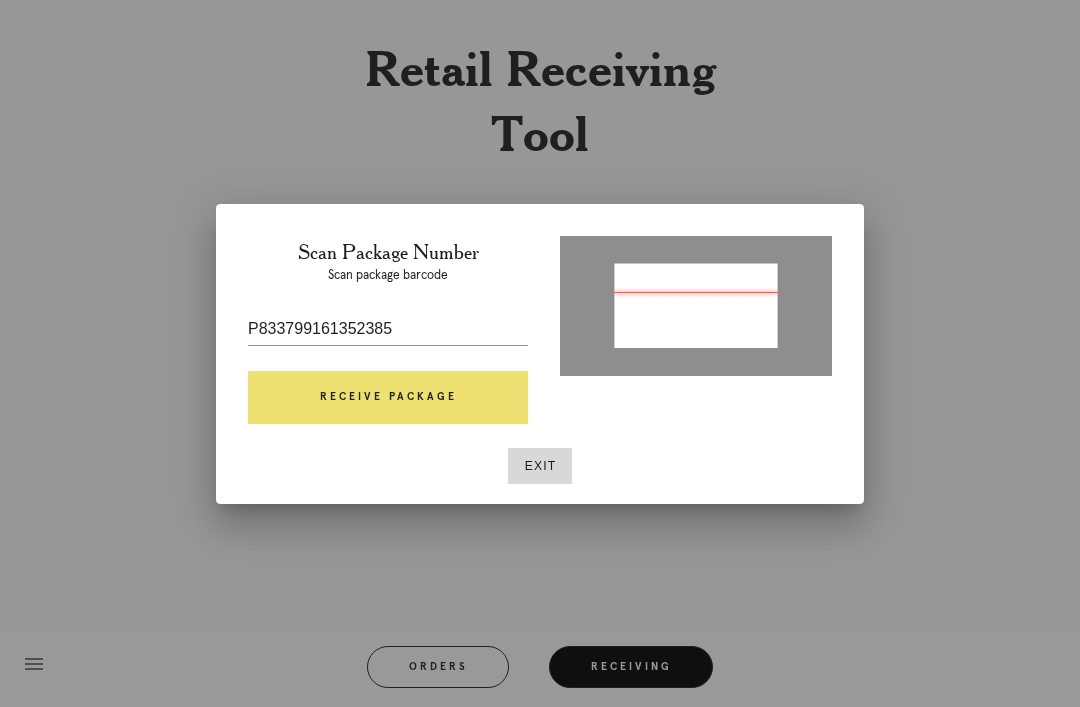 click on "Receive Package" at bounding box center (388, 398) 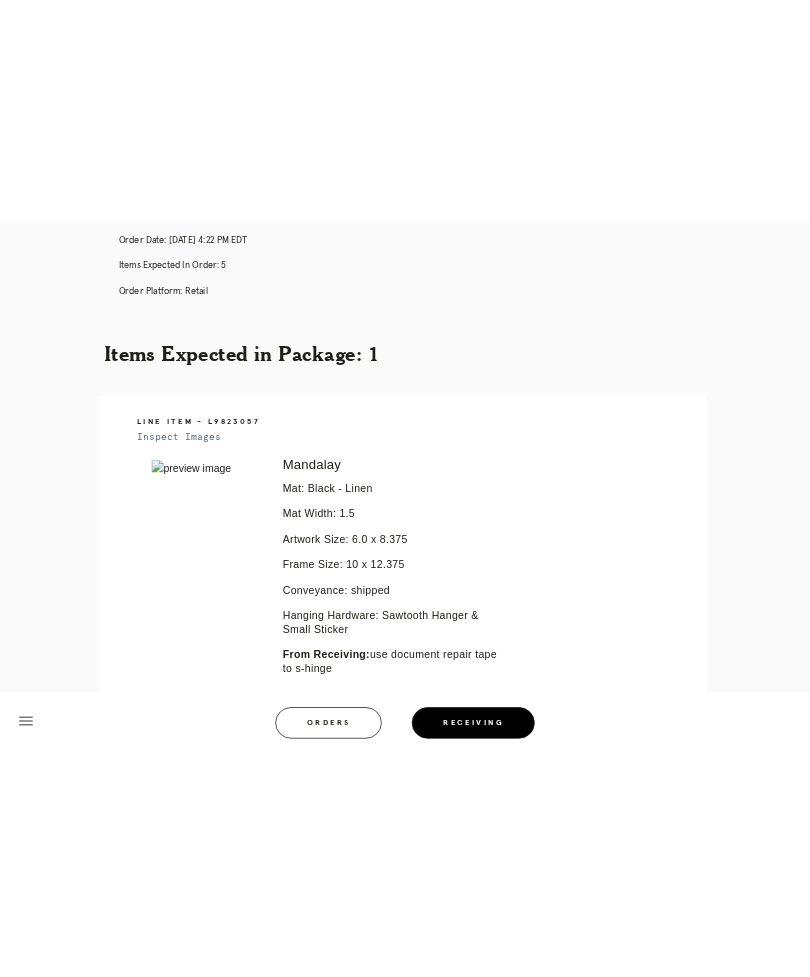scroll, scrollTop: 0, scrollLeft: 0, axis: both 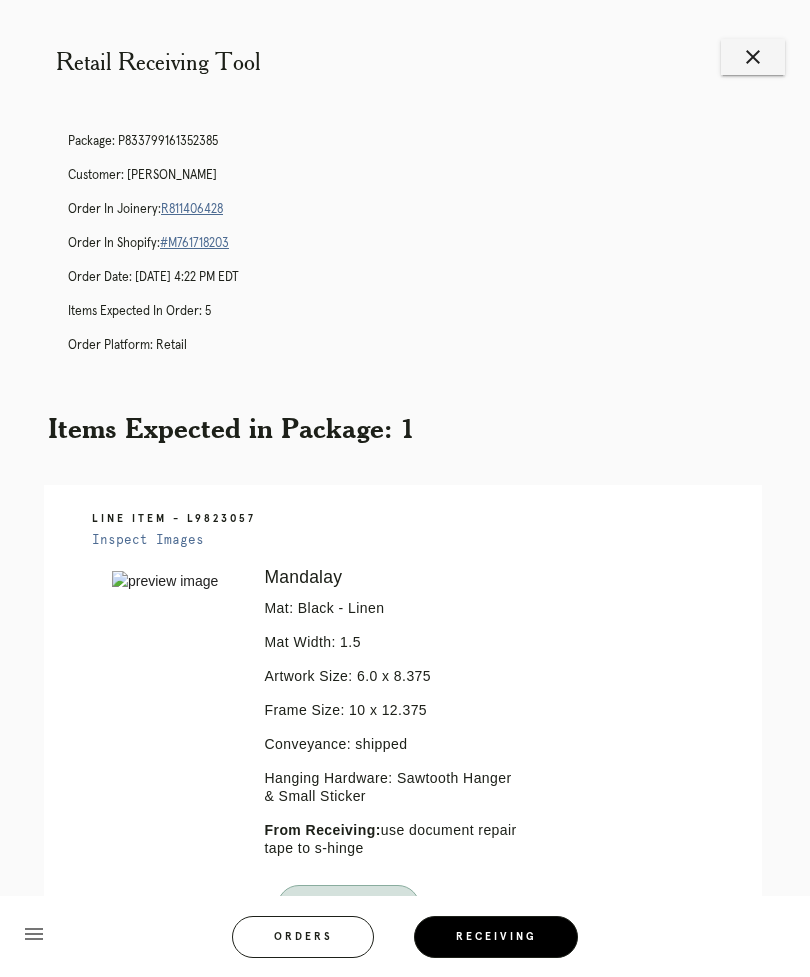 click on "close" at bounding box center (753, 57) 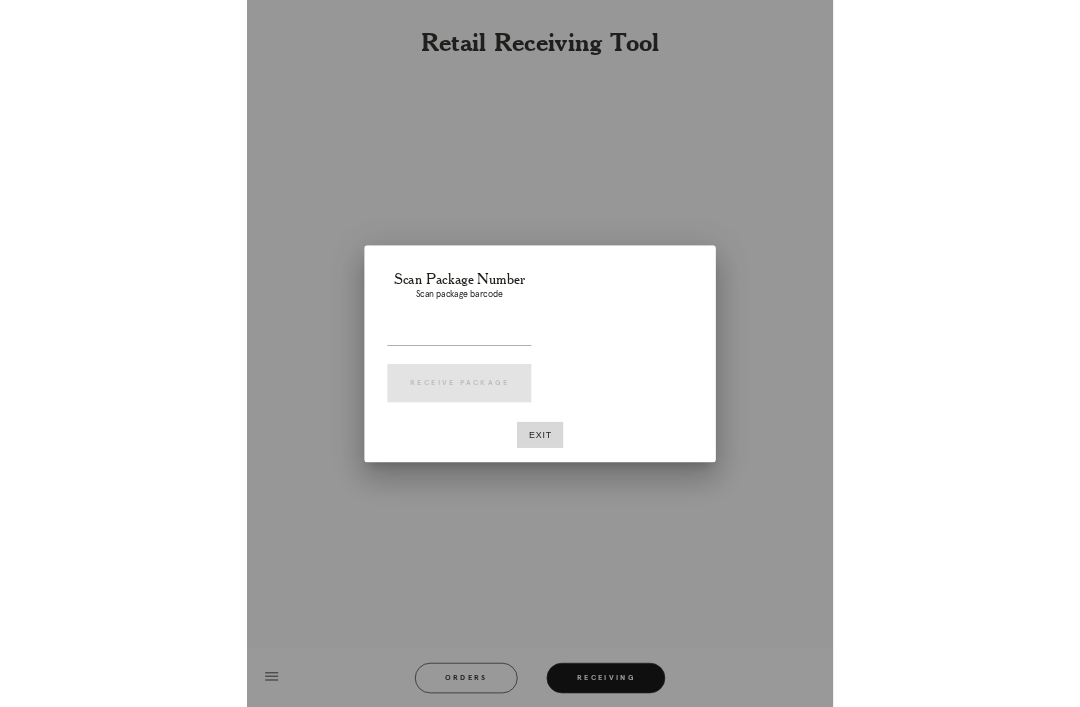 scroll, scrollTop: 0, scrollLeft: 0, axis: both 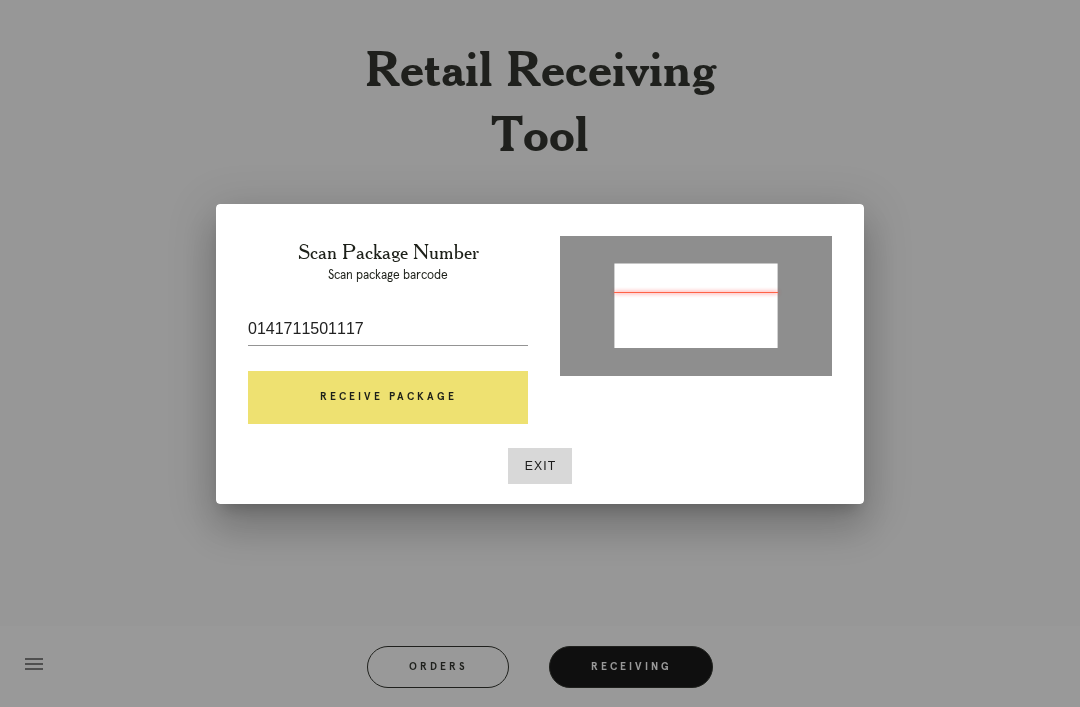 type on "P921610920644497" 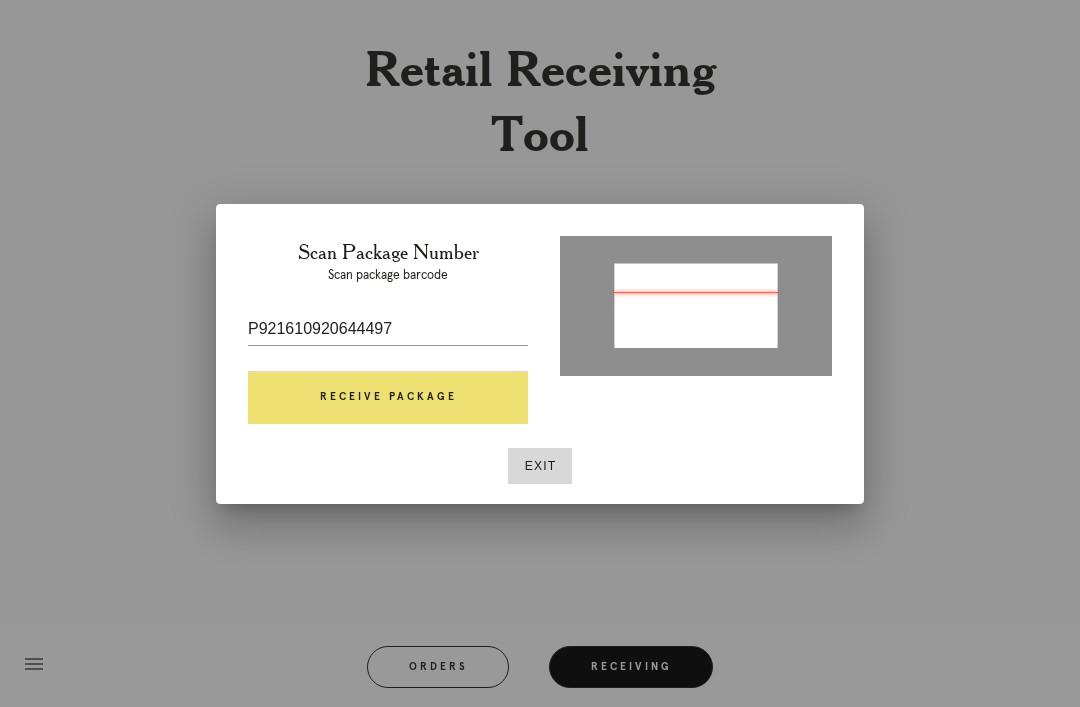 click on "Receive Package" at bounding box center [388, 398] 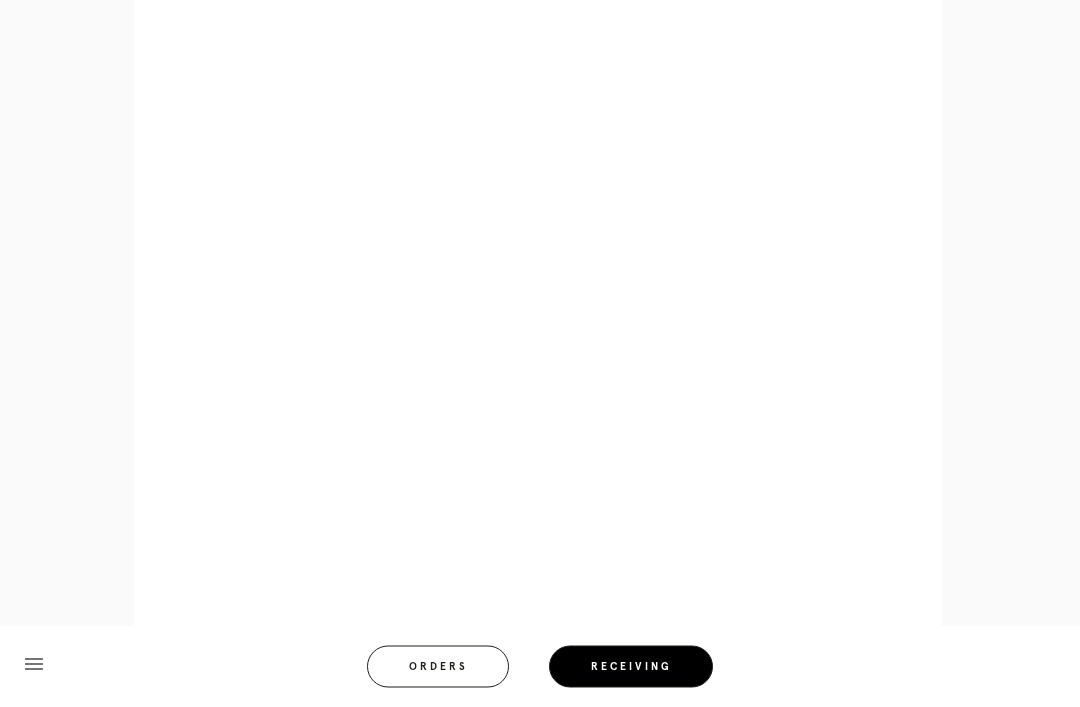 scroll, scrollTop: 858, scrollLeft: 0, axis: vertical 